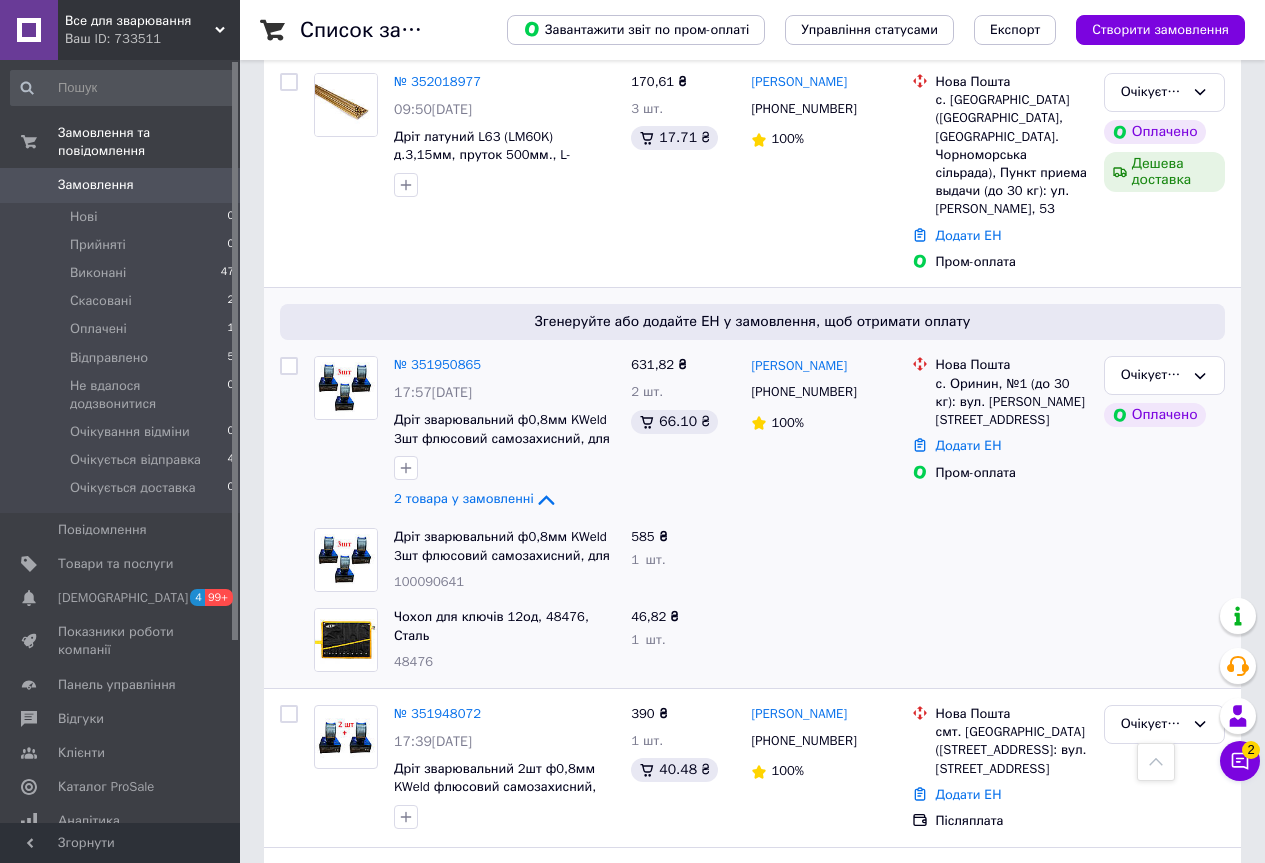 scroll, scrollTop: 400, scrollLeft: 0, axis: vertical 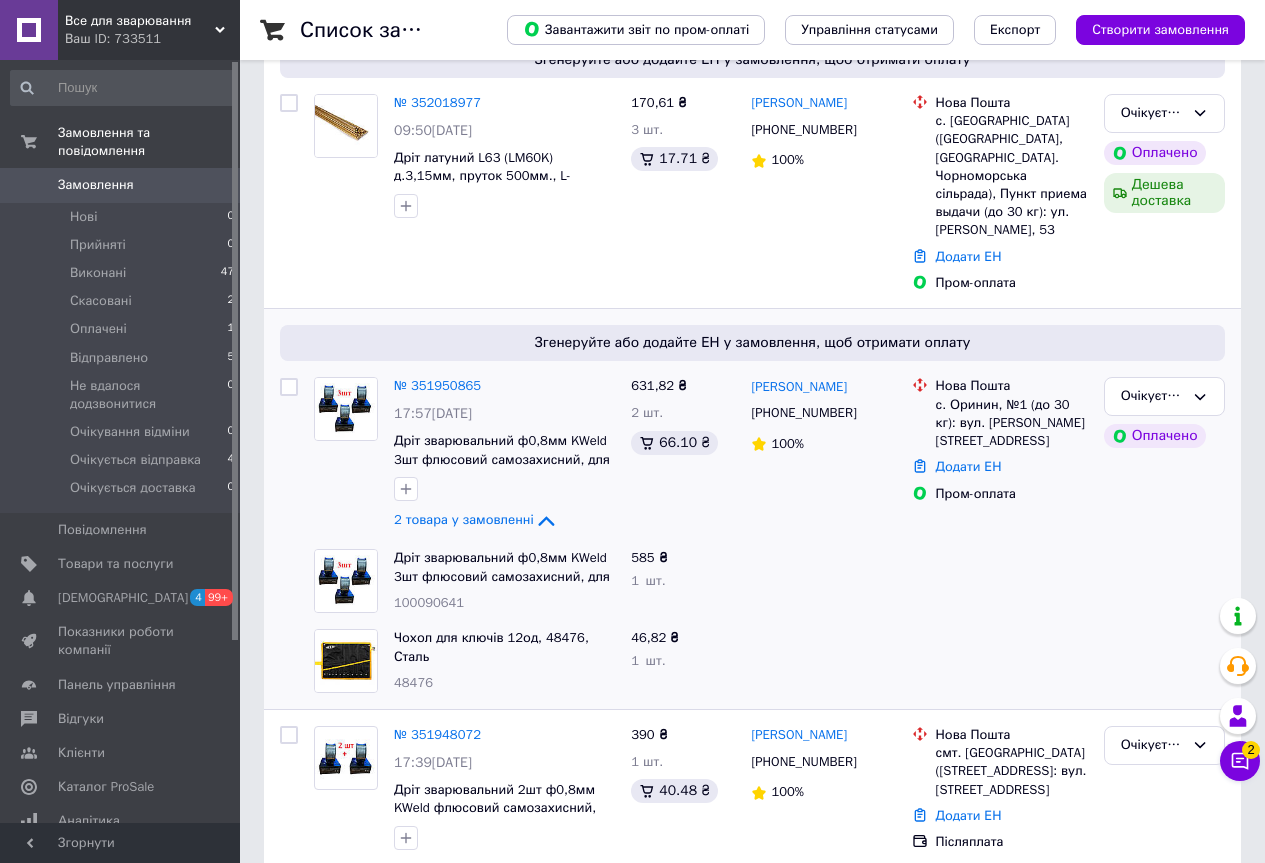 click on "Все для зварювання" at bounding box center (140, 21) 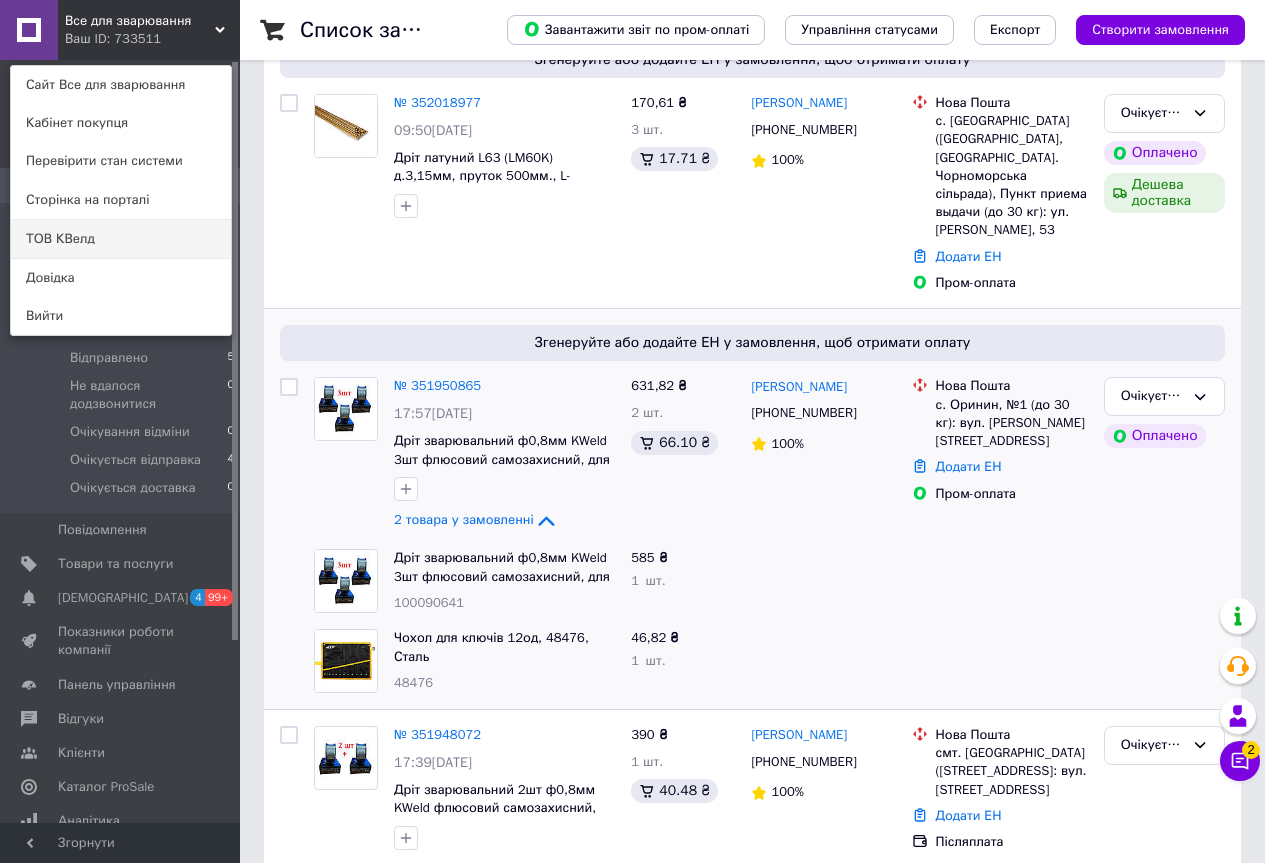 click on "ТОВ КВелд" at bounding box center (121, 239) 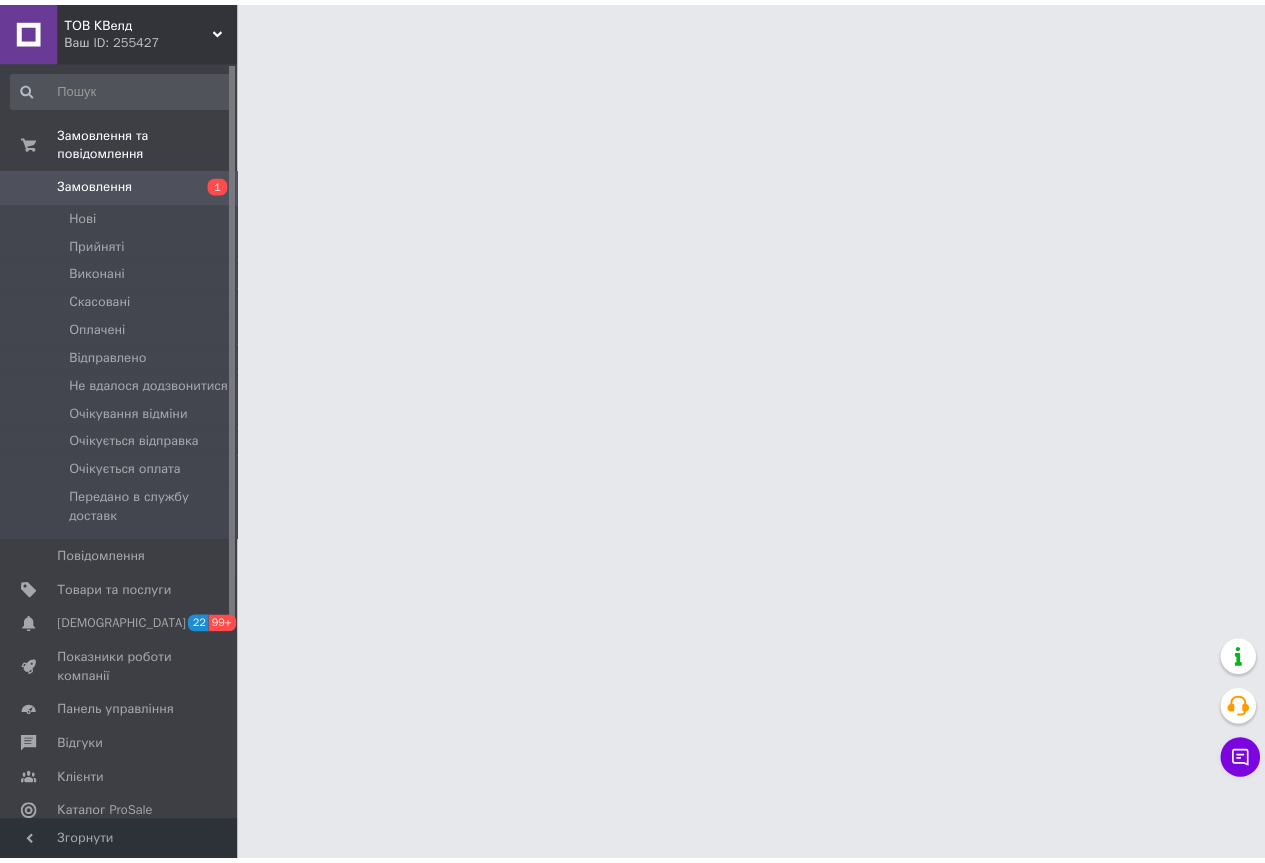 scroll, scrollTop: 0, scrollLeft: 0, axis: both 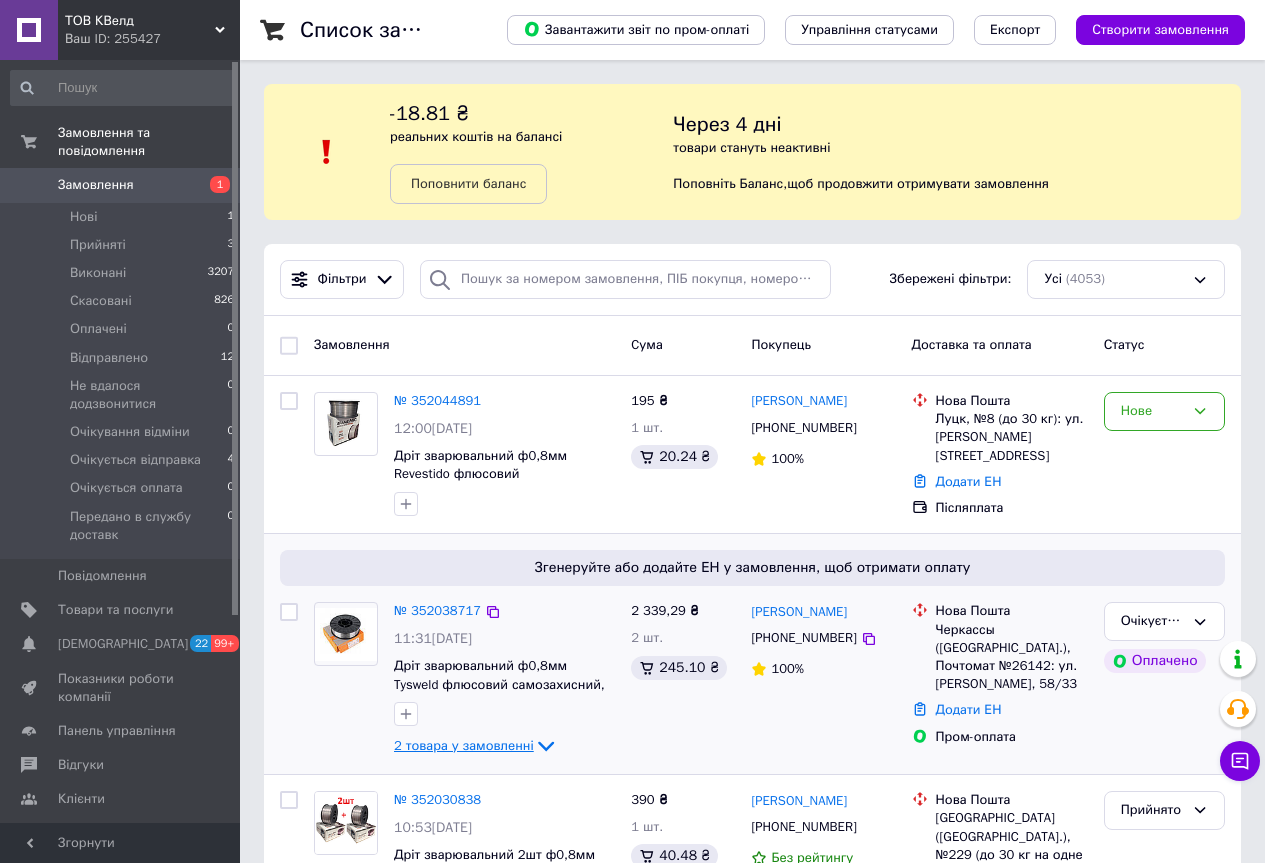 click on "2 товара у замовленні" at bounding box center (464, 745) 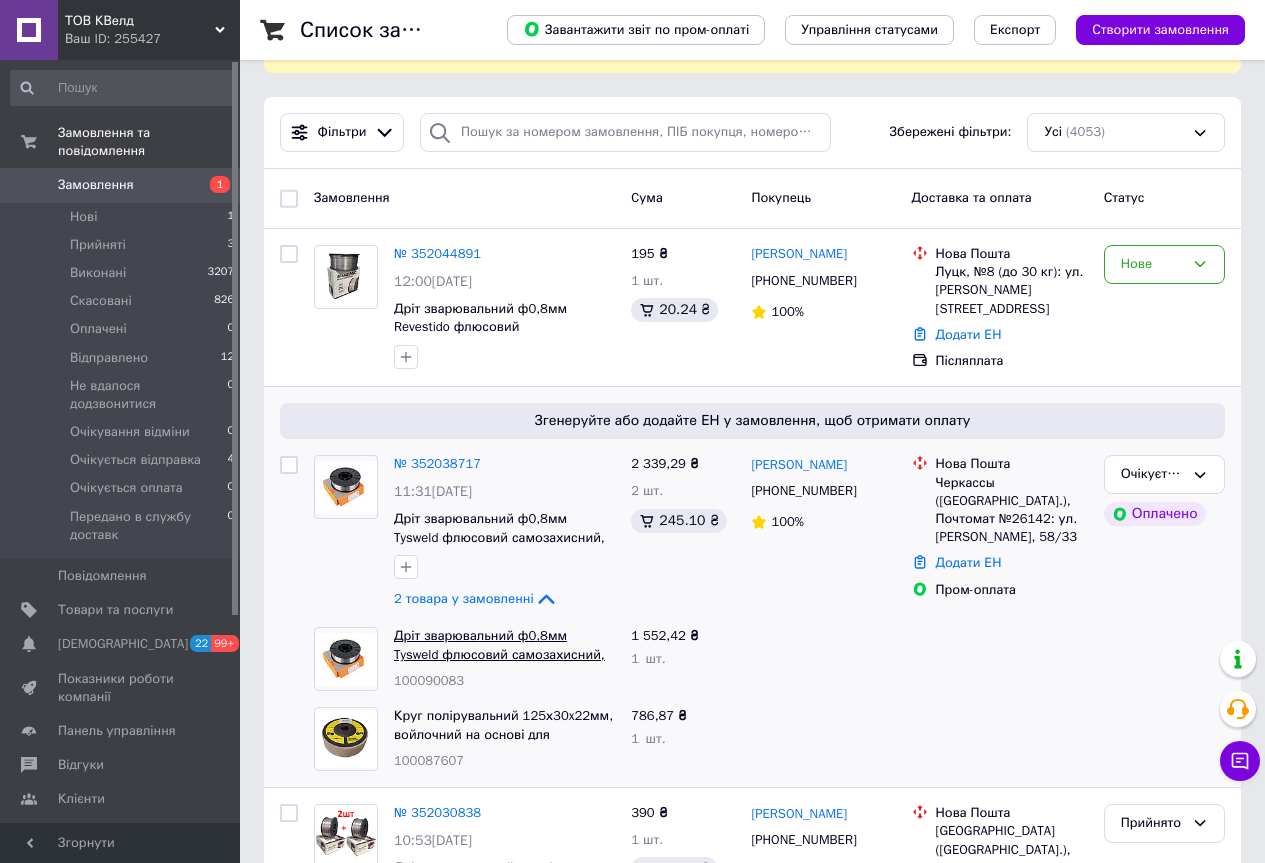 scroll, scrollTop: 300, scrollLeft: 0, axis: vertical 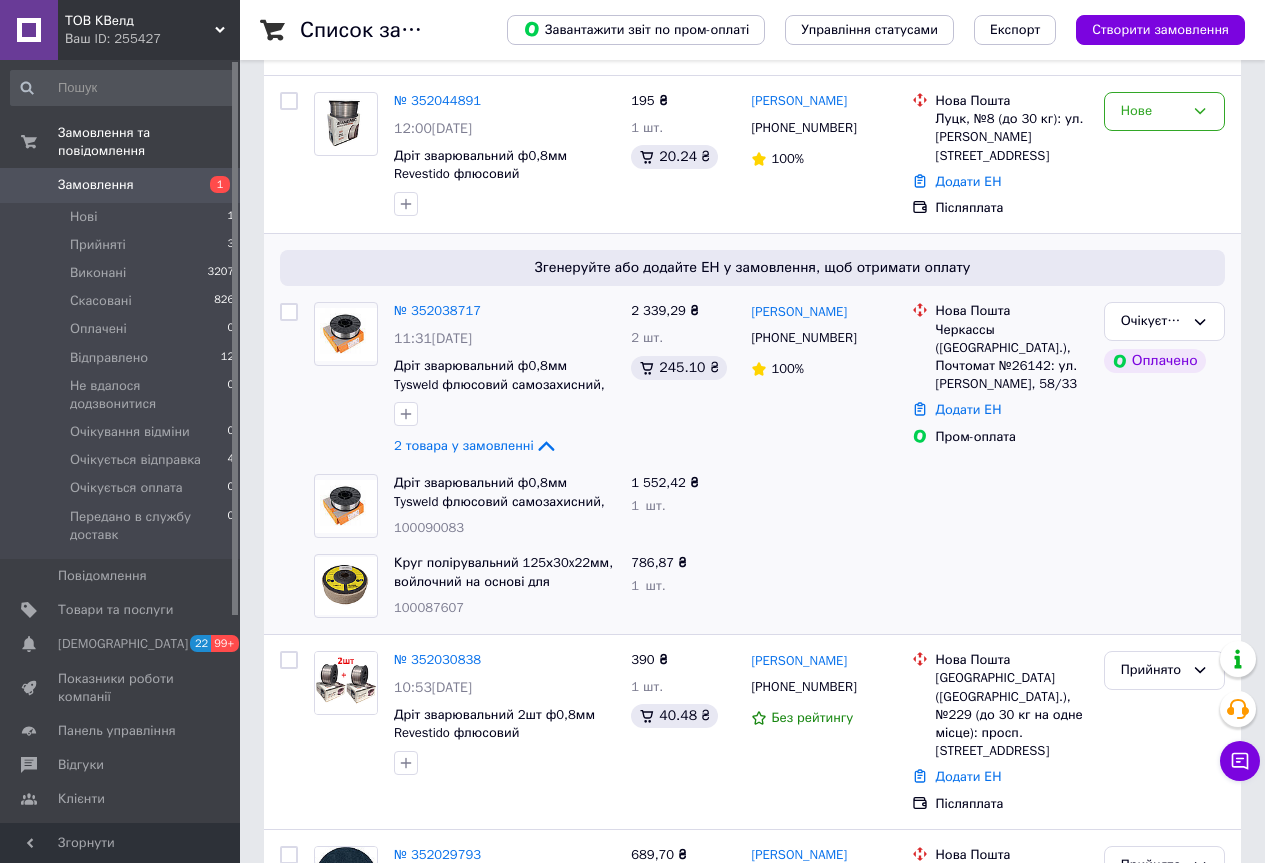 click on "100090083" at bounding box center [429, 527] 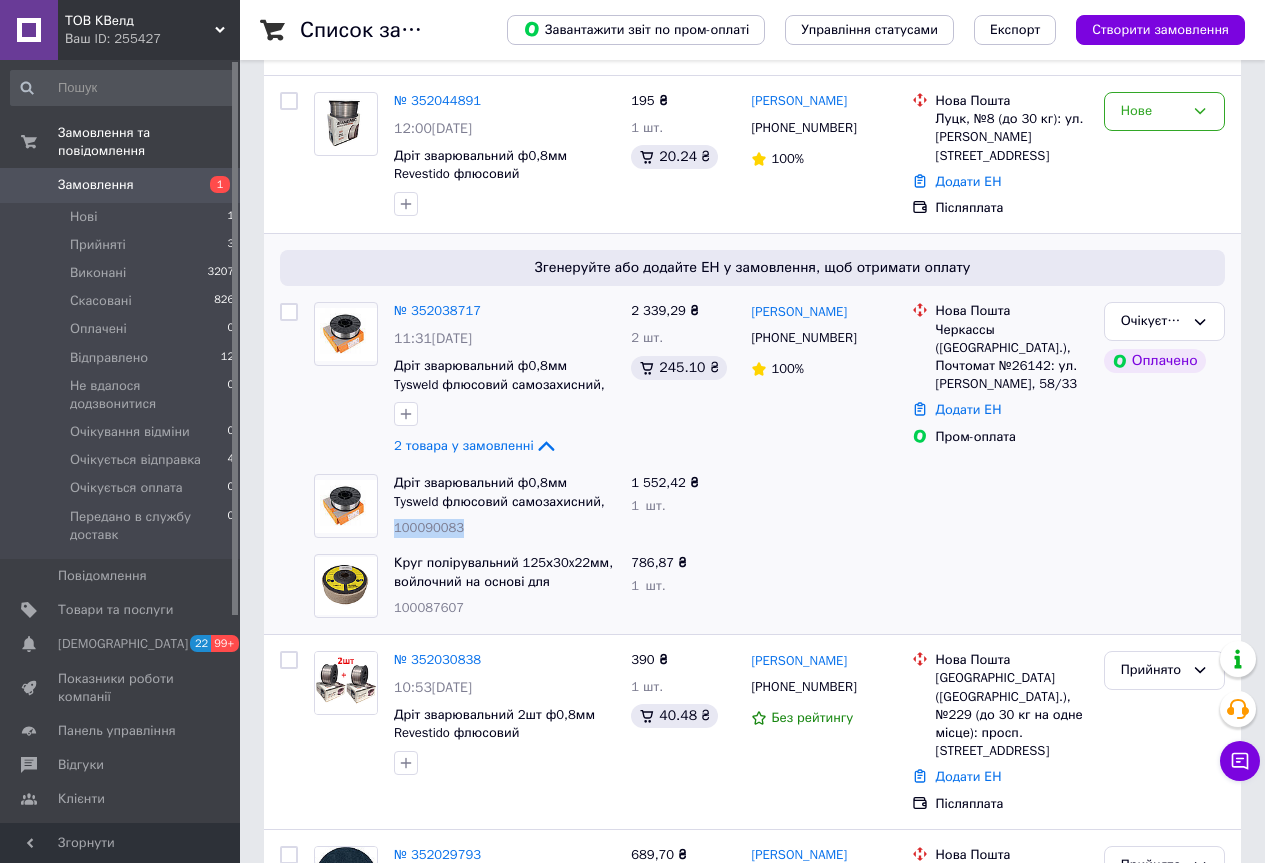 click on "100090083" at bounding box center (429, 527) 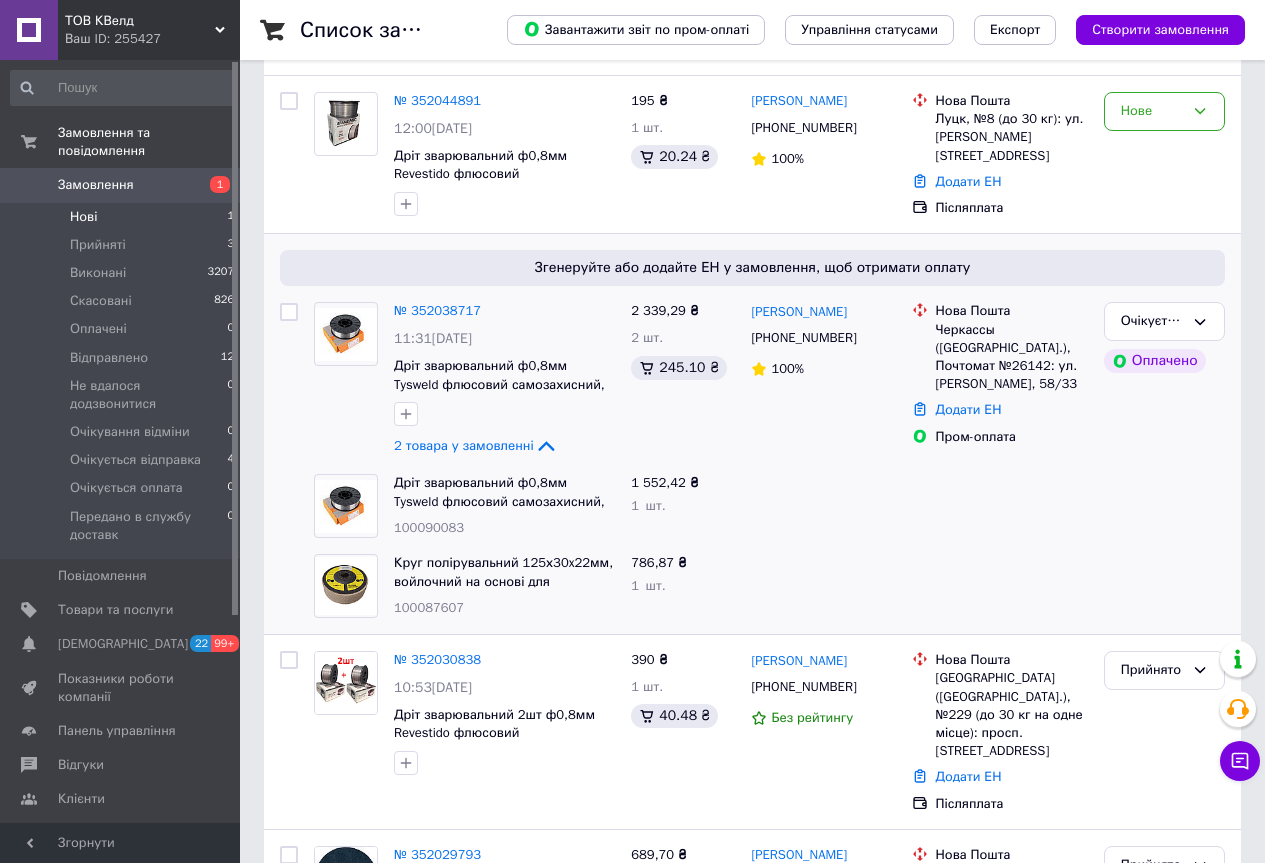 click on "Нові 1" at bounding box center [123, 217] 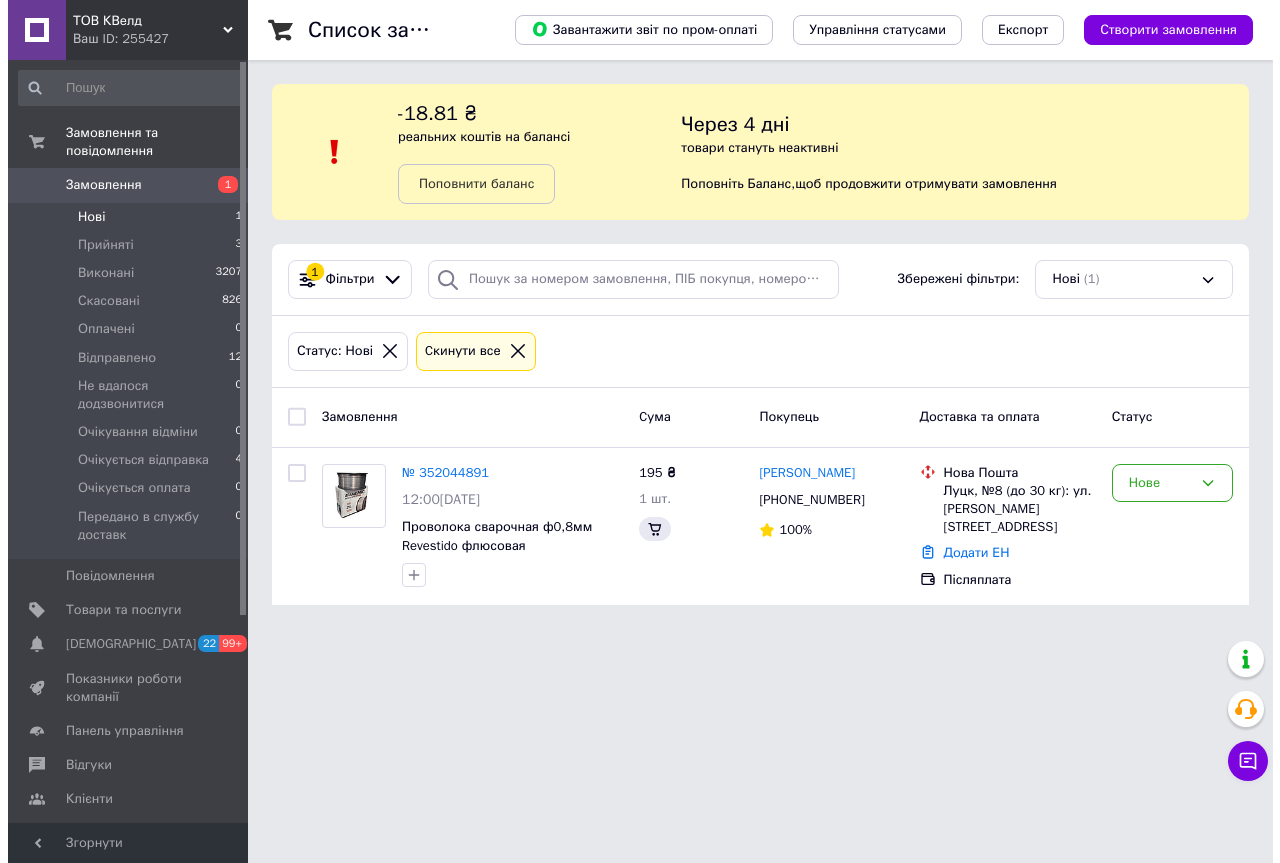 scroll, scrollTop: 0, scrollLeft: 0, axis: both 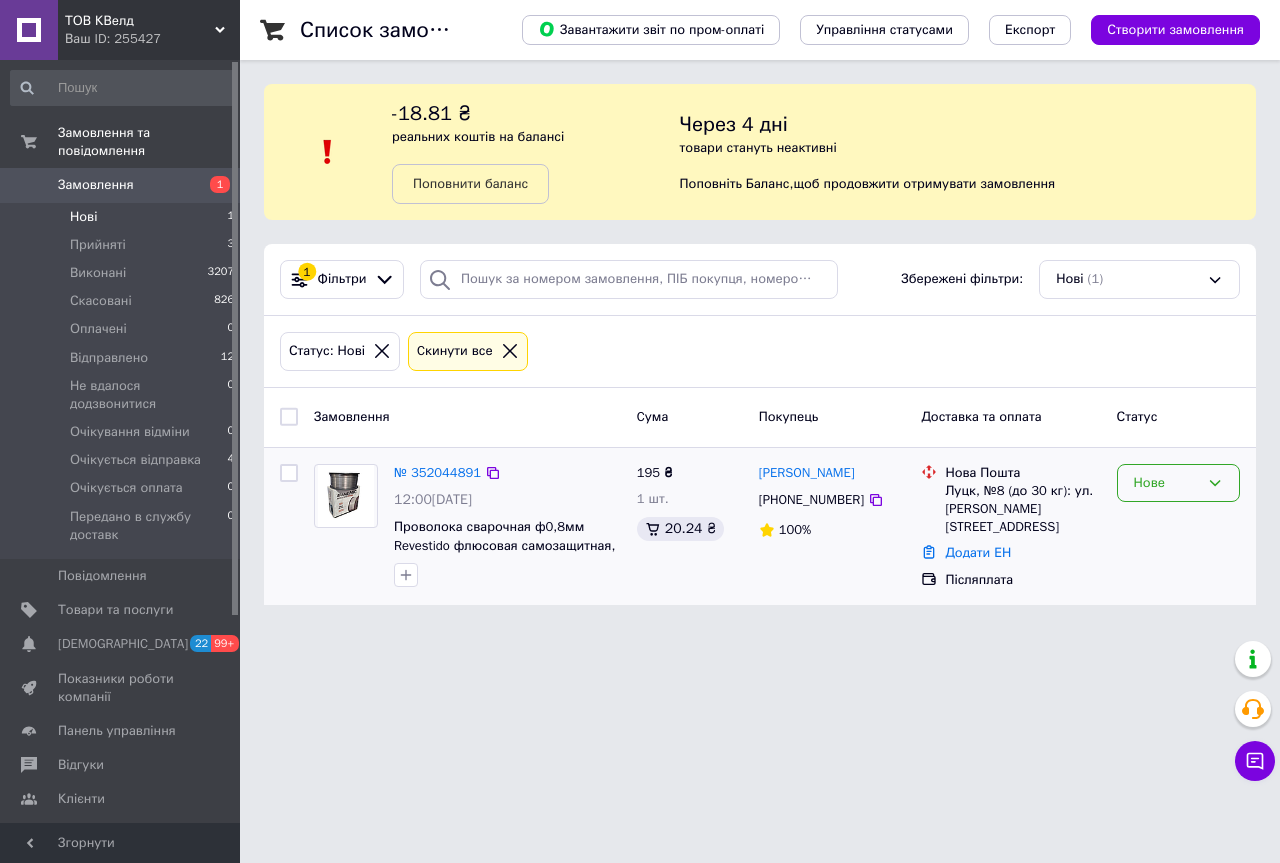 click on "Нове" at bounding box center (1178, 483) 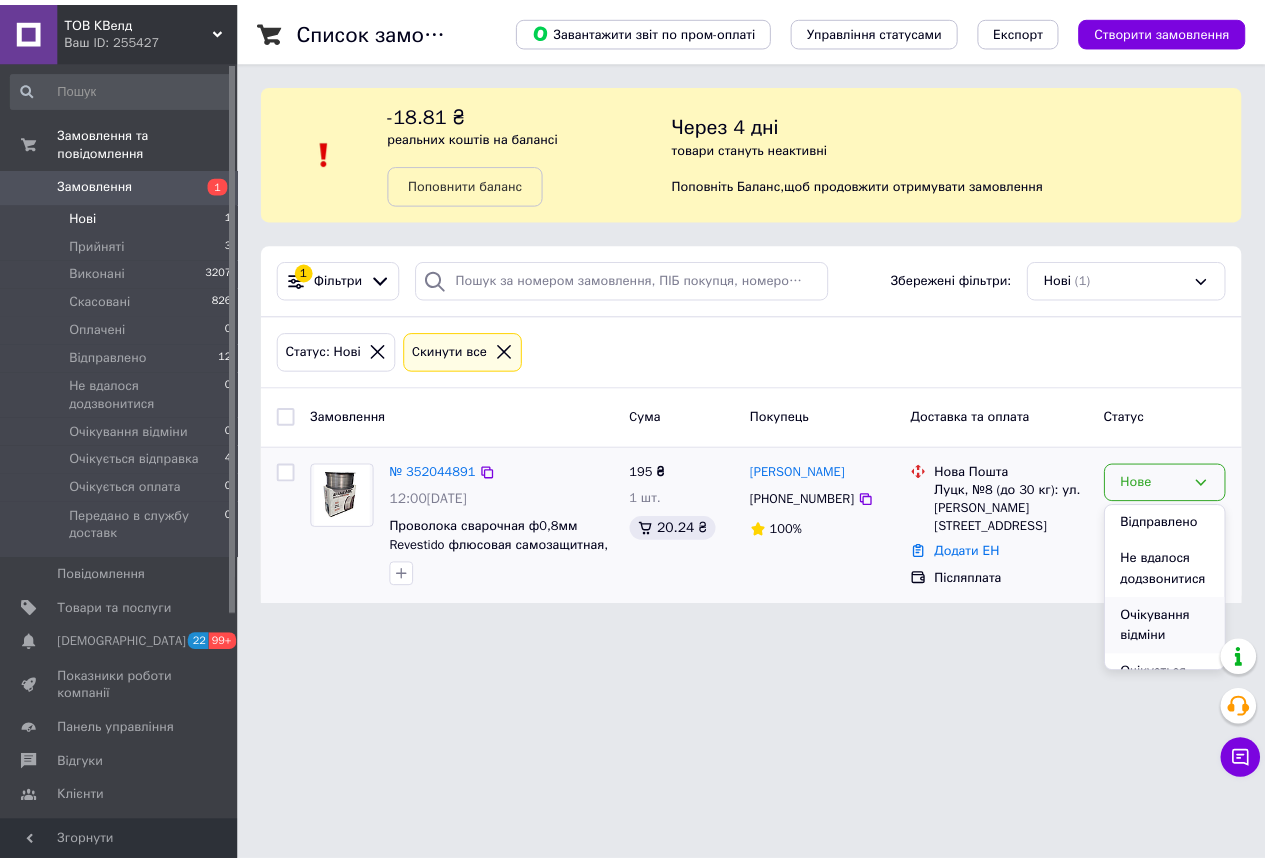 scroll, scrollTop: 200, scrollLeft: 0, axis: vertical 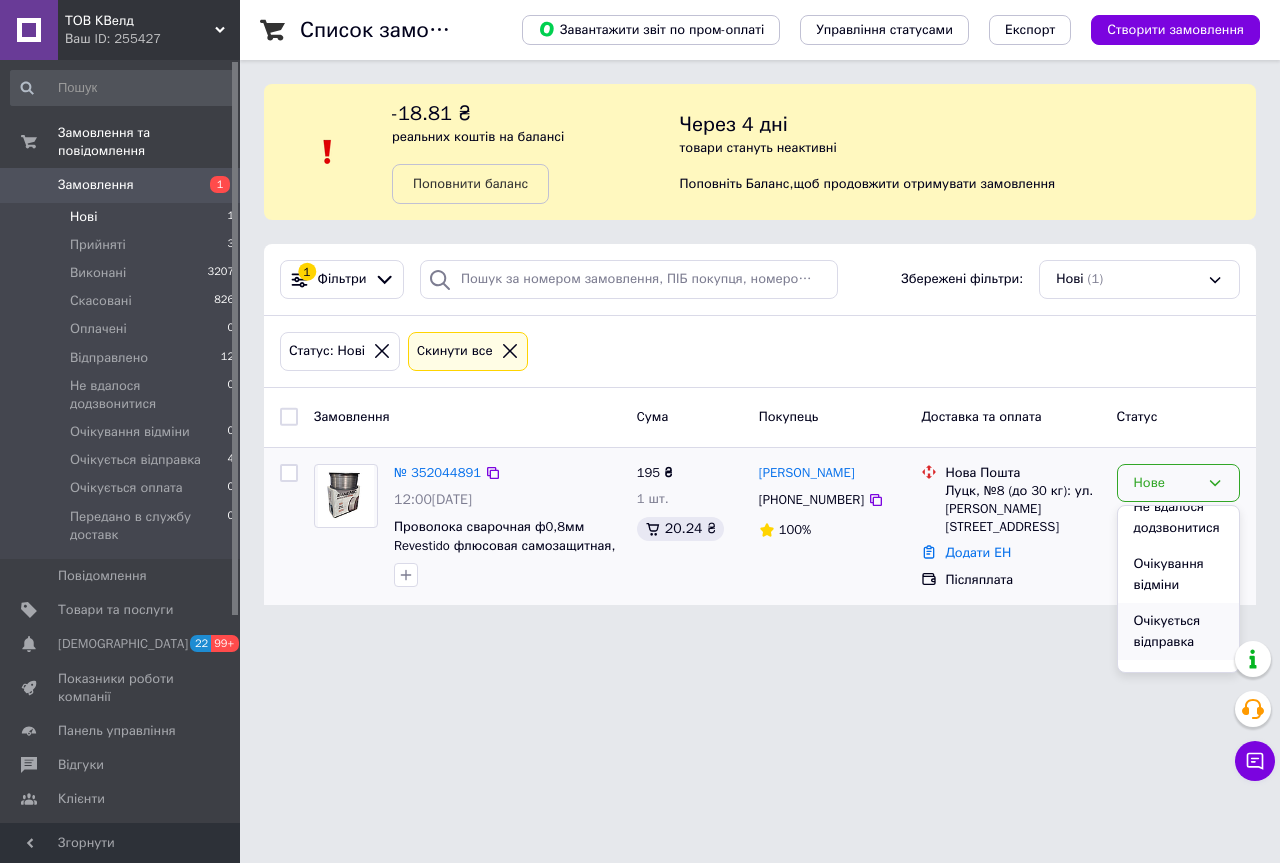 click on "Очікується відправка" at bounding box center (1178, 631) 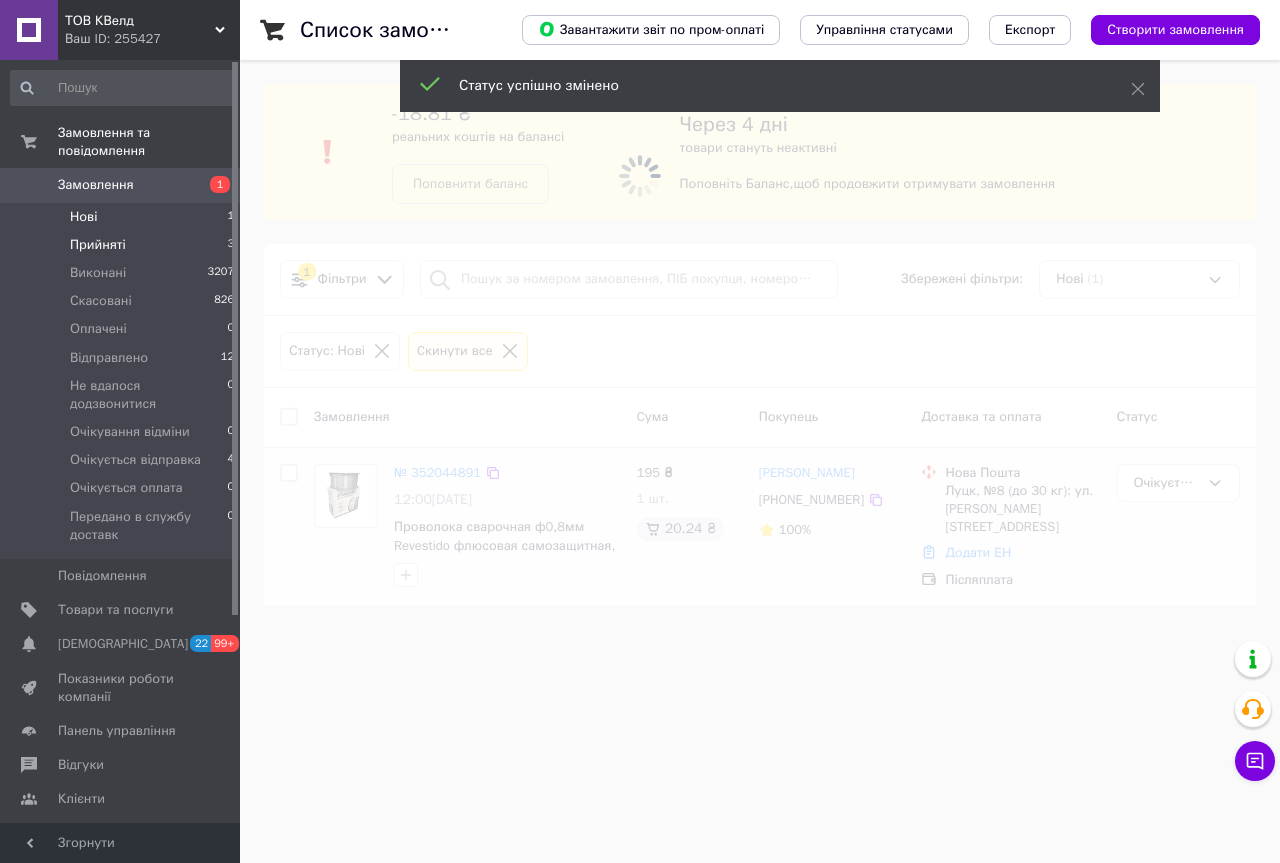click on "Прийняті 3" at bounding box center (123, 245) 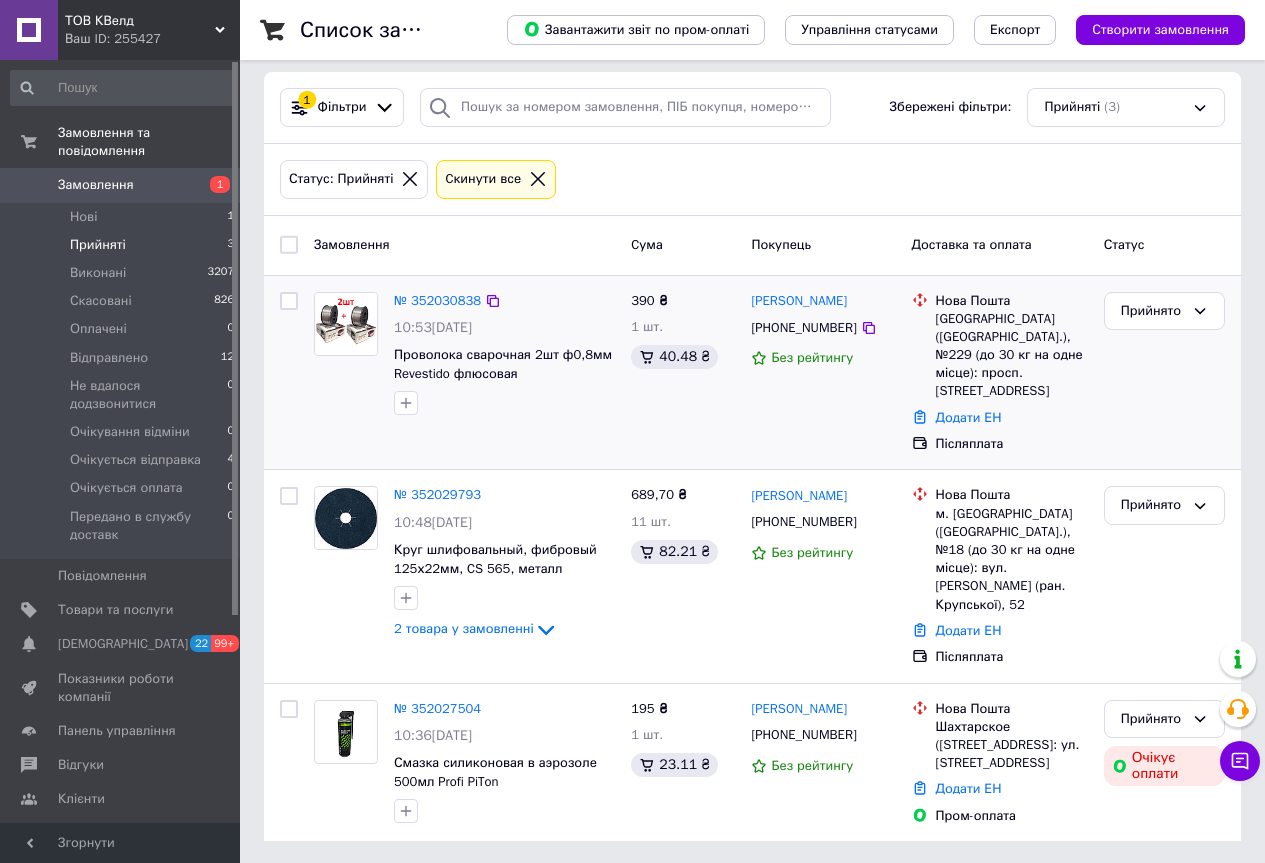 scroll, scrollTop: 174, scrollLeft: 0, axis: vertical 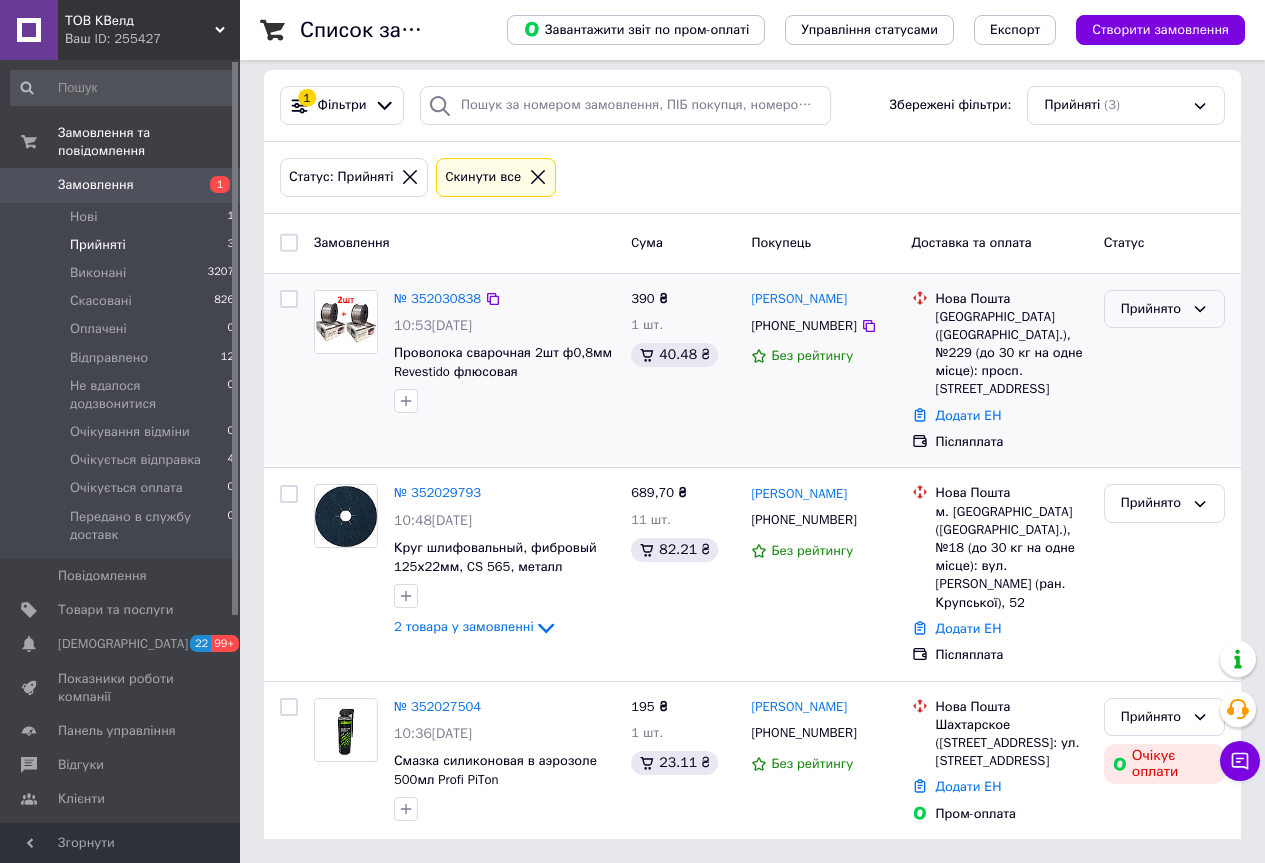 click on "Прийнято" at bounding box center [1164, 309] 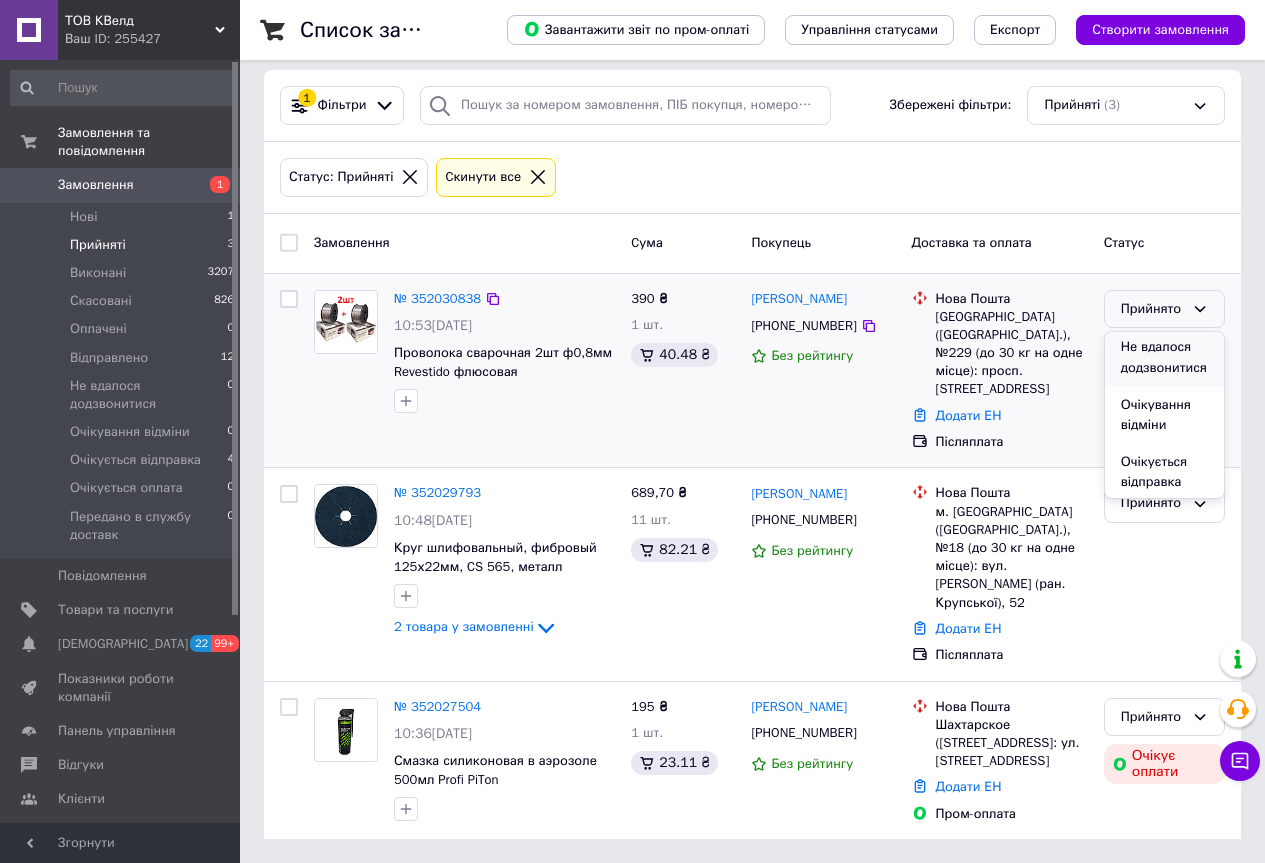 scroll, scrollTop: 200, scrollLeft: 0, axis: vertical 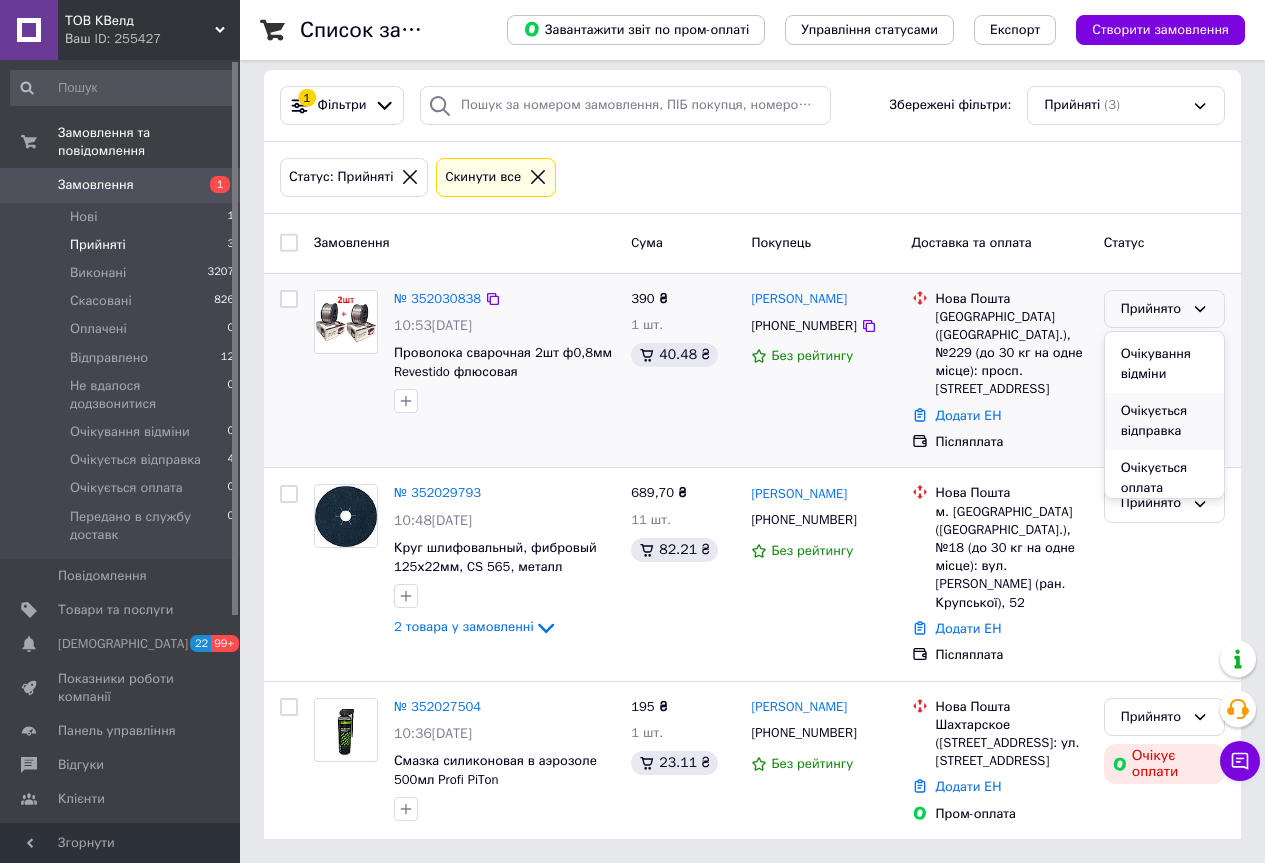 click on "Очікується відправка" at bounding box center (1164, 421) 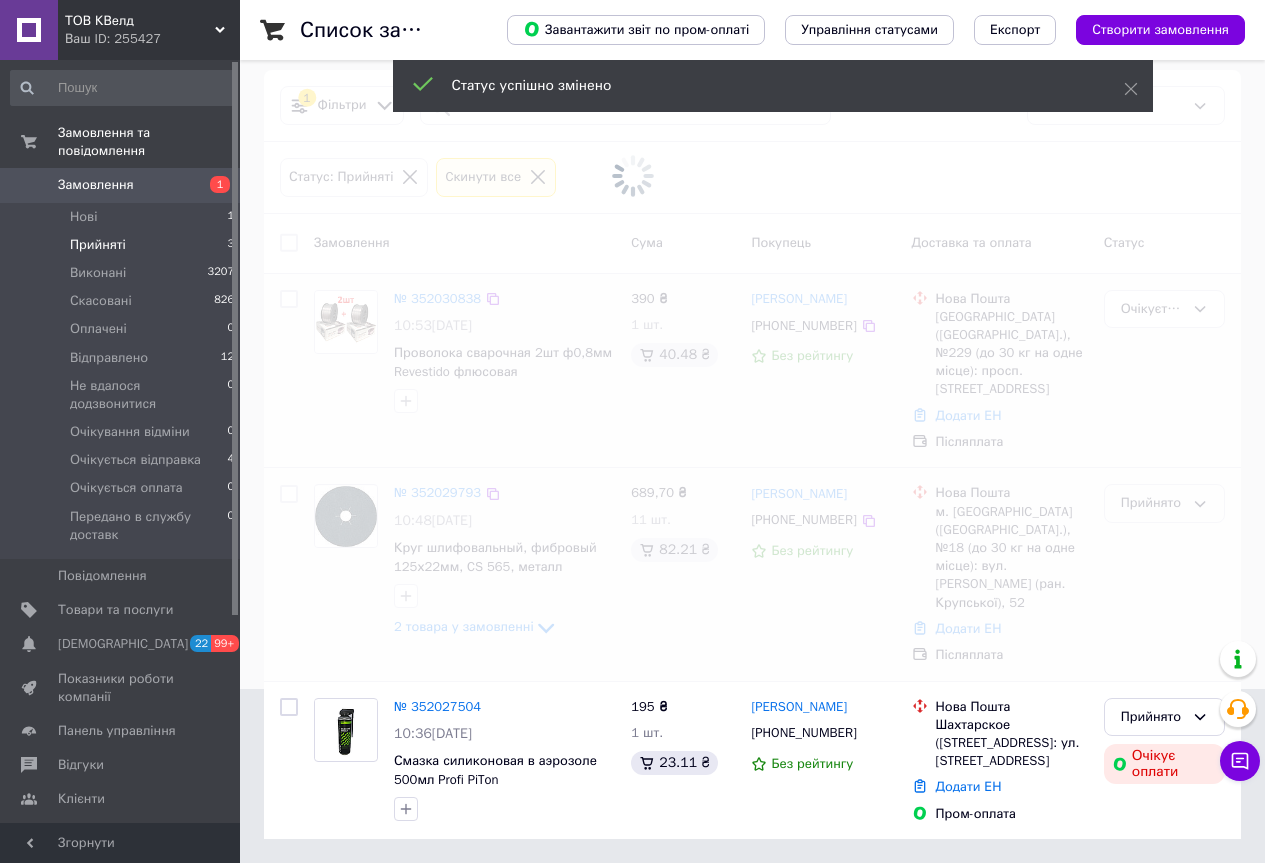 click at bounding box center (632, 257) 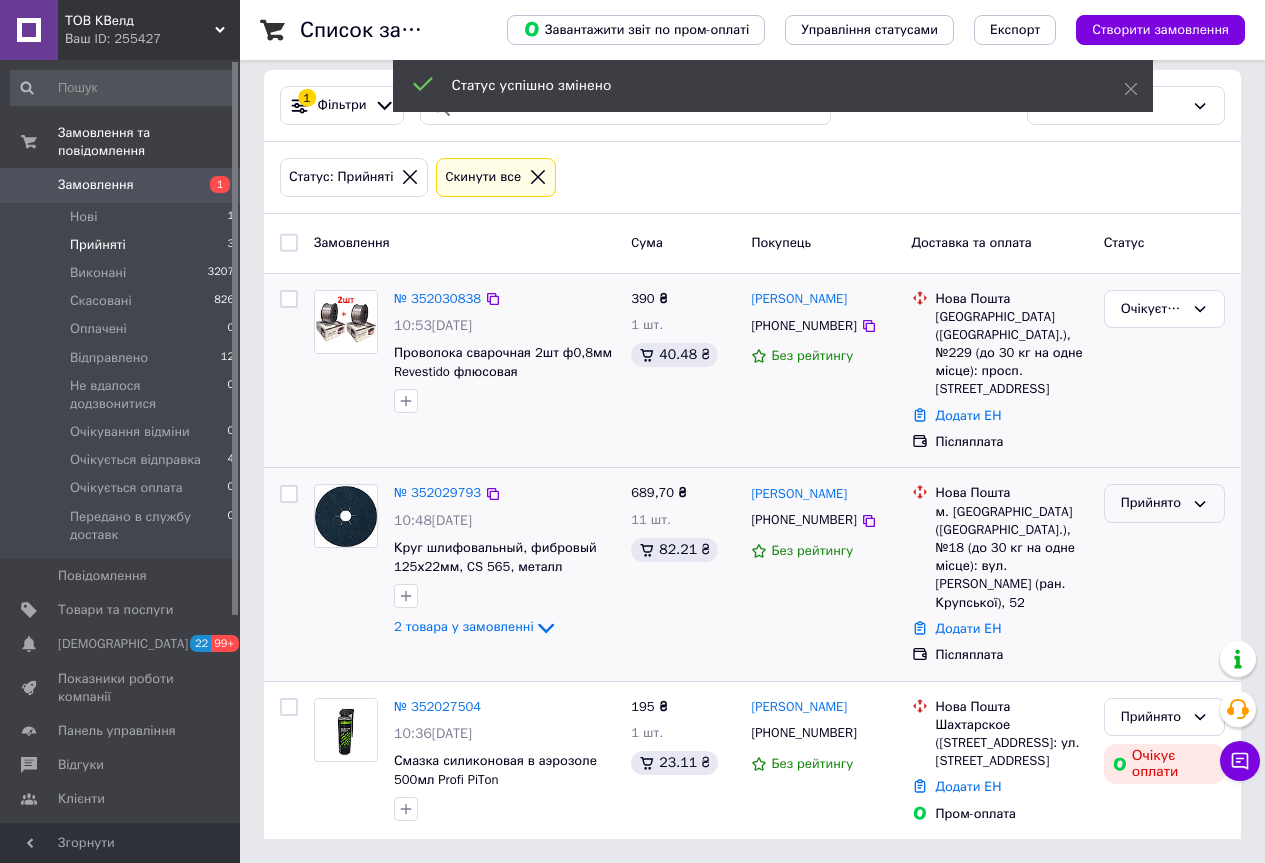 click on "Прийнято" at bounding box center (1152, 503) 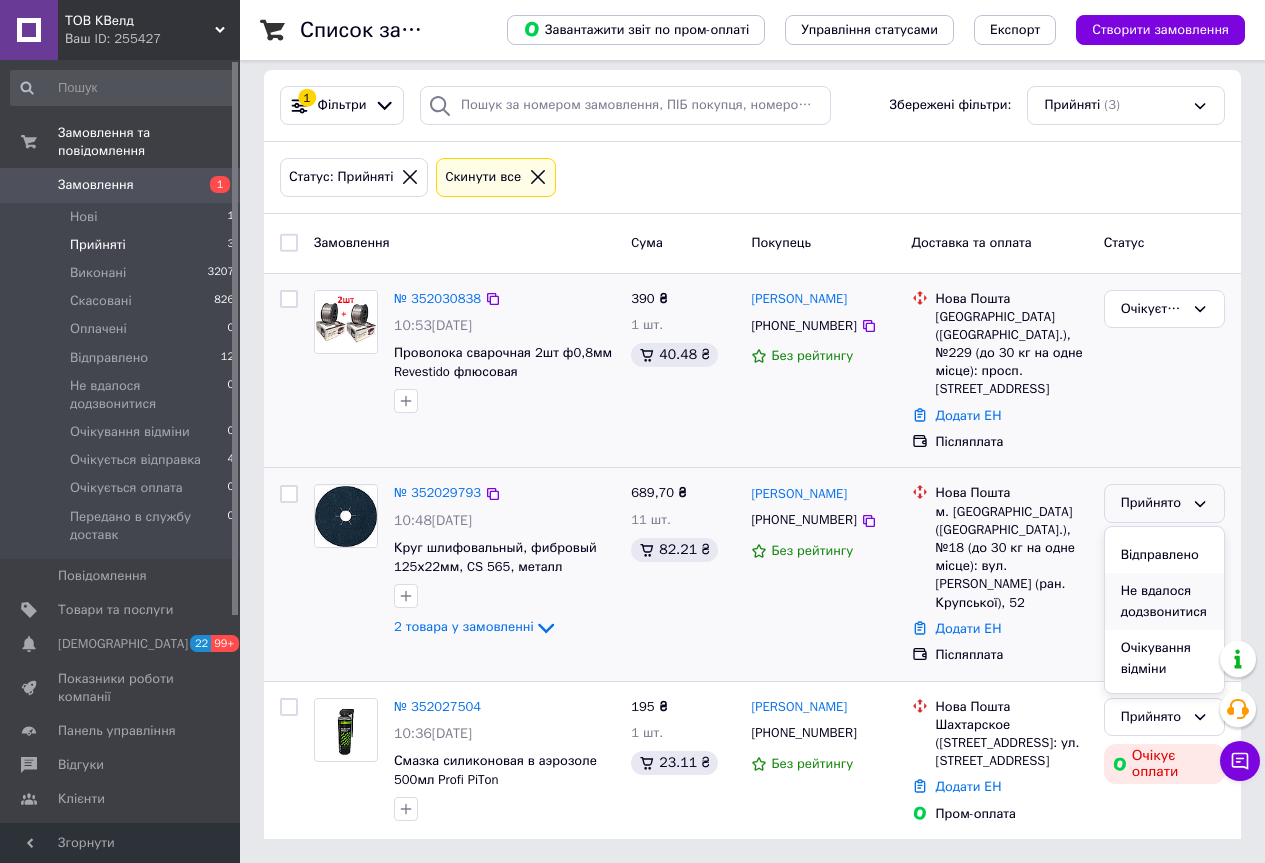 scroll, scrollTop: 200, scrollLeft: 0, axis: vertical 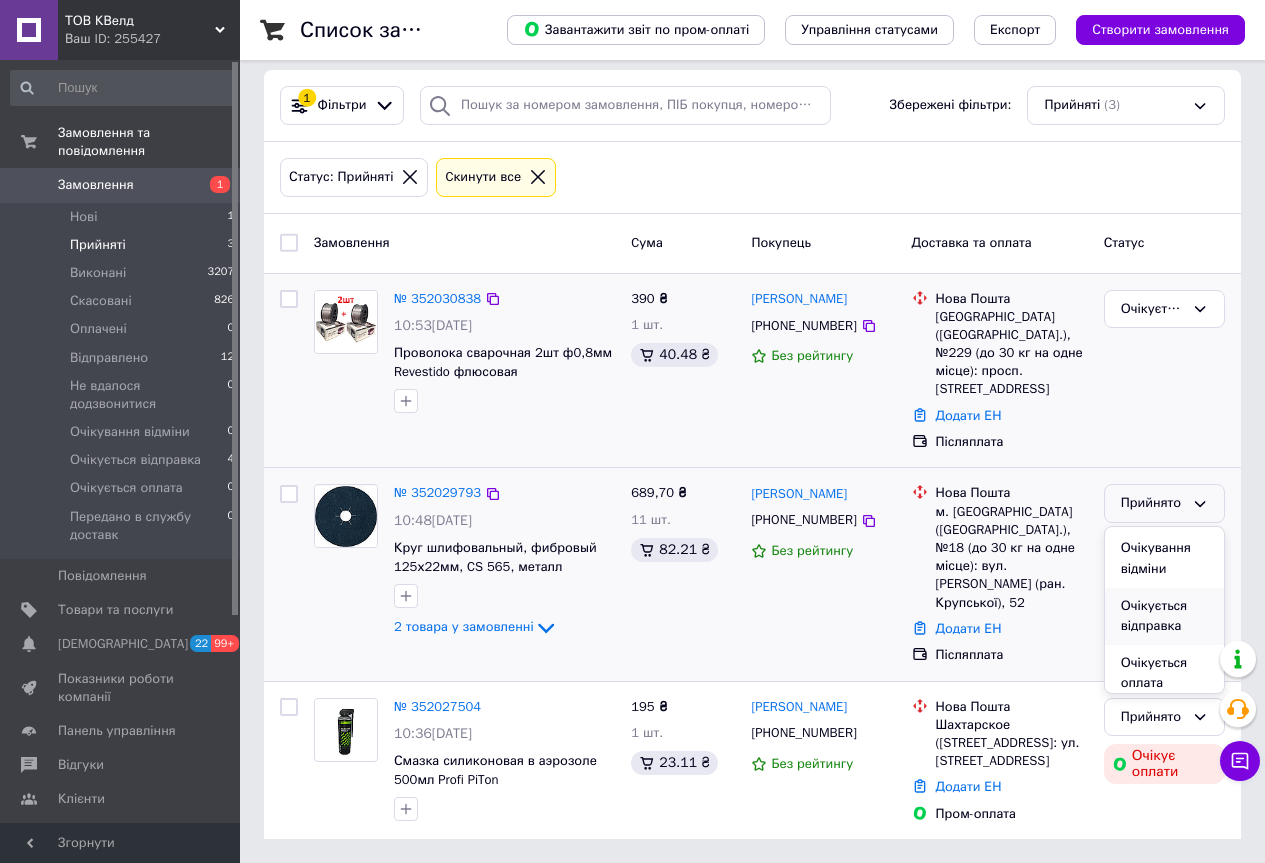 click on "Очікується відправка" at bounding box center [1164, 616] 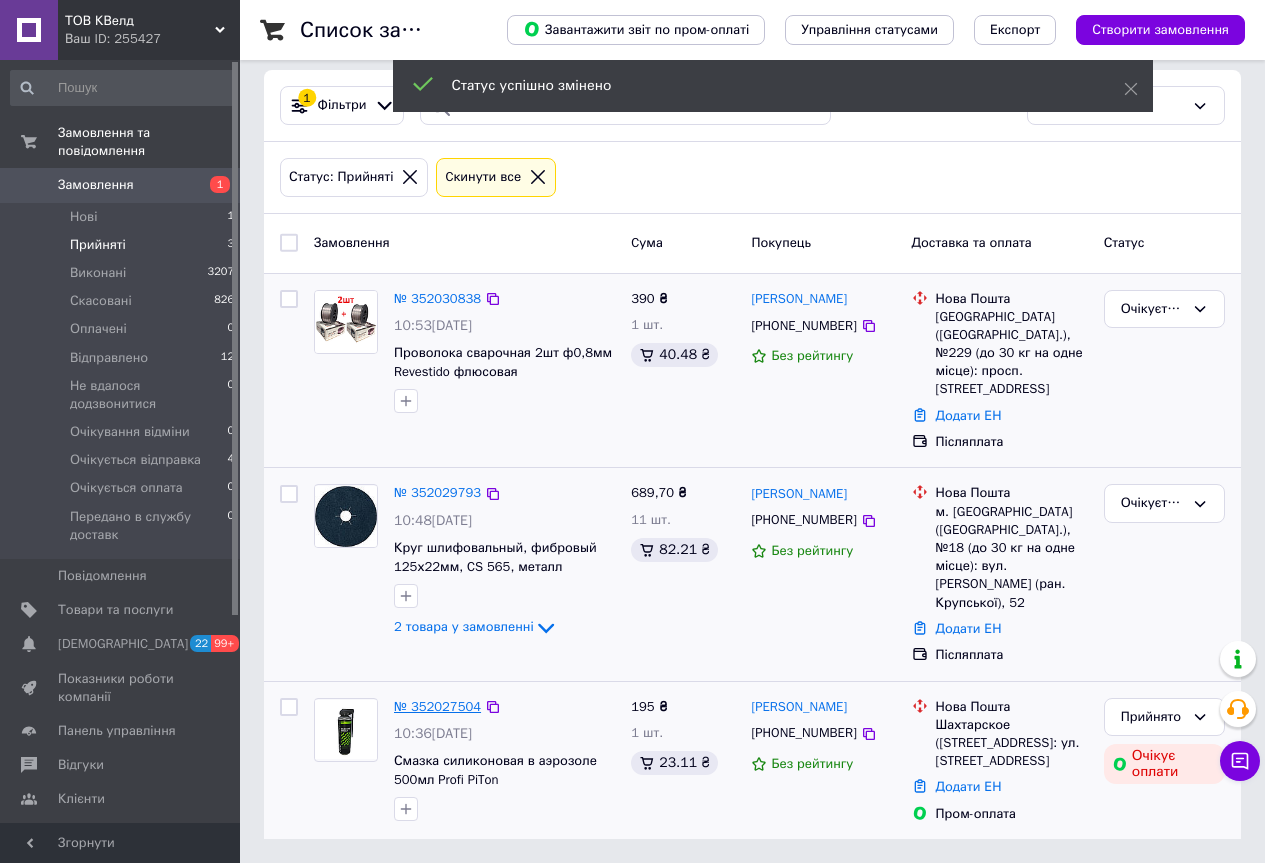 click on "№ 352027504" at bounding box center (437, 706) 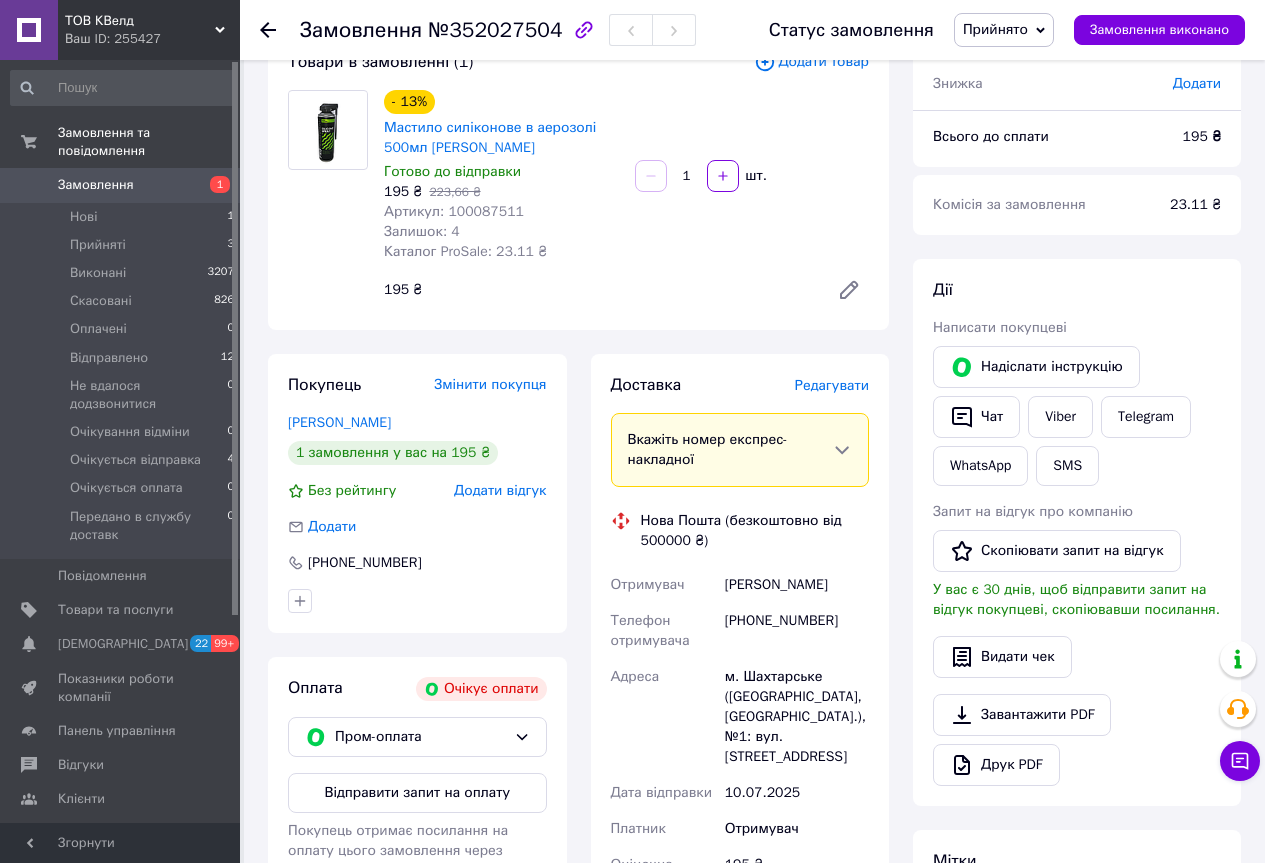 scroll, scrollTop: 300, scrollLeft: 0, axis: vertical 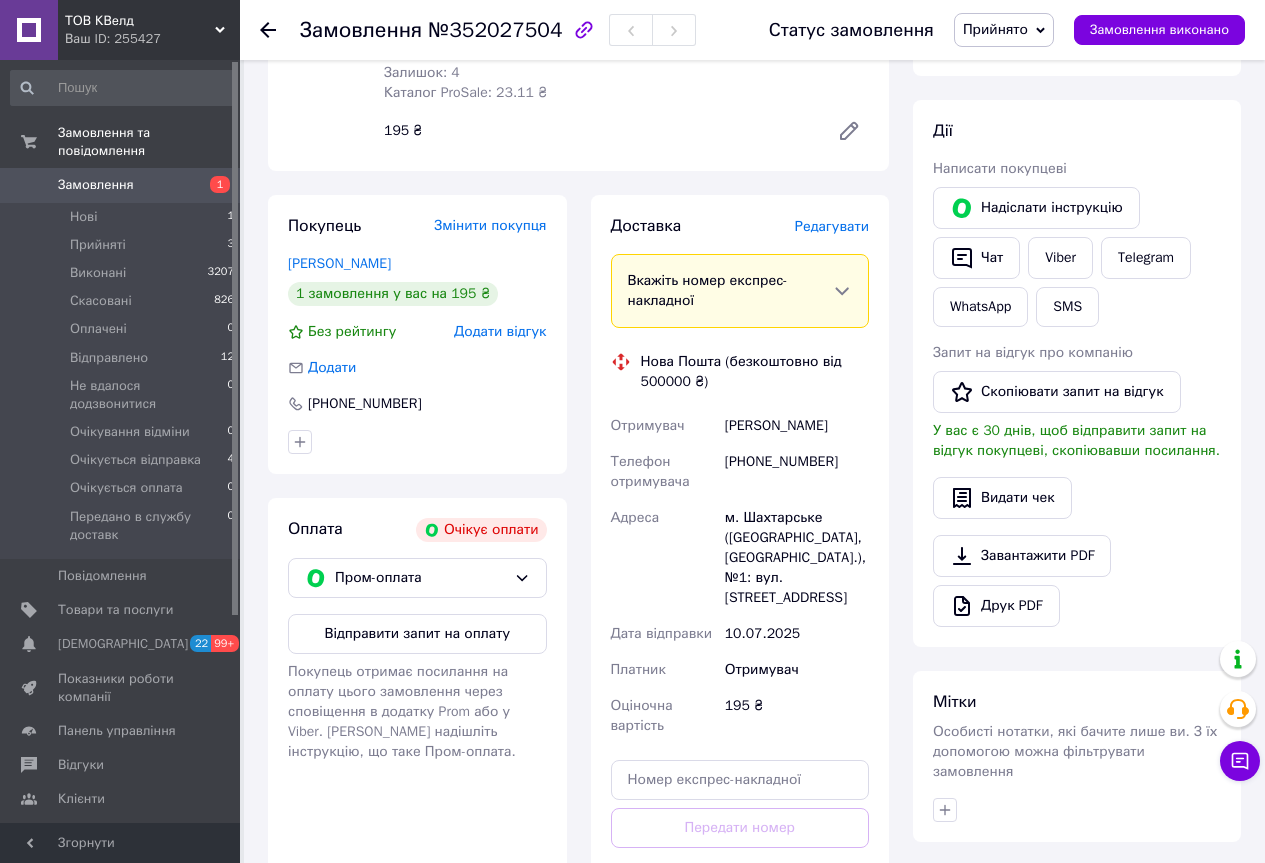 click on "[PHONE_NUMBER]" at bounding box center [797, 472] 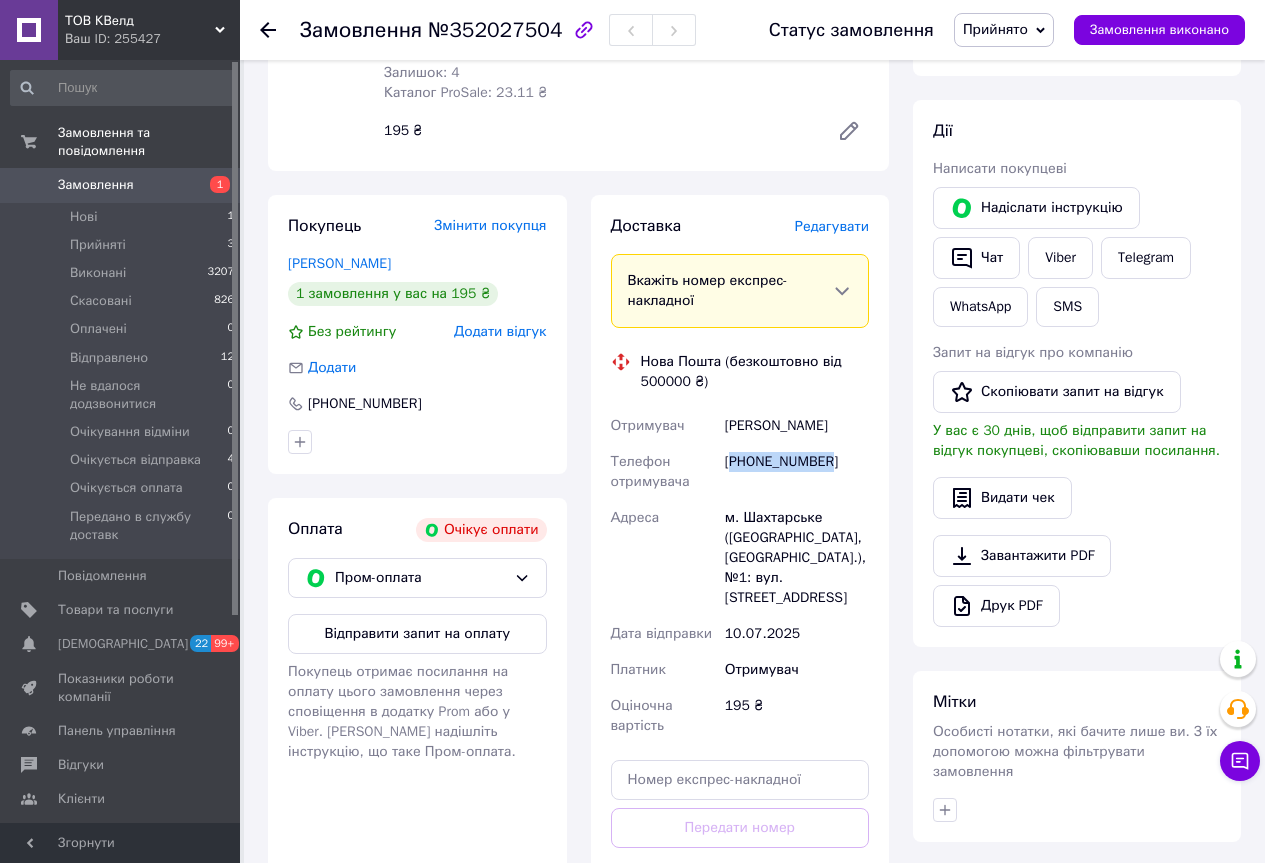click on "[PHONE_NUMBER]" at bounding box center (797, 472) 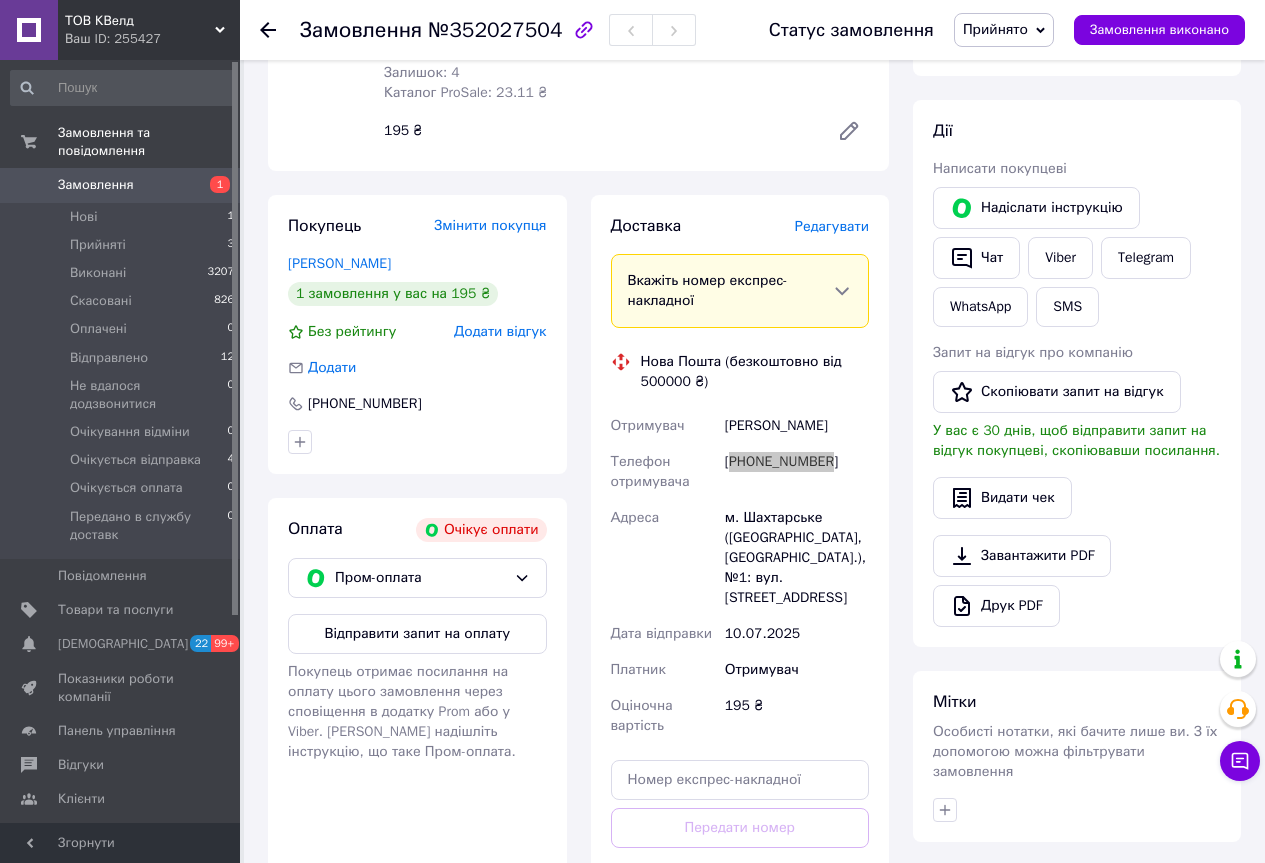 scroll, scrollTop: 100, scrollLeft: 0, axis: vertical 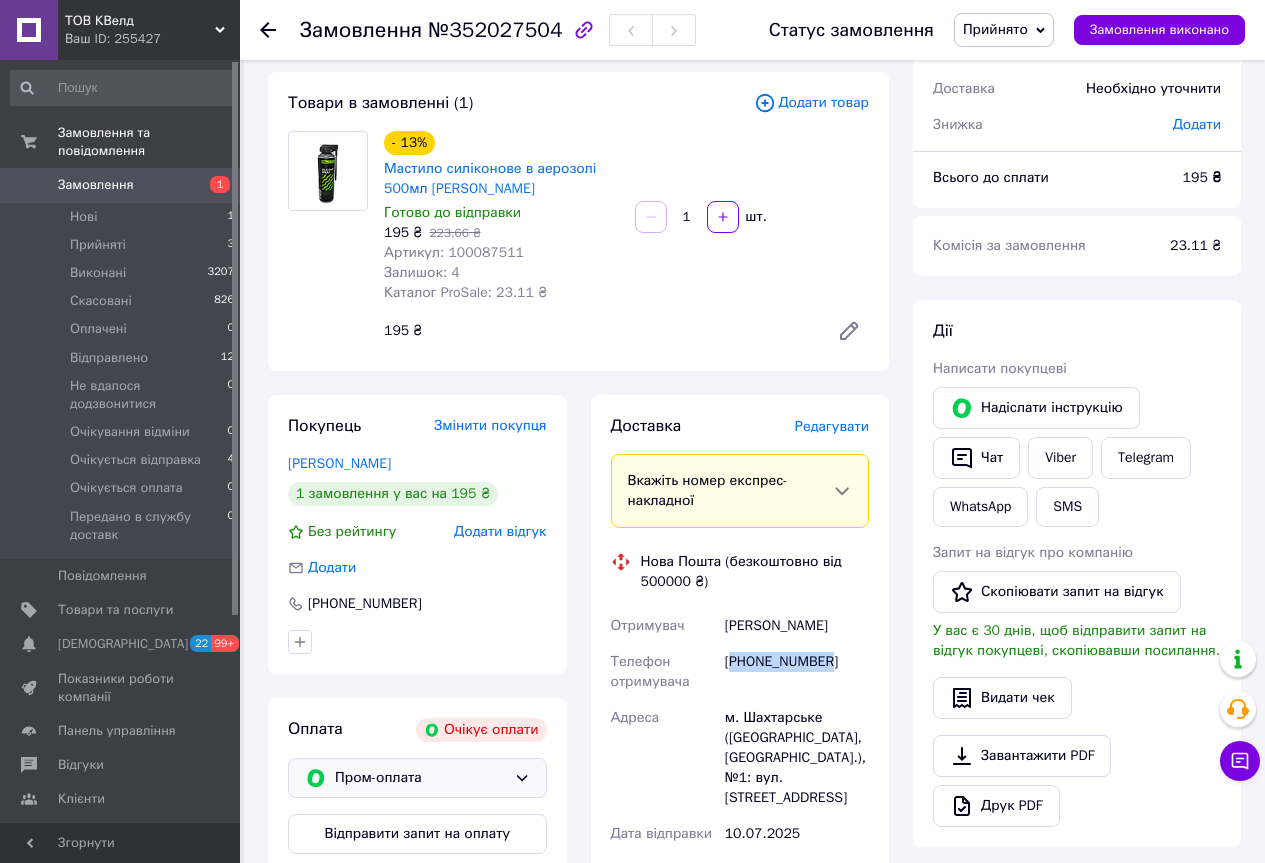 click on "Пром-оплата" at bounding box center [417, 778] 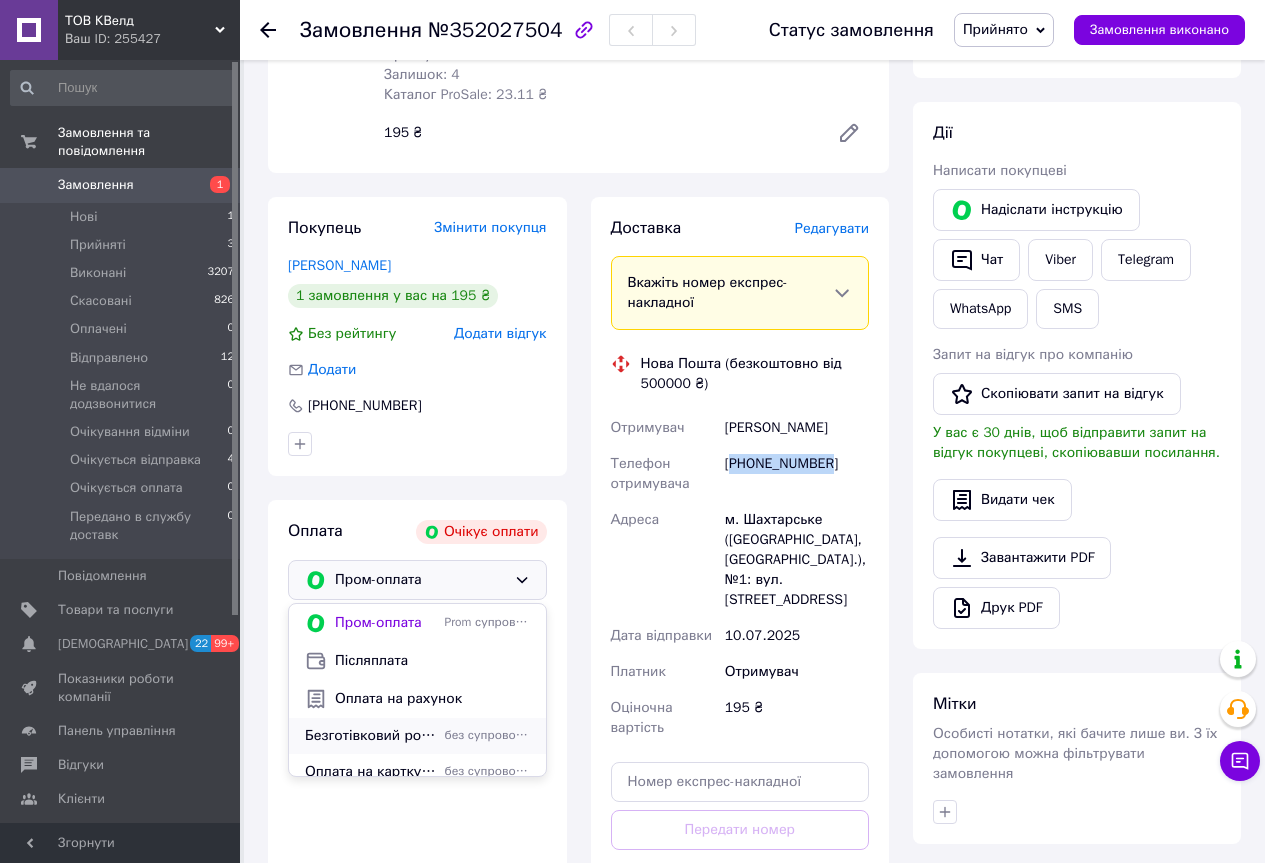scroll, scrollTop: 300, scrollLeft: 0, axis: vertical 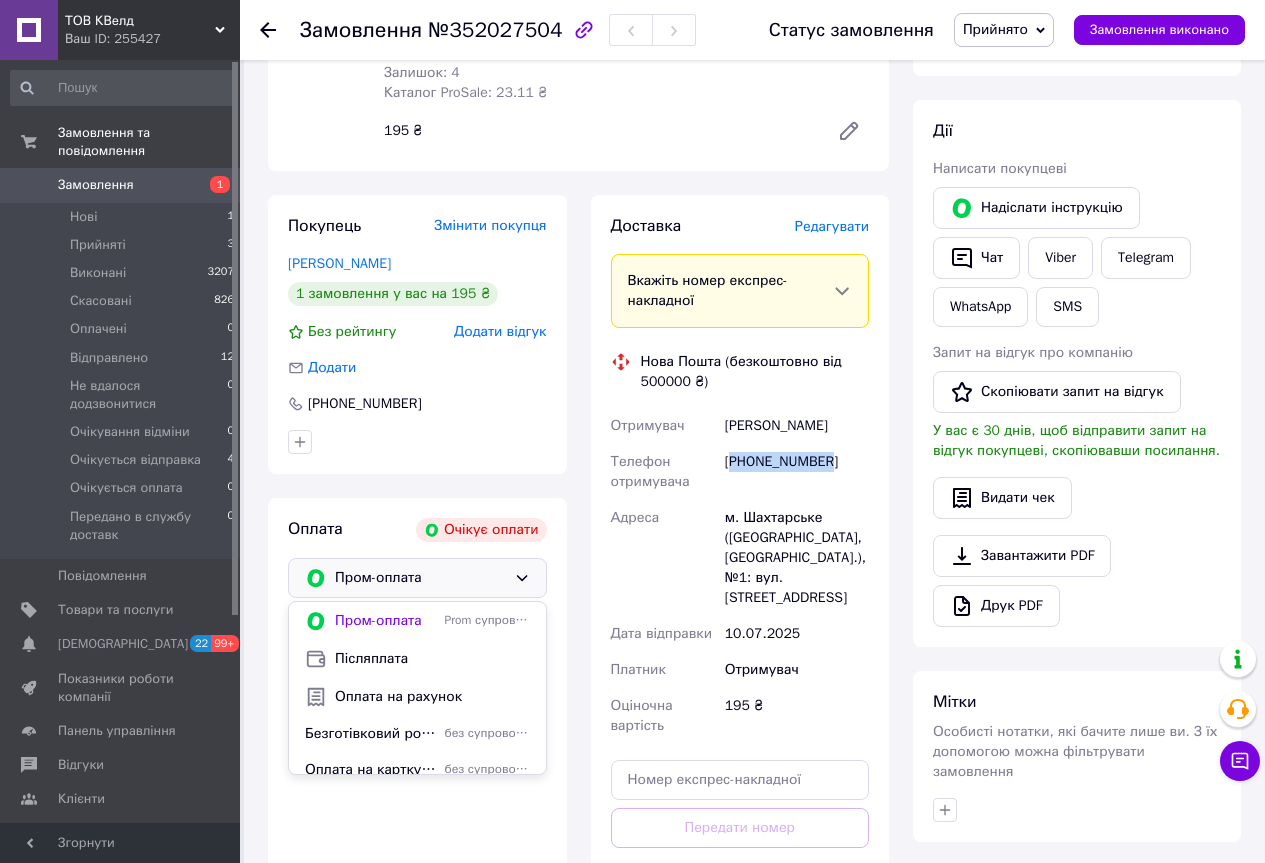 click on "Післяплата" at bounding box center [432, 659] 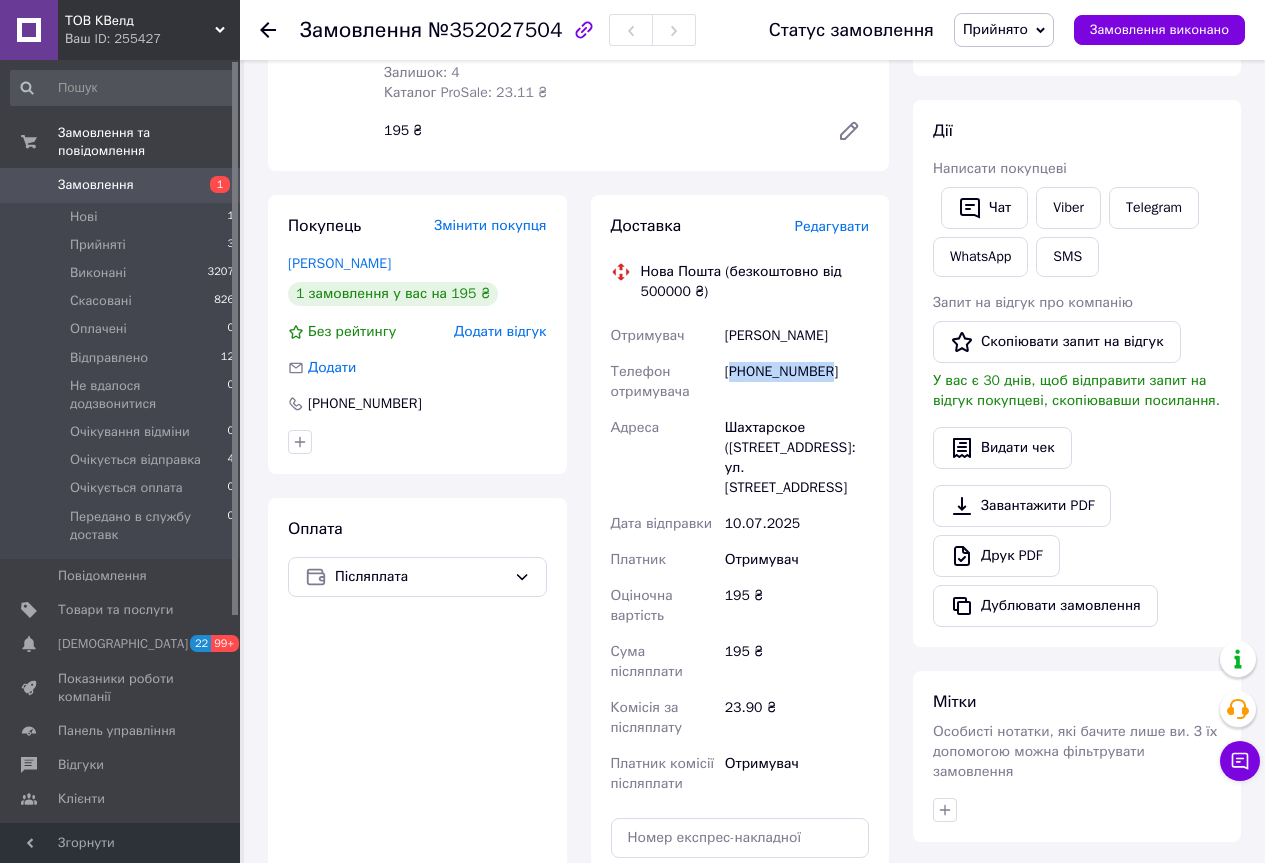 click on "Прийнято" at bounding box center [995, 29] 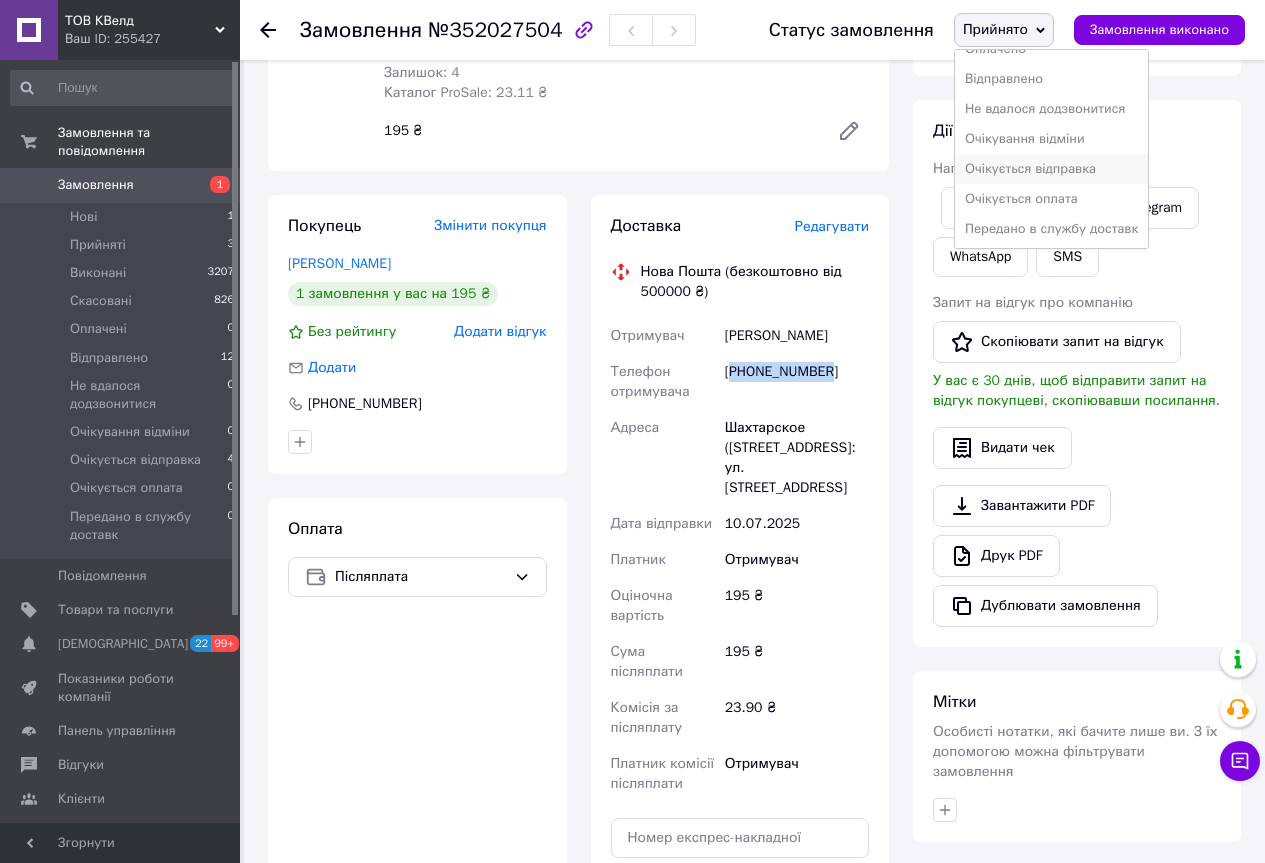 scroll, scrollTop: 82, scrollLeft: 0, axis: vertical 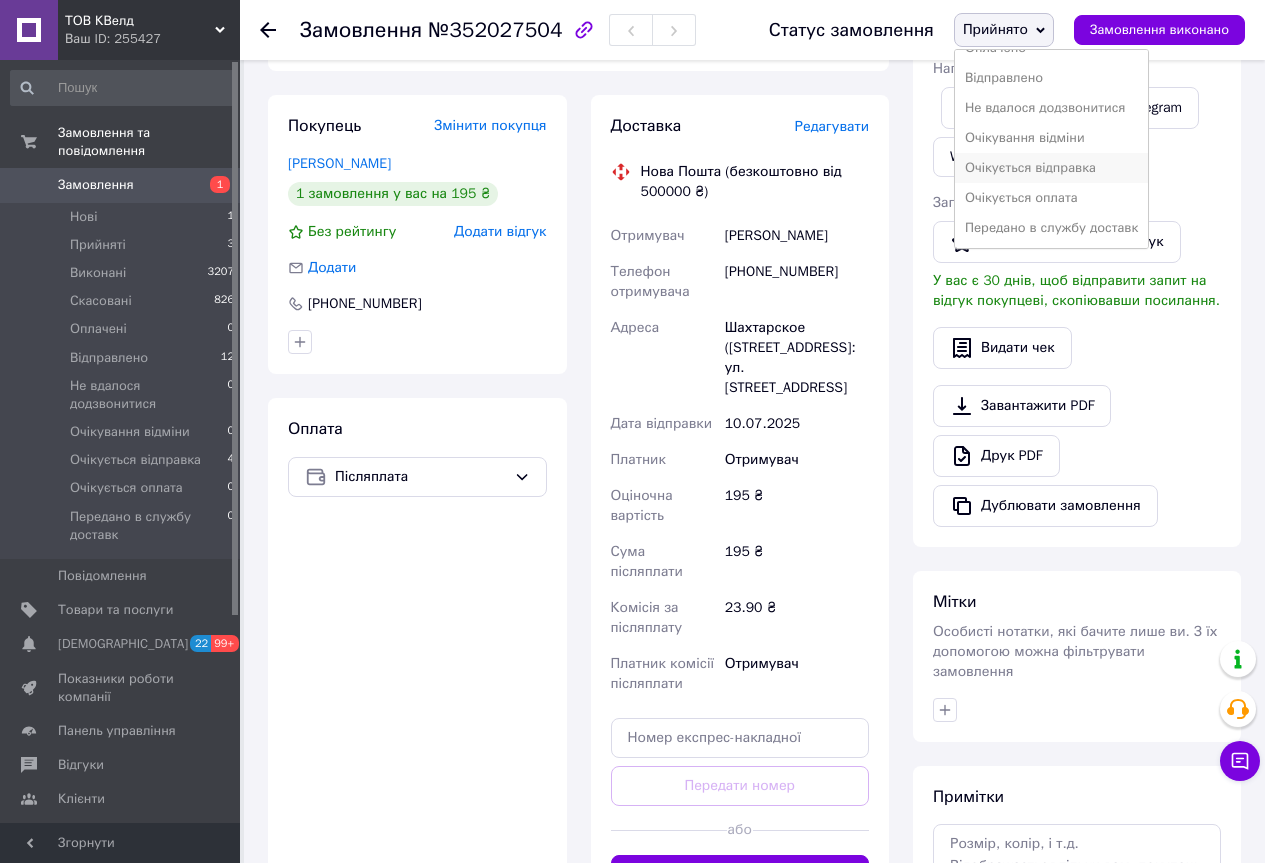 click on "Очікується відправка" at bounding box center [1051, 168] 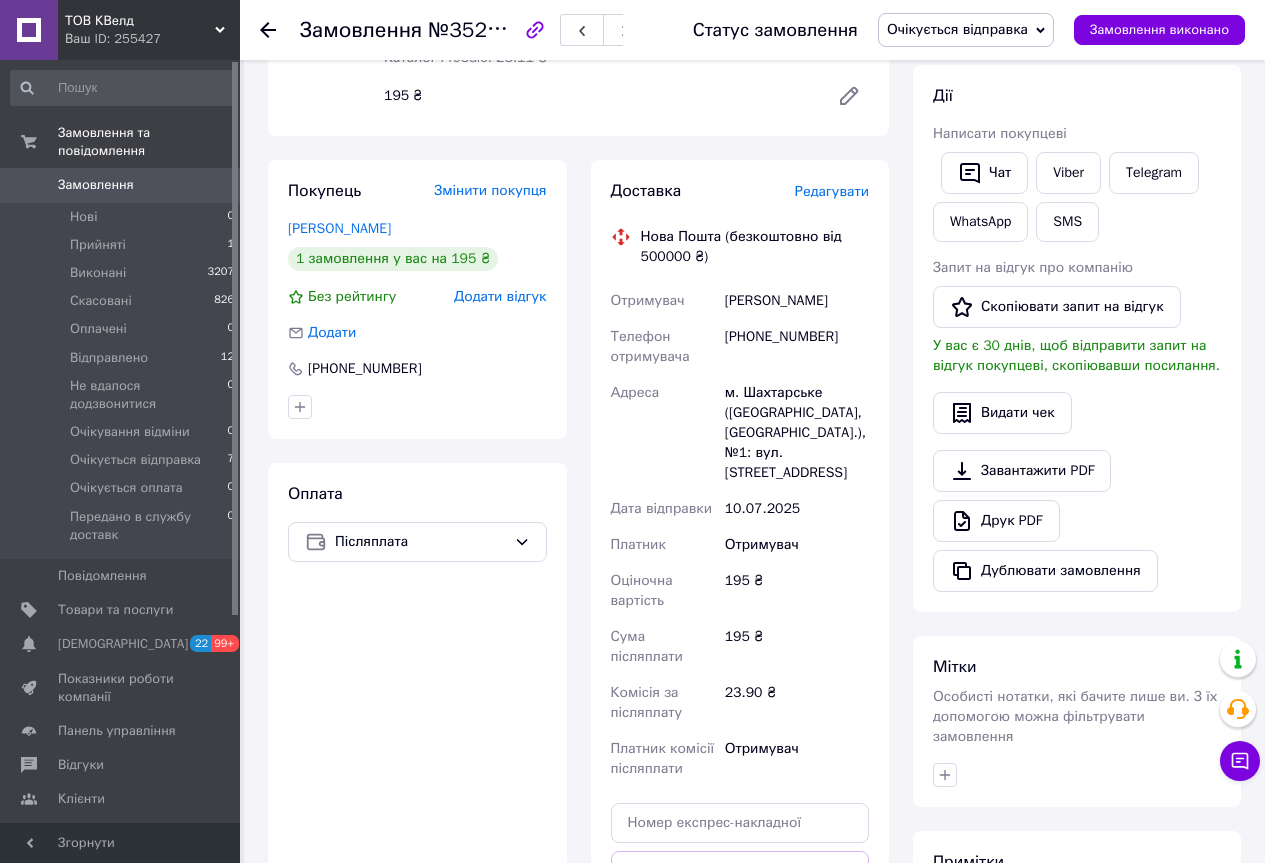 scroll, scrollTop: 136, scrollLeft: 0, axis: vertical 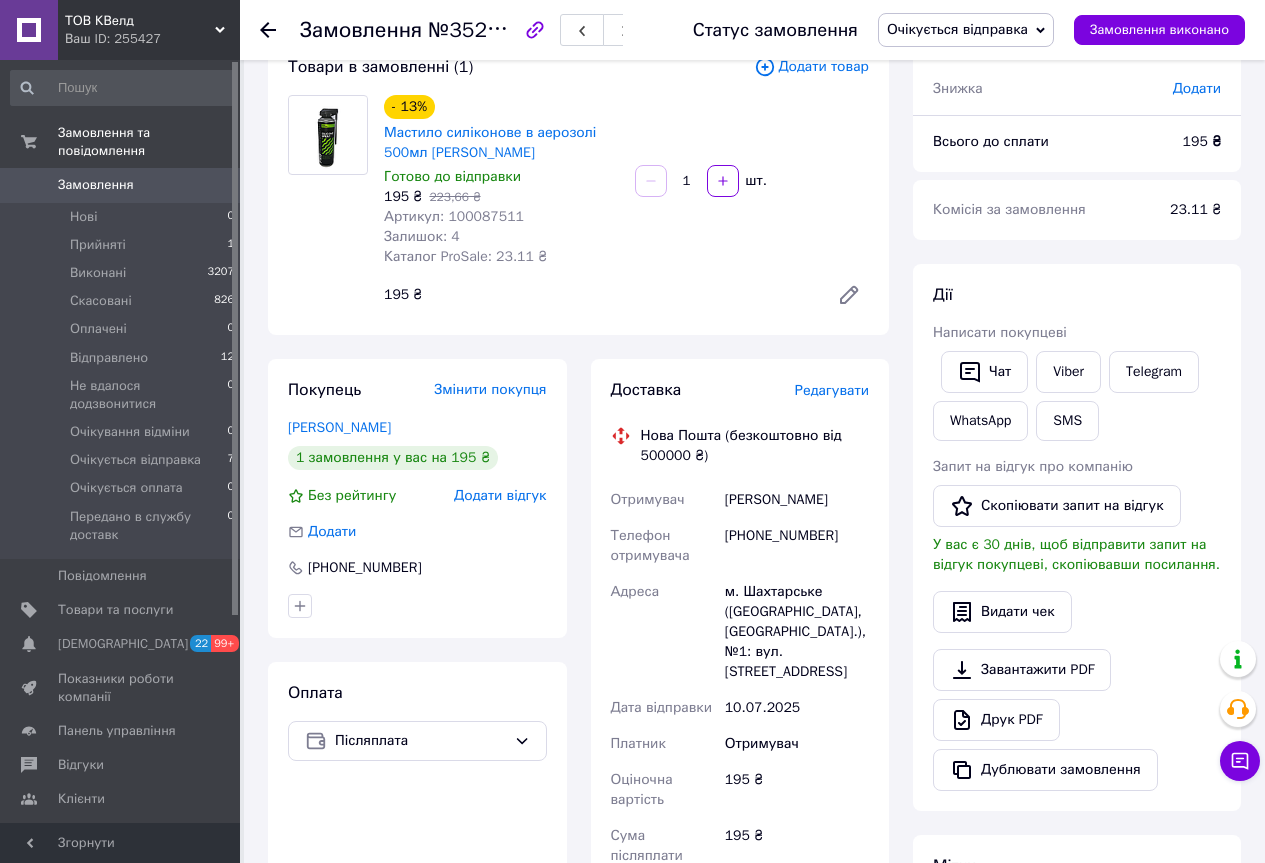 click on "0" at bounding box center [212, 185] 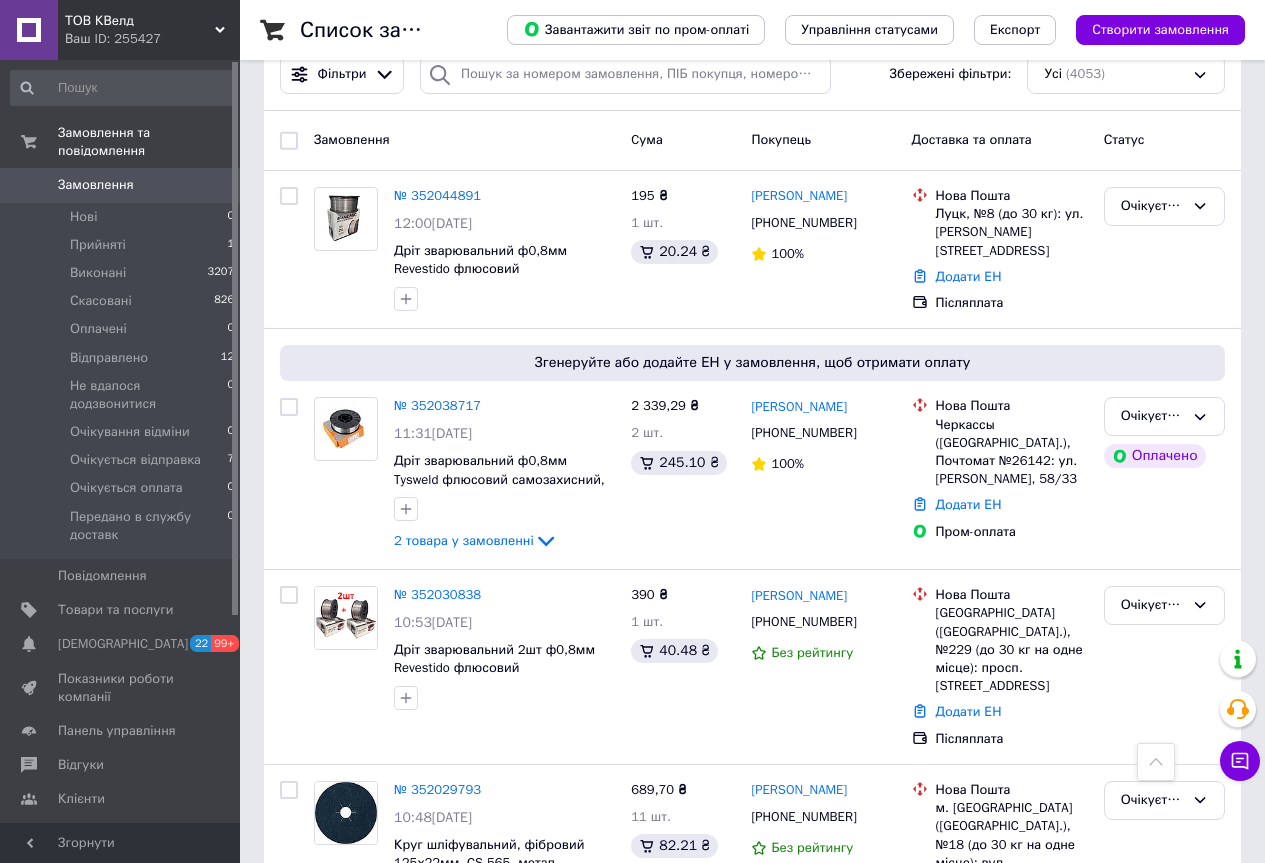 scroll, scrollTop: 200, scrollLeft: 0, axis: vertical 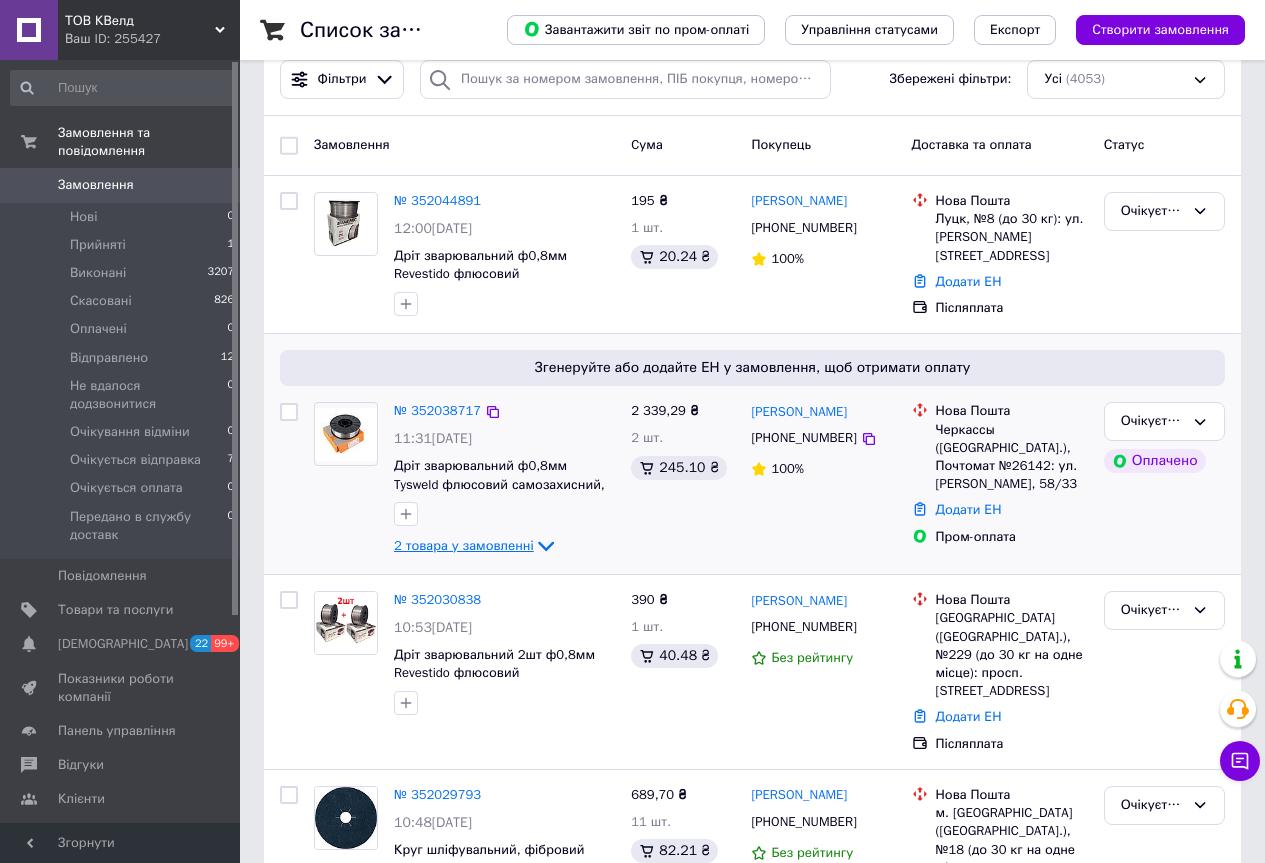 click on "2 товара у замовленні" at bounding box center (464, 545) 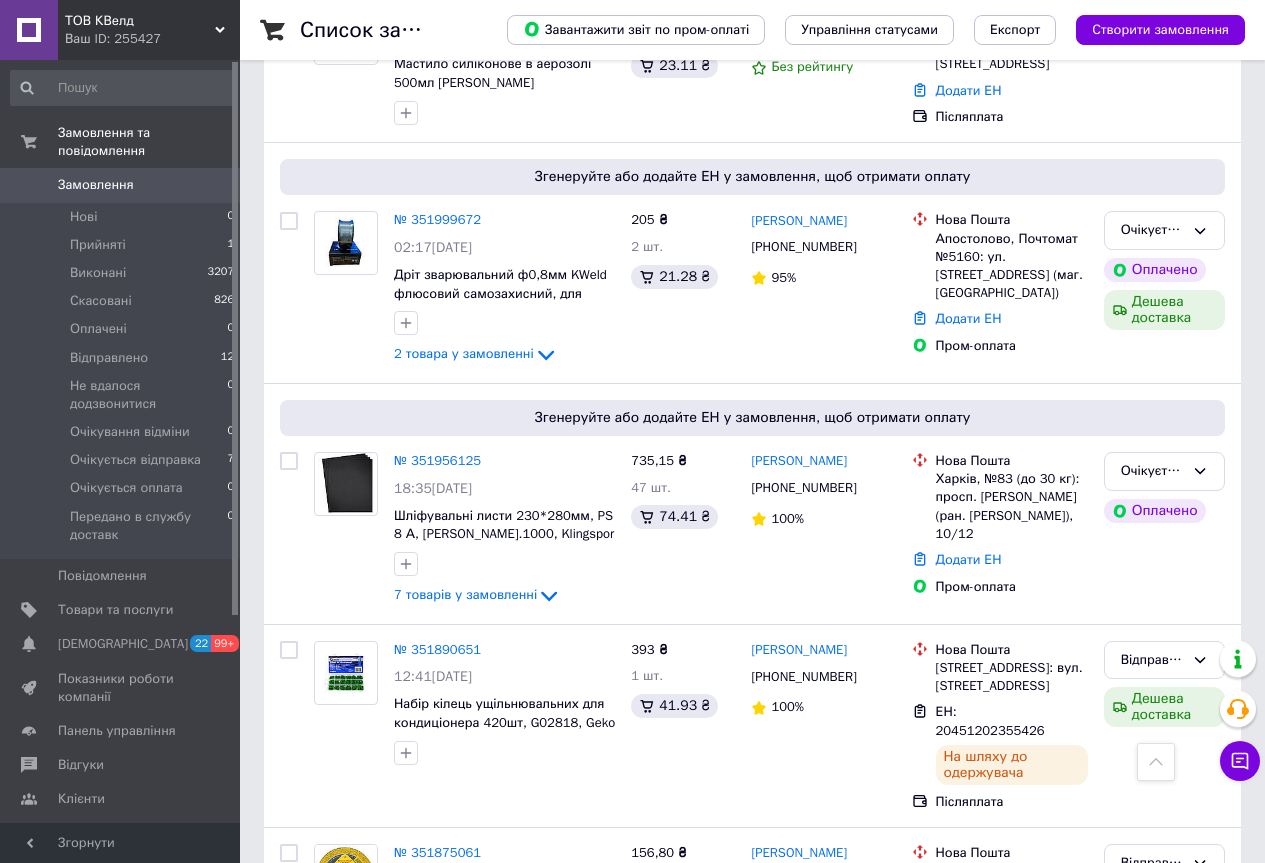 scroll, scrollTop: 1600, scrollLeft: 0, axis: vertical 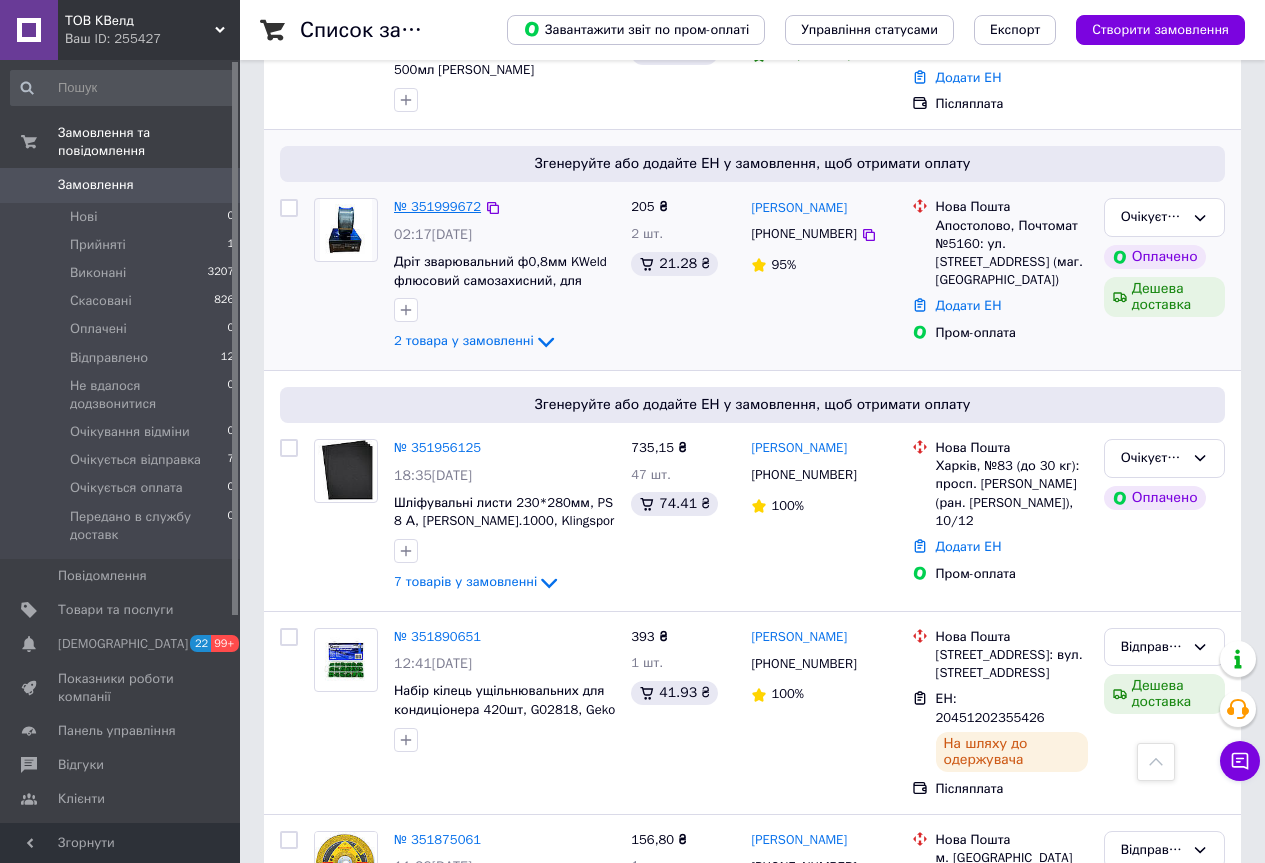 click on "№ 351999672" at bounding box center (437, 206) 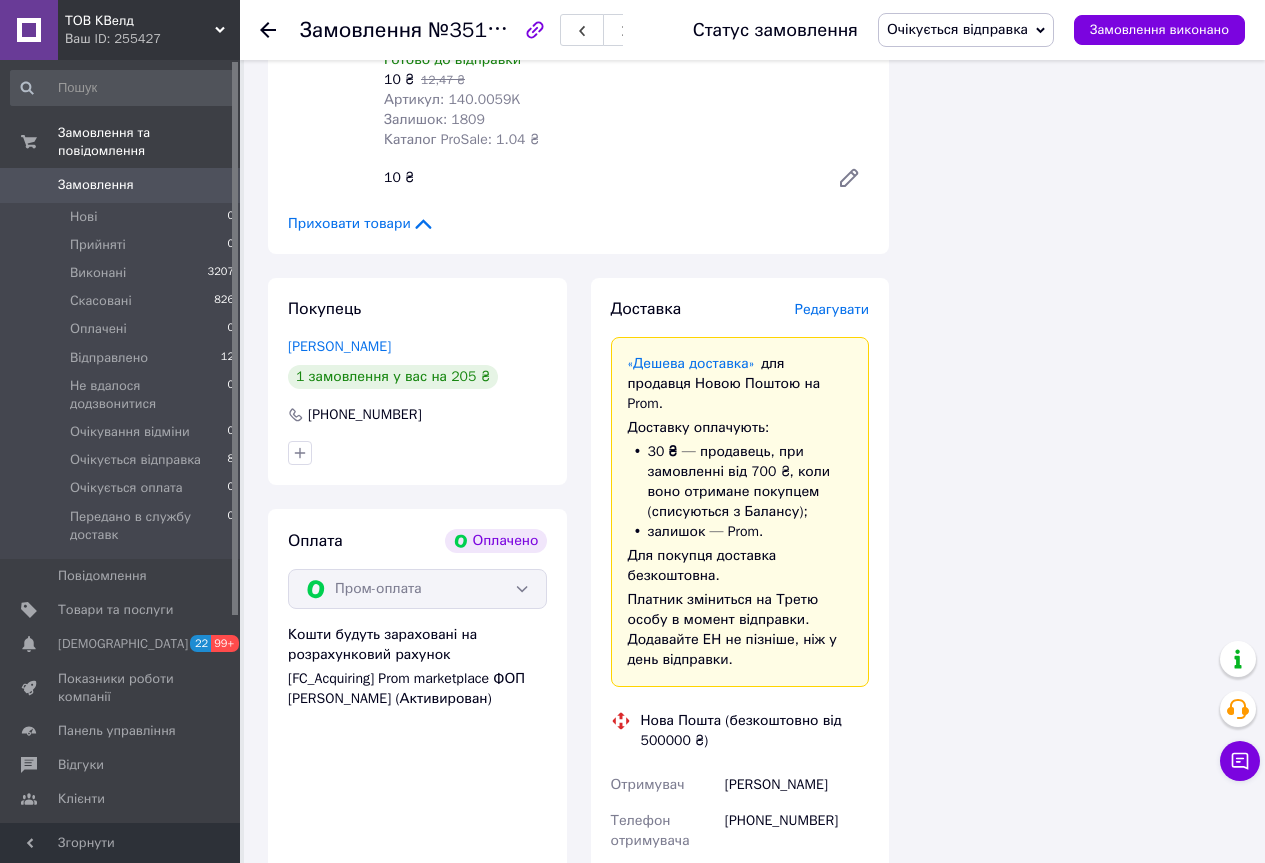 scroll, scrollTop: 1383, scrollLeft: 0, axis: vertical 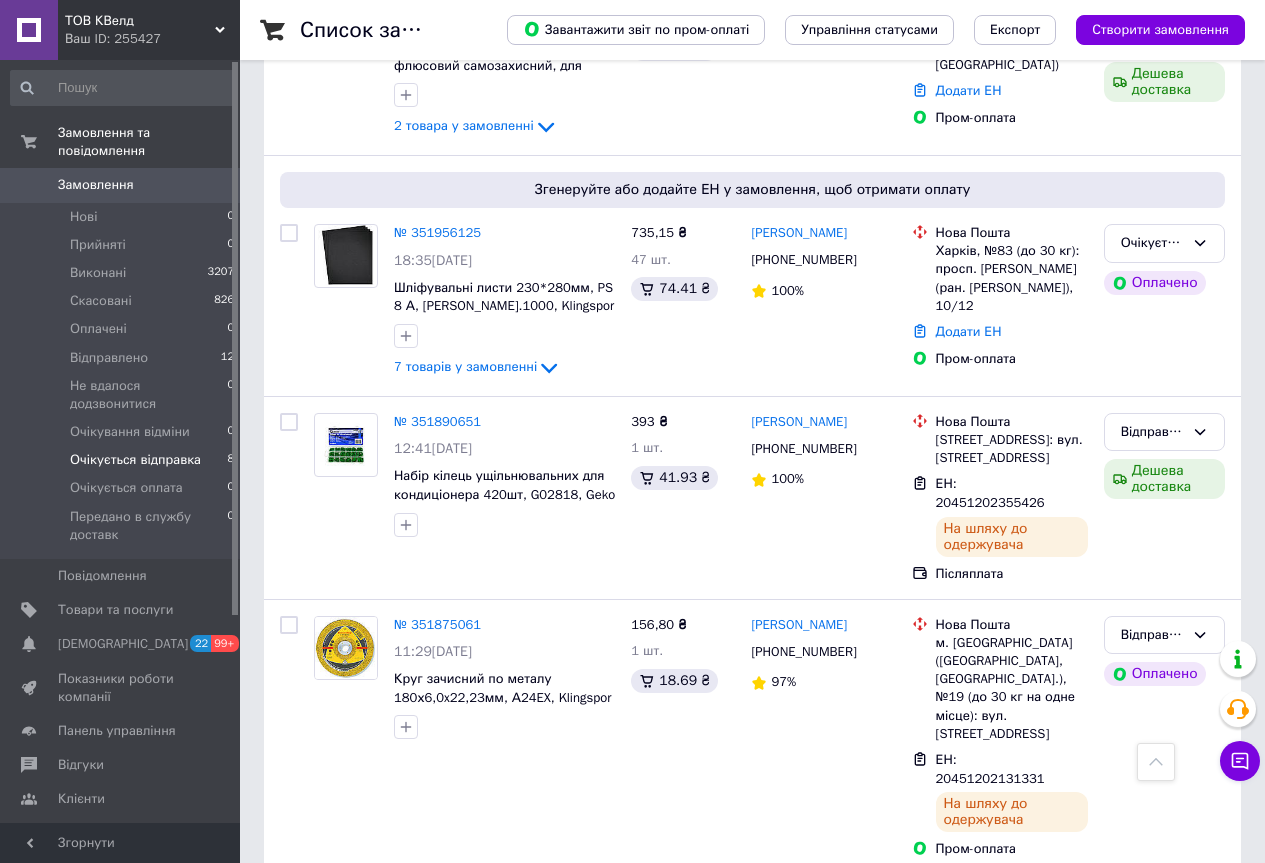 click on "Очікується відправка 8" at bounding box center [123, 460] 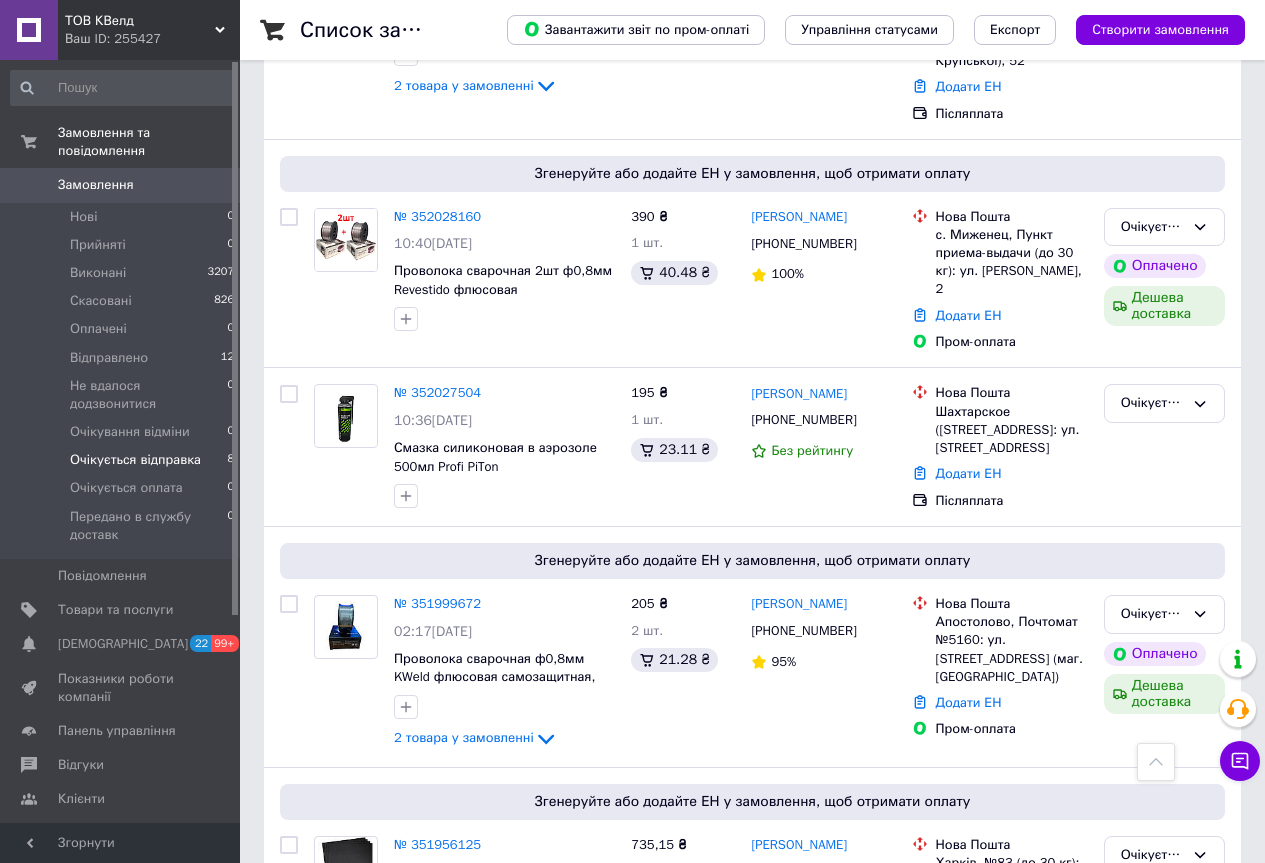 scroll, scrollTop: 1263, scrollLeft: 0, axis: vertical 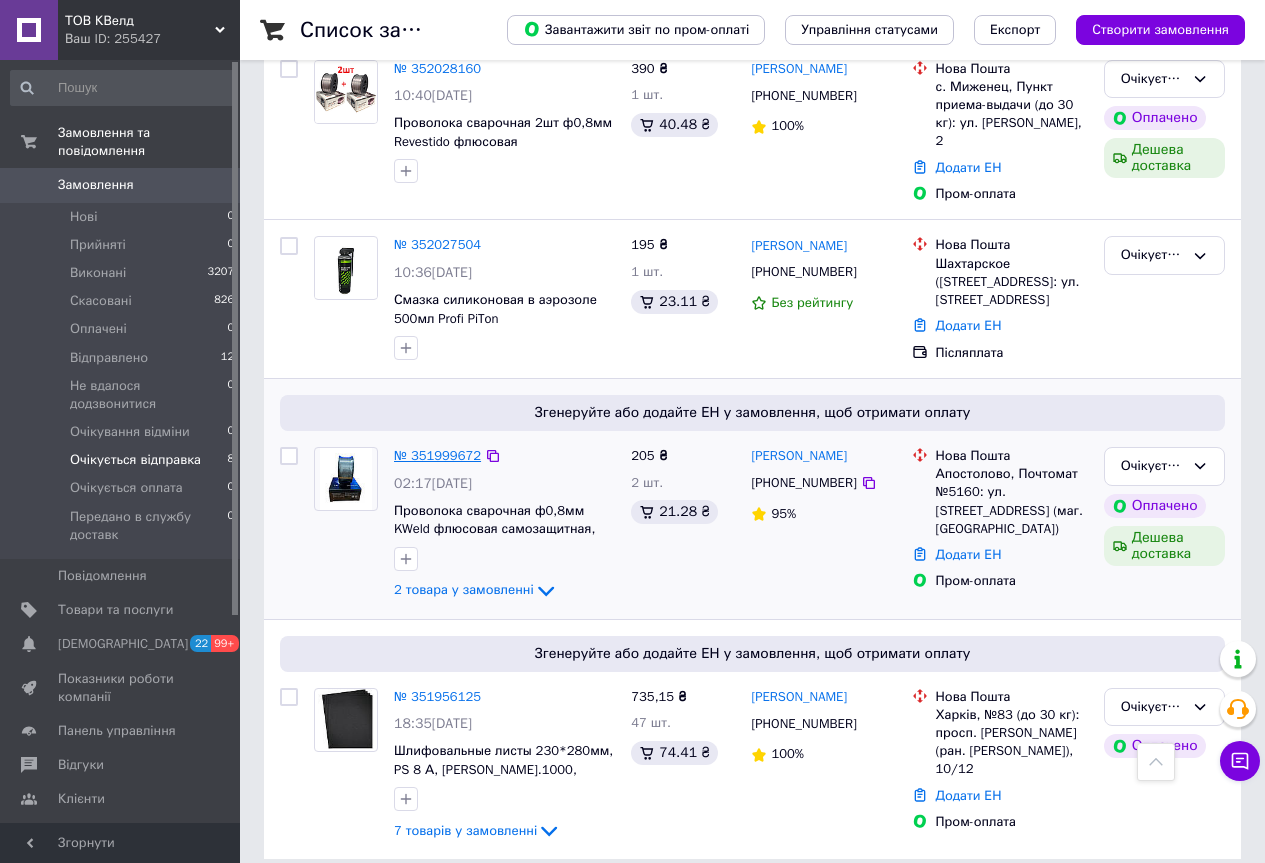 click on "№ 351999672" at bounding box center (437, 455) 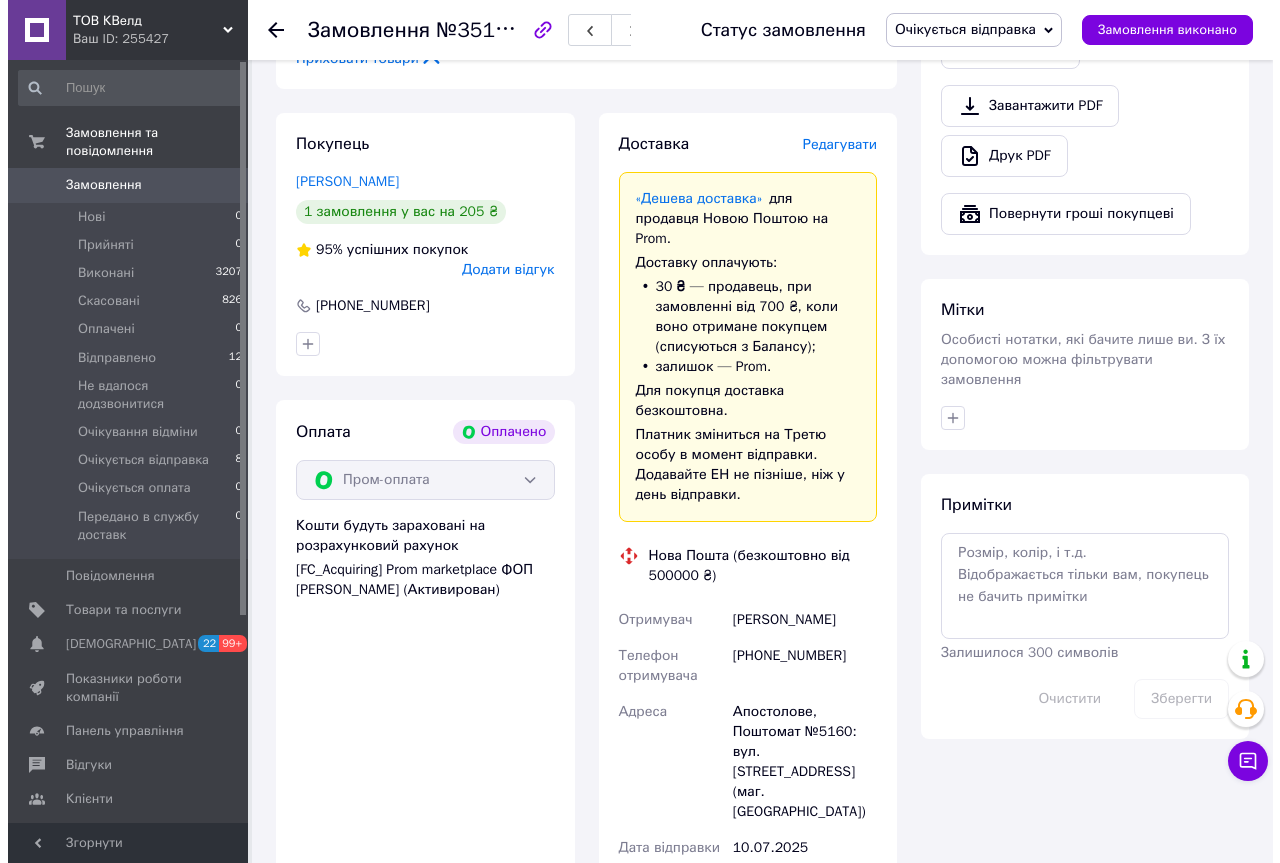 scroll, scrollTop: 663, scrollLeft: 0, axis: vertical 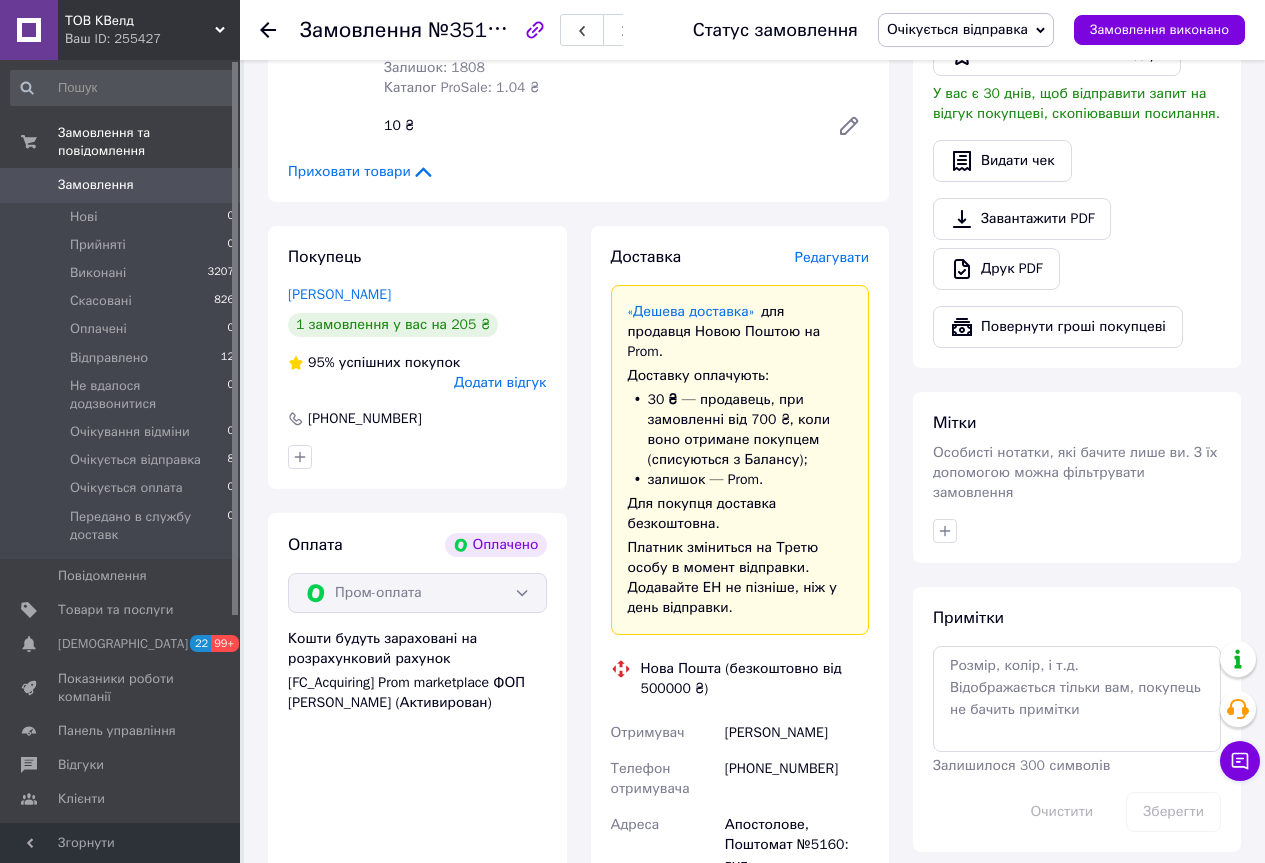 click on "Редагувати" at bounding box center [832, 257] 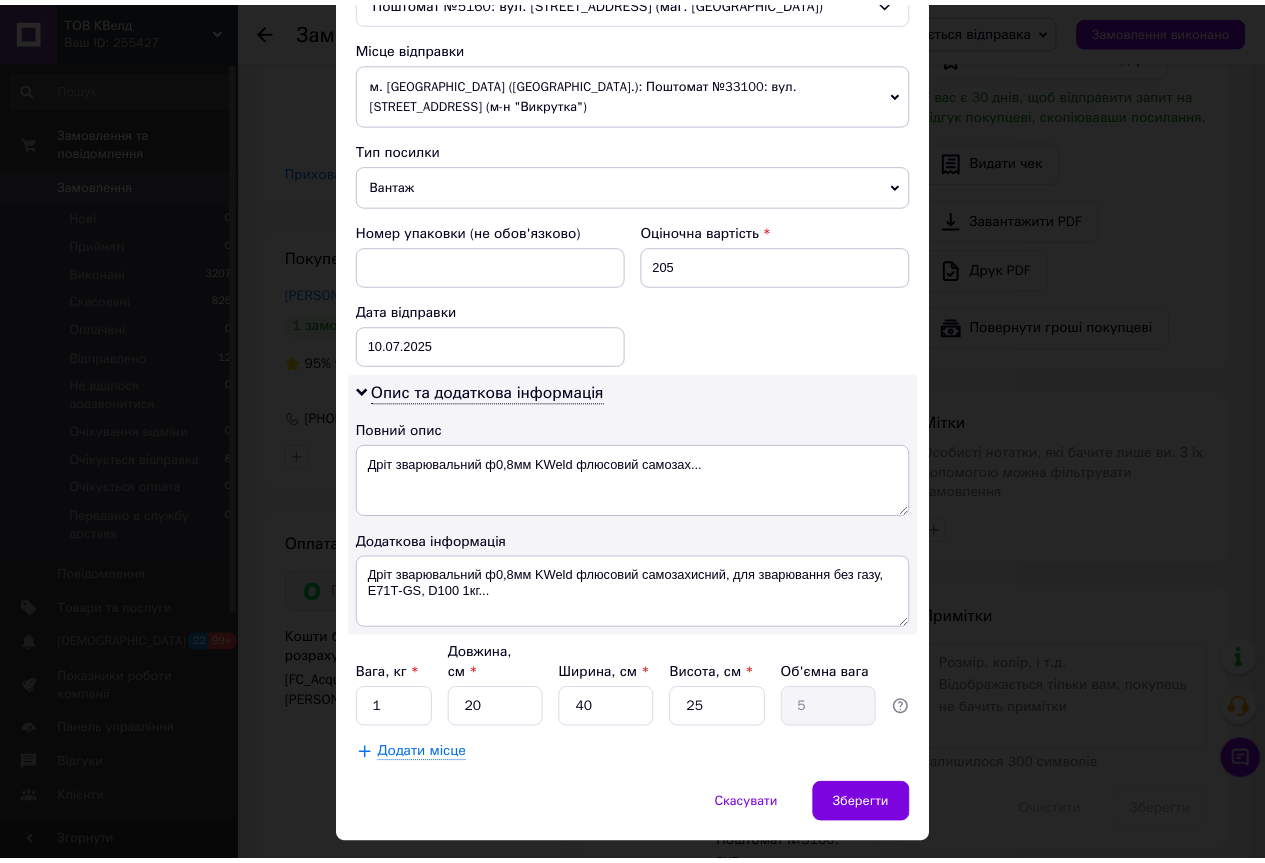 scroll, scrollTop: 709, scrollLeft: 0, axis: vertical 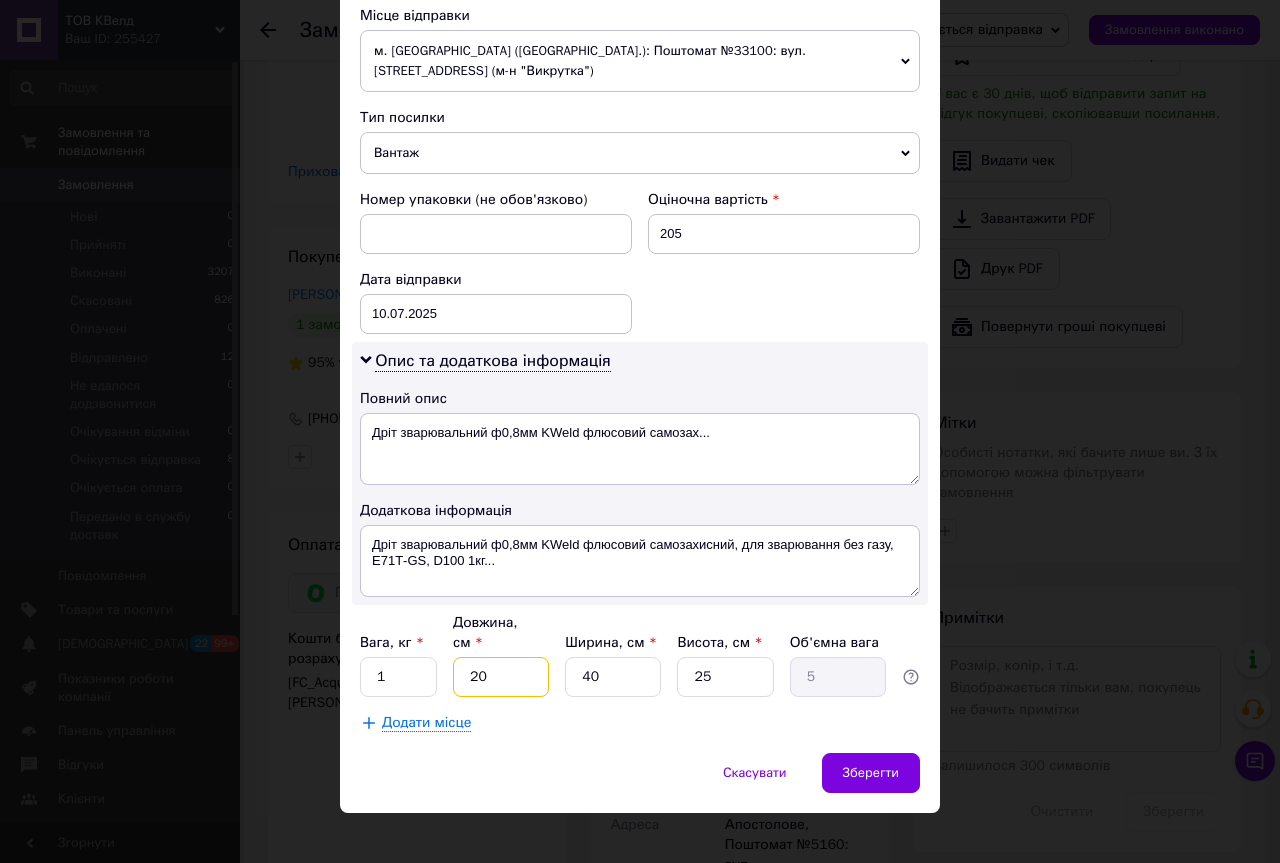 click on "20" at bounding box center [501, 677] 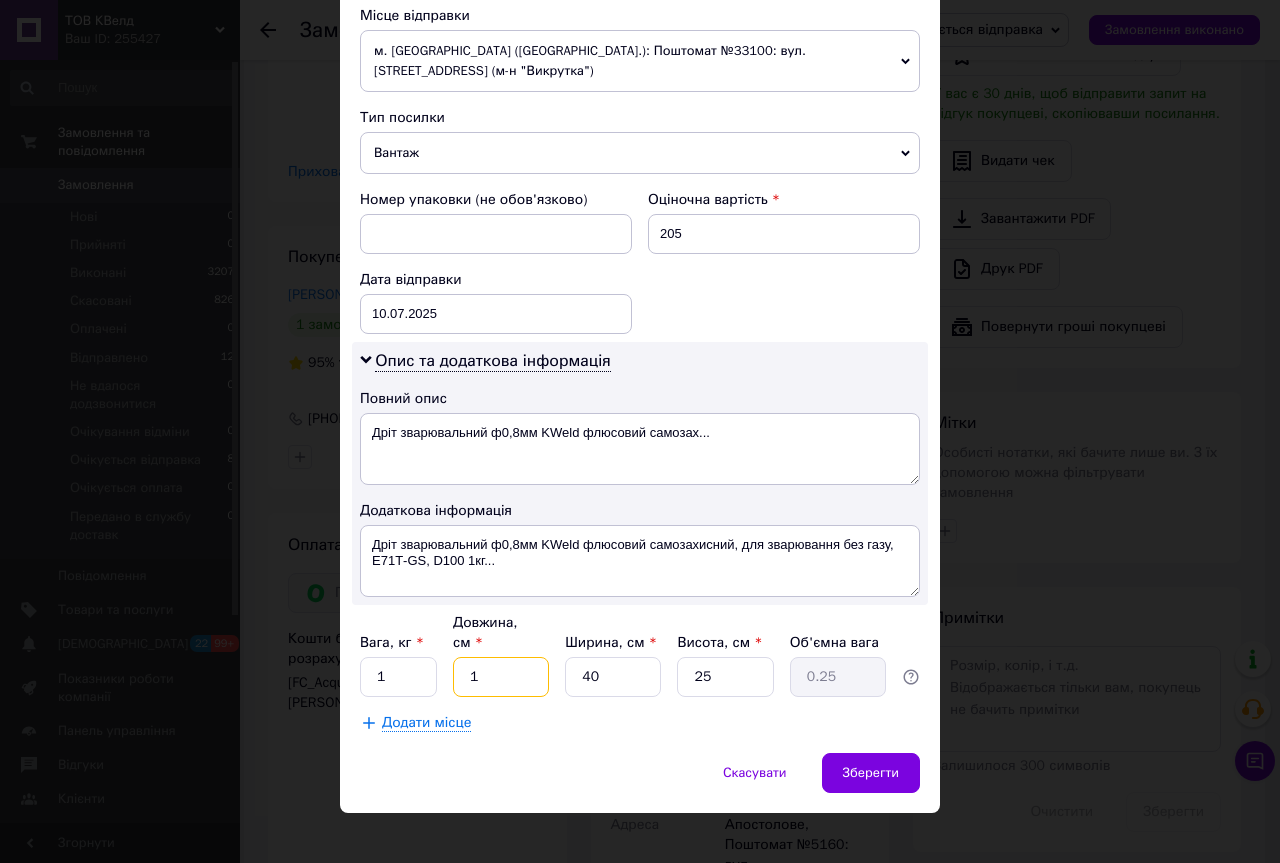 type on "11" 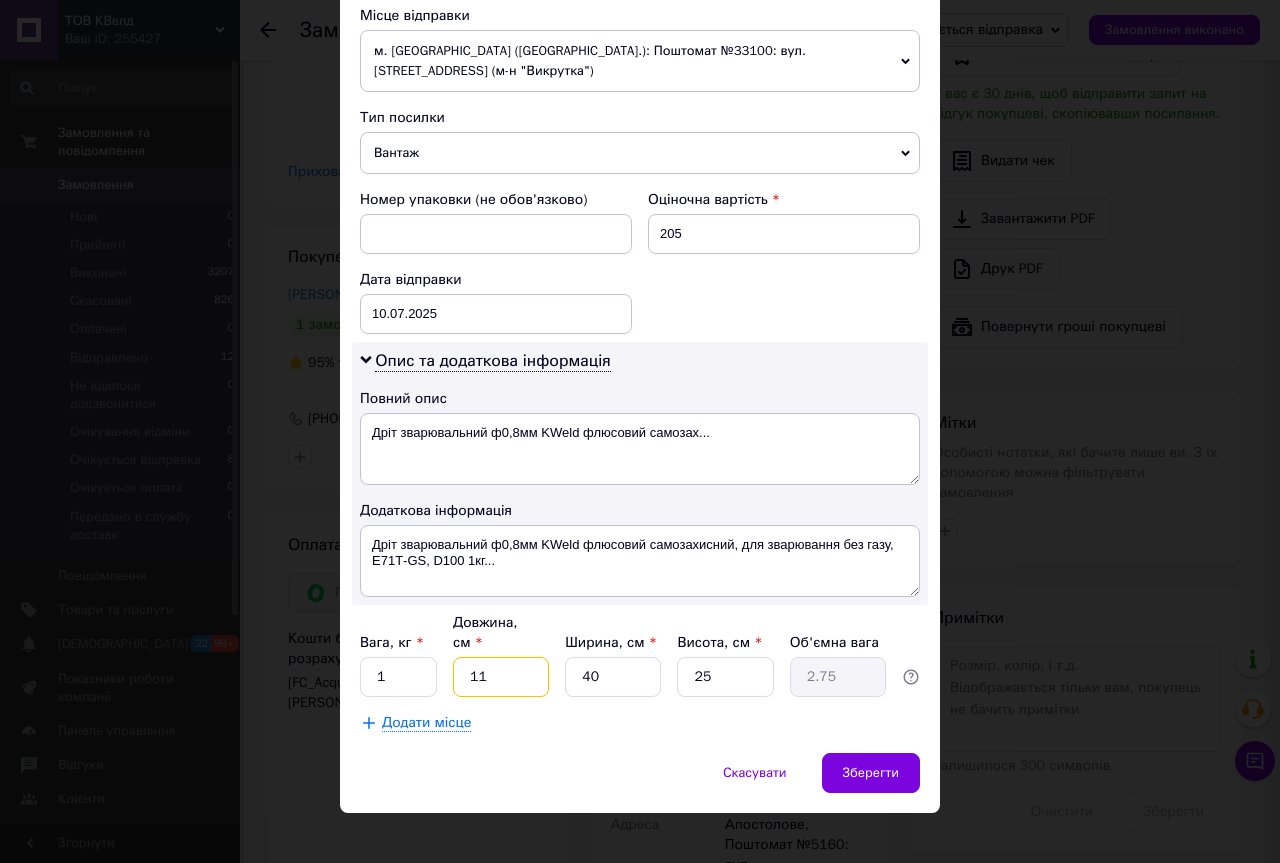 type on "11" 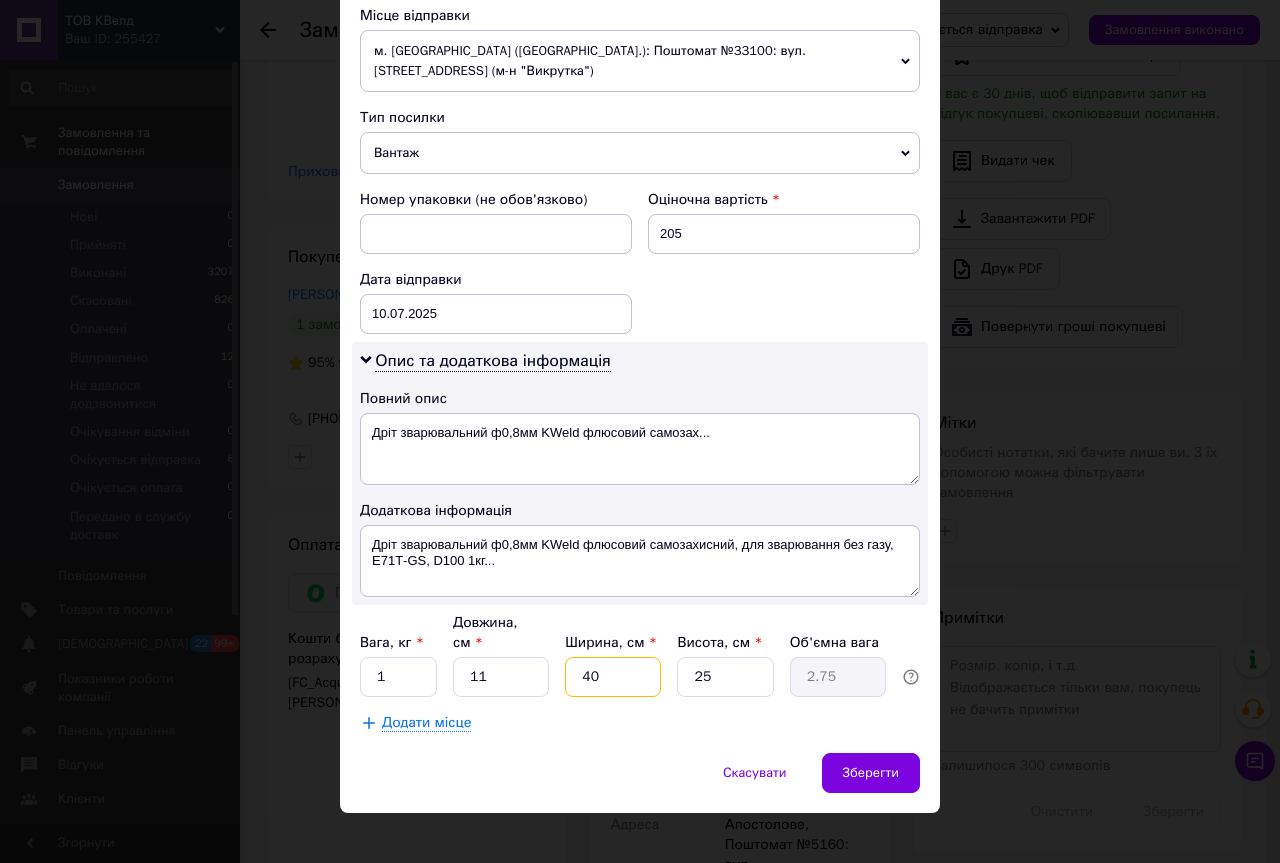 type on "1" 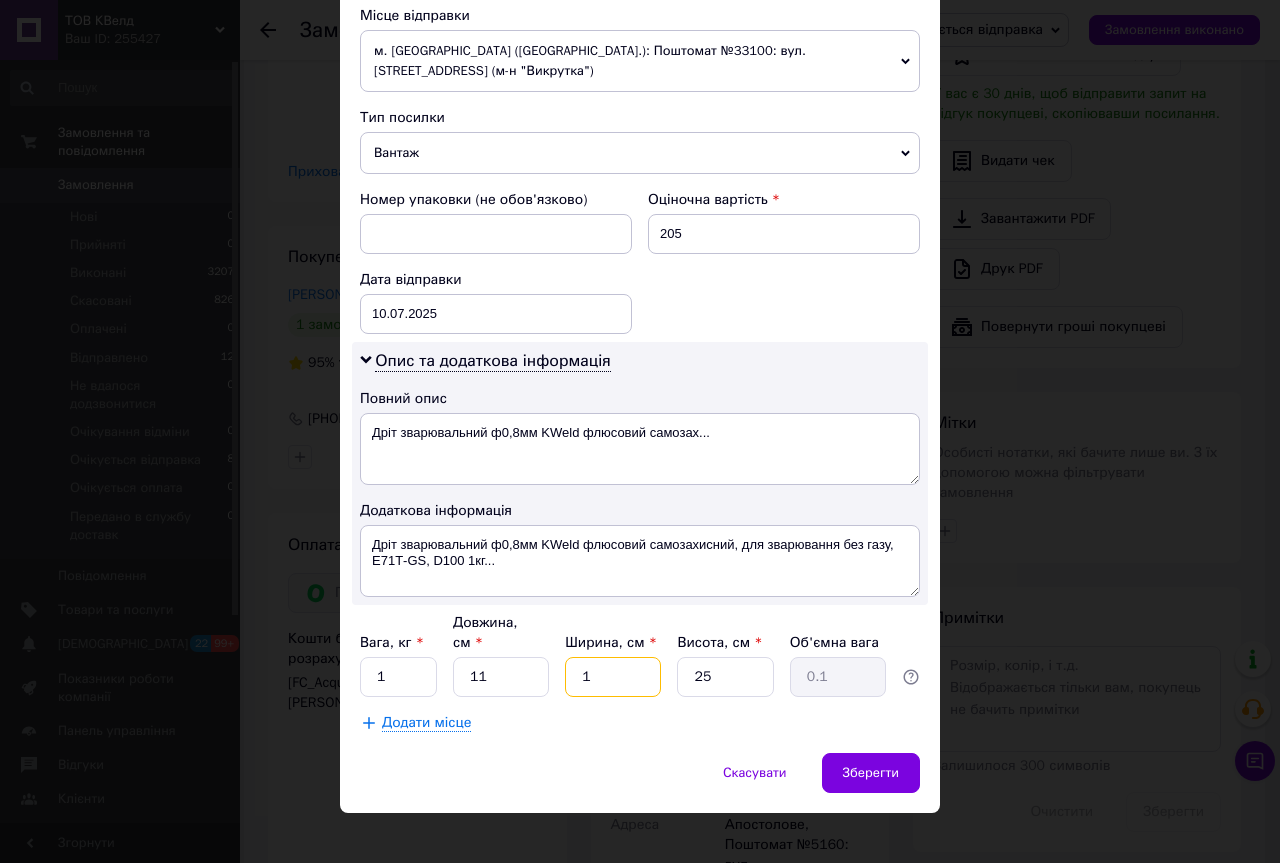 type on "11" 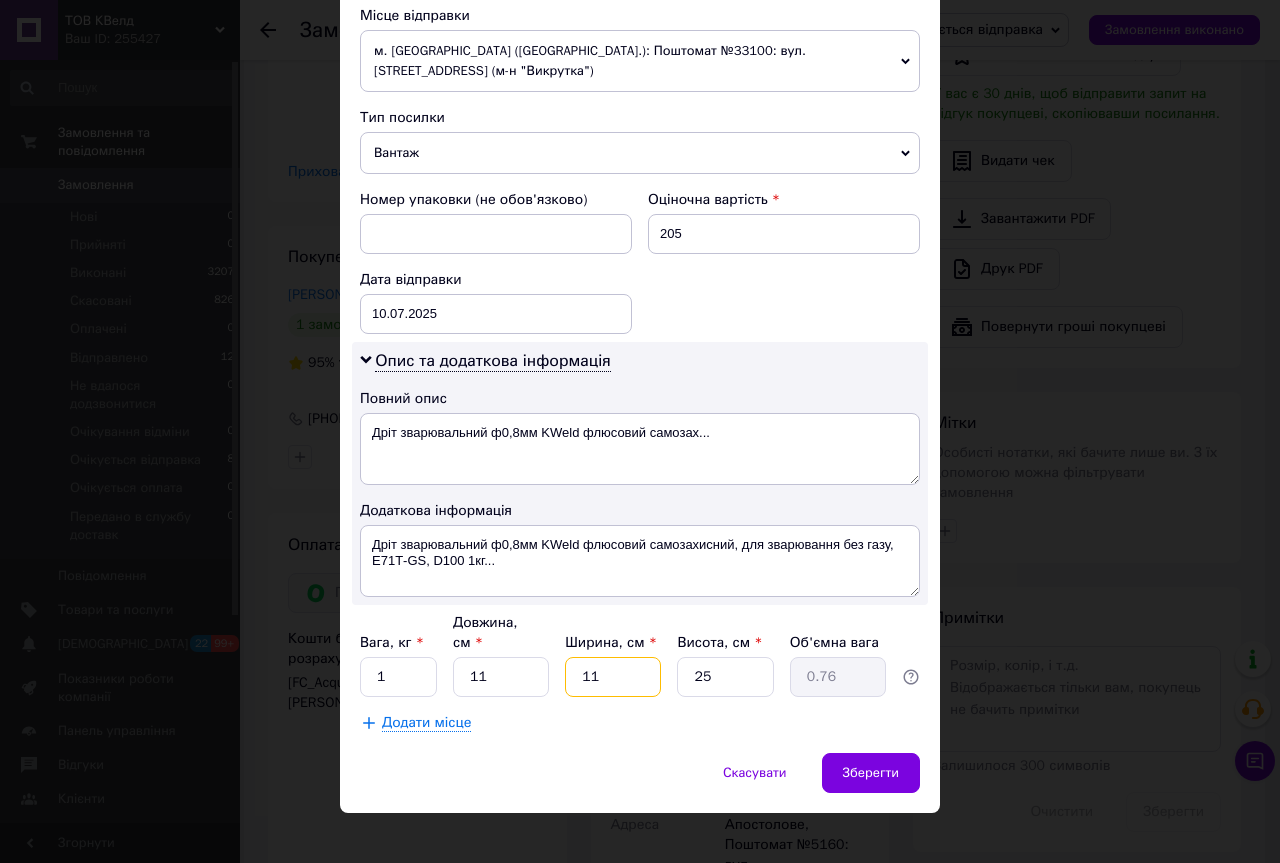 type on "11" 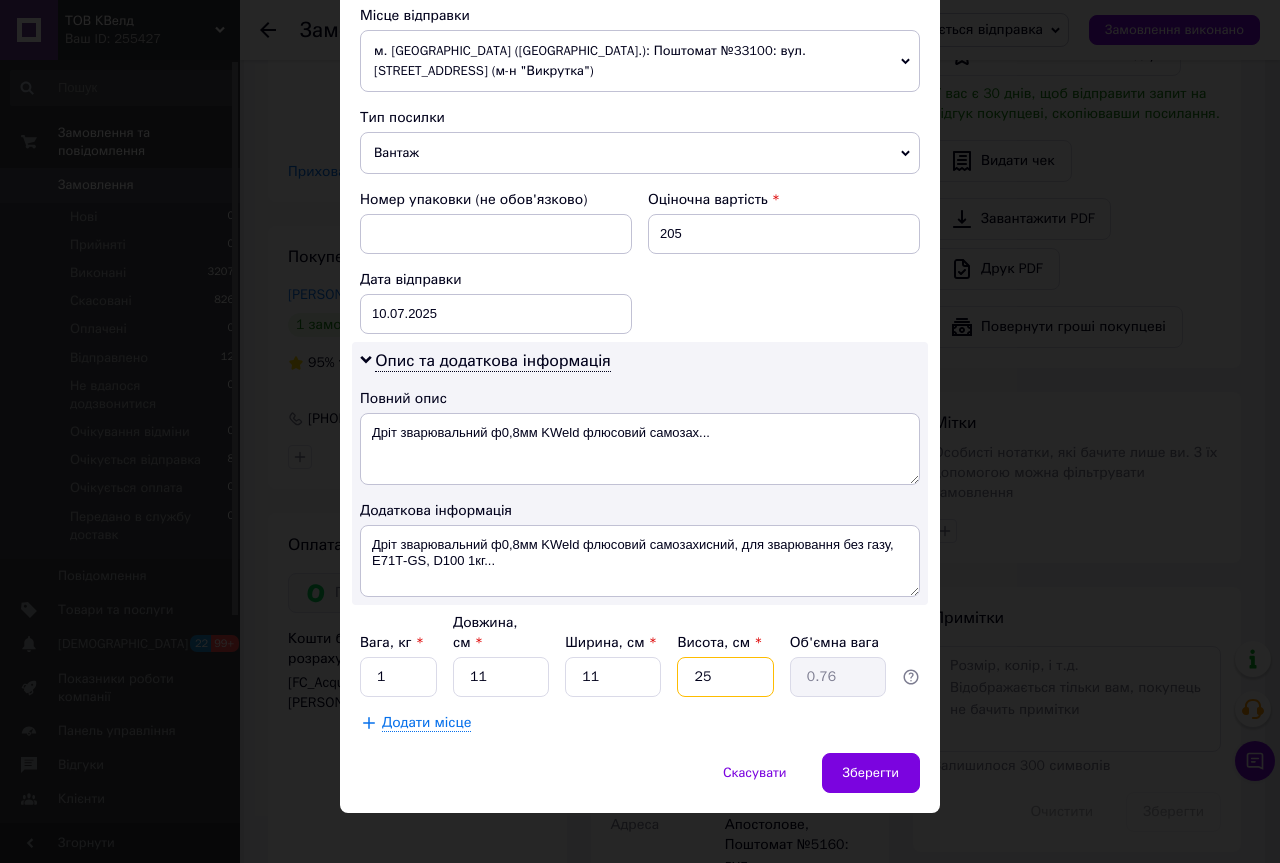 type on "5" 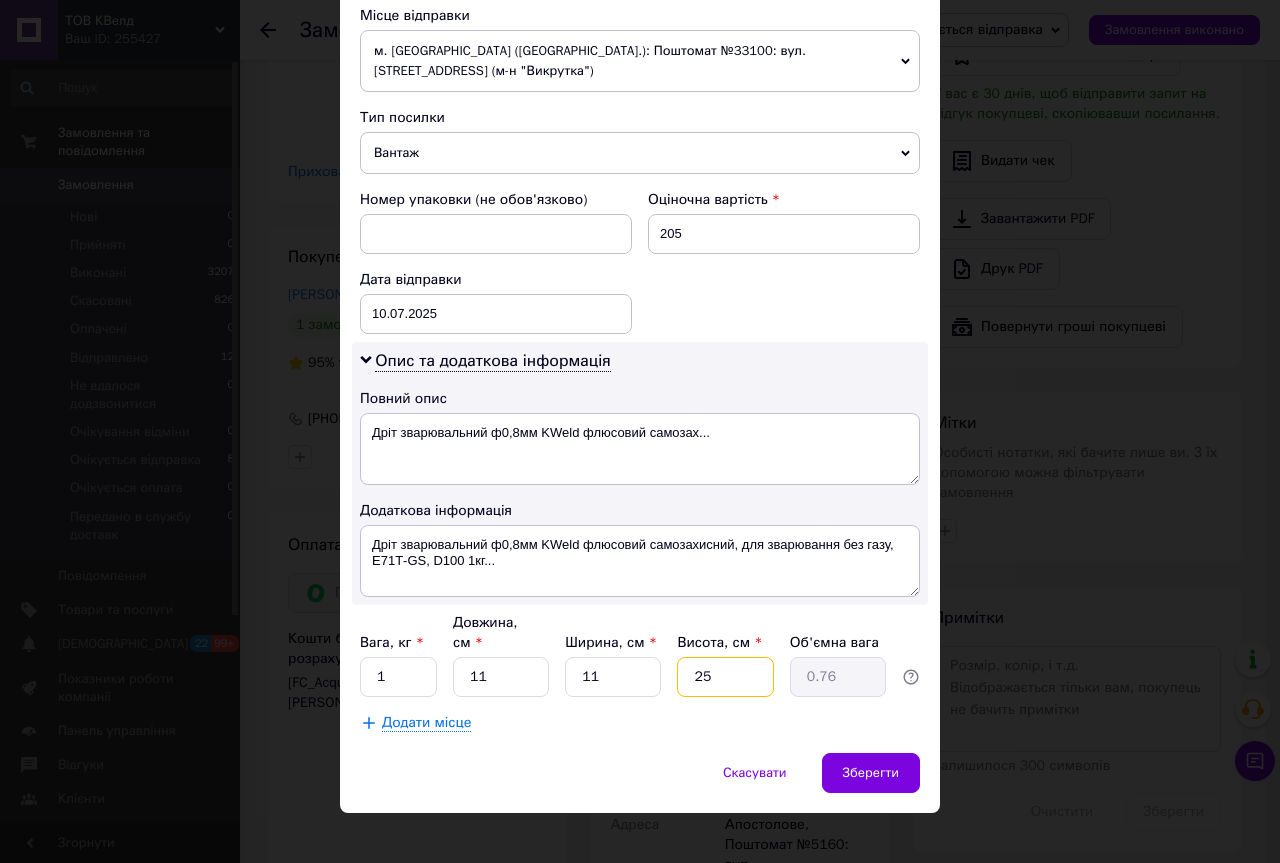 type on "0.15" 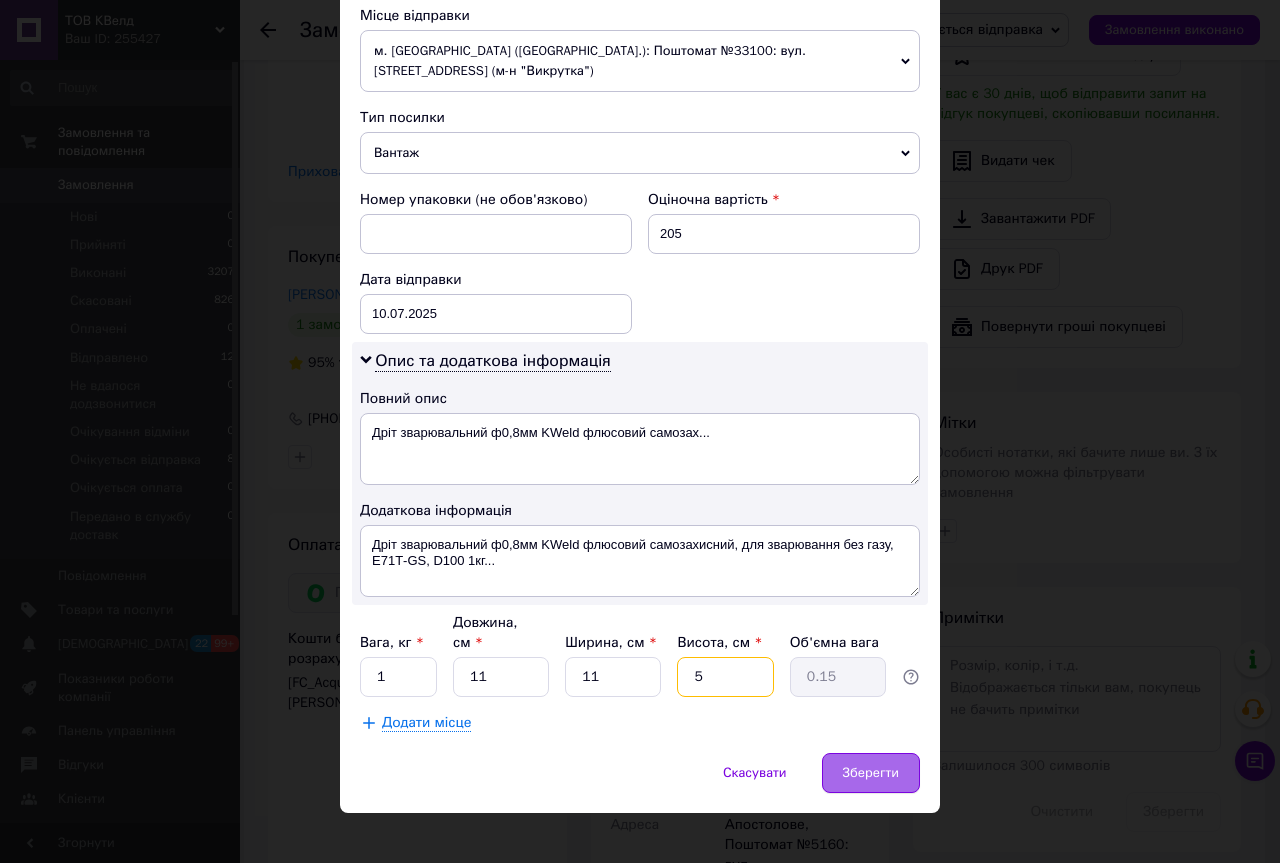 type on "5" 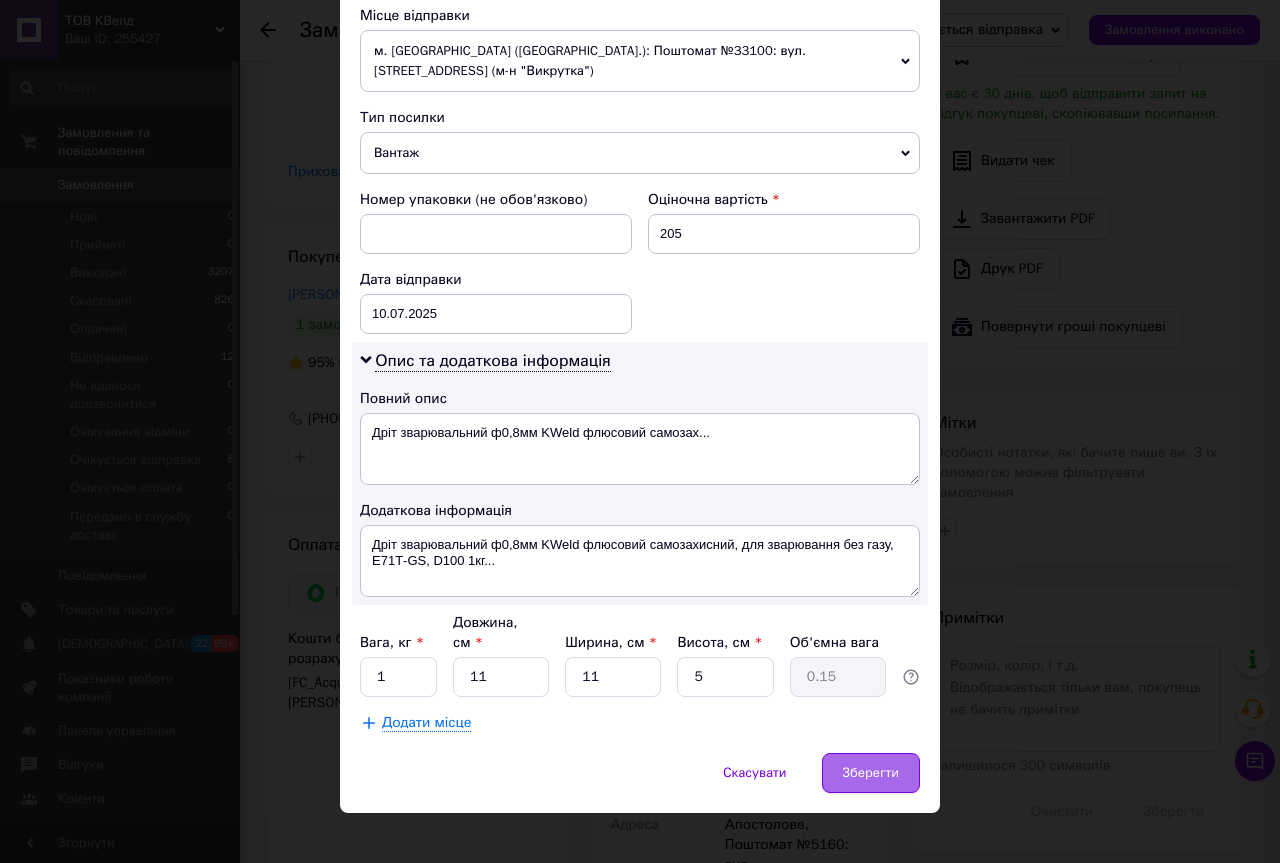 click on "Зберегти" at bounding box center [871, 773] 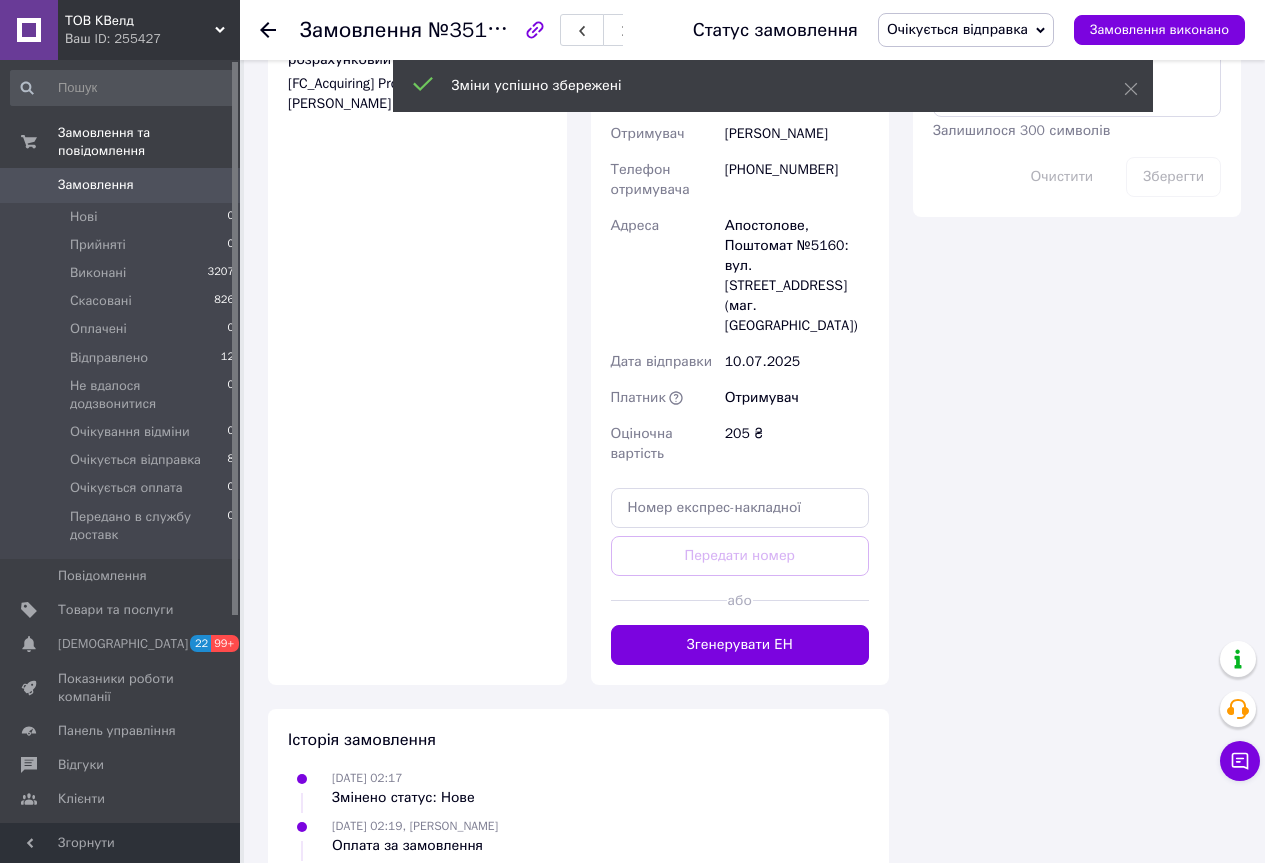 scroll, scrollTop: 1263, scrollLeft: 0, axis: vertical 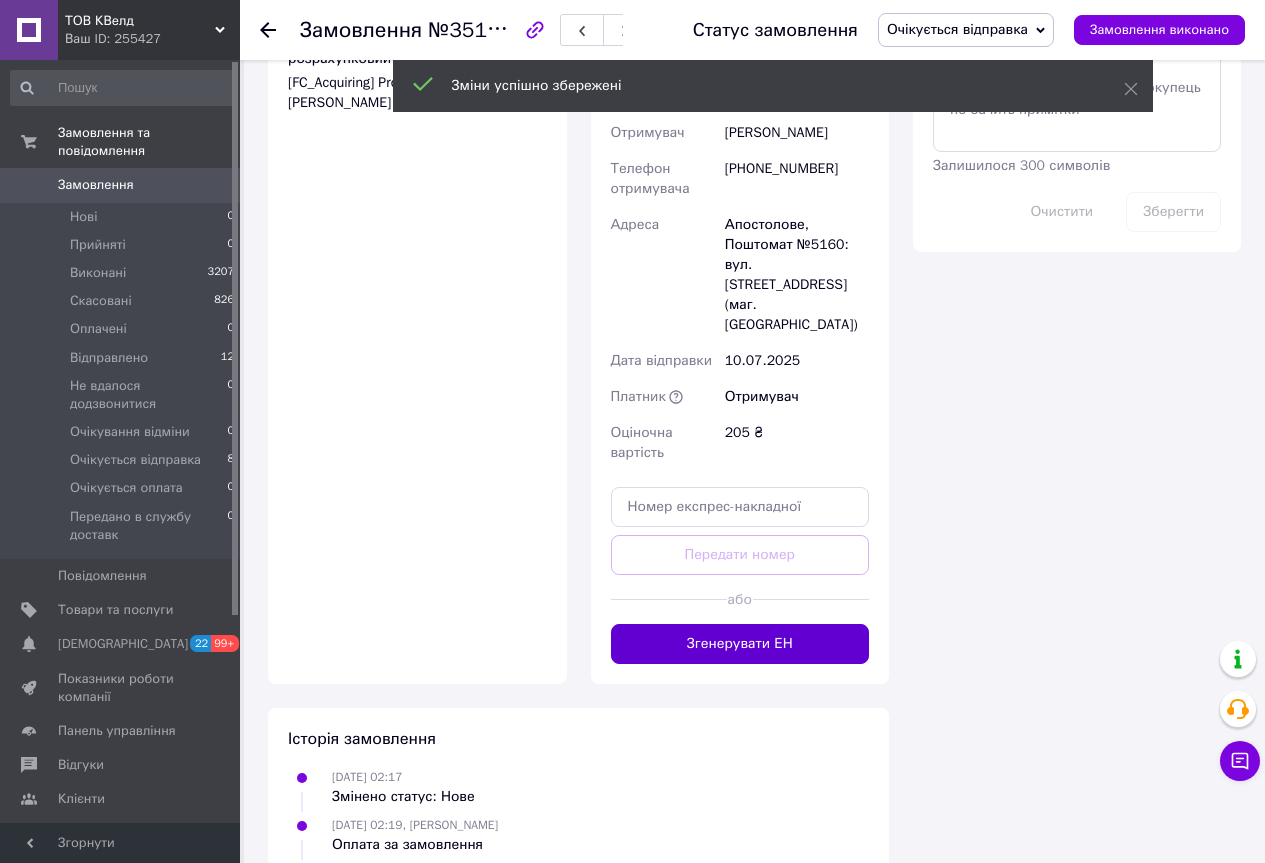 click on "Згенерувати ЕН" at bounding box center [740, 644] 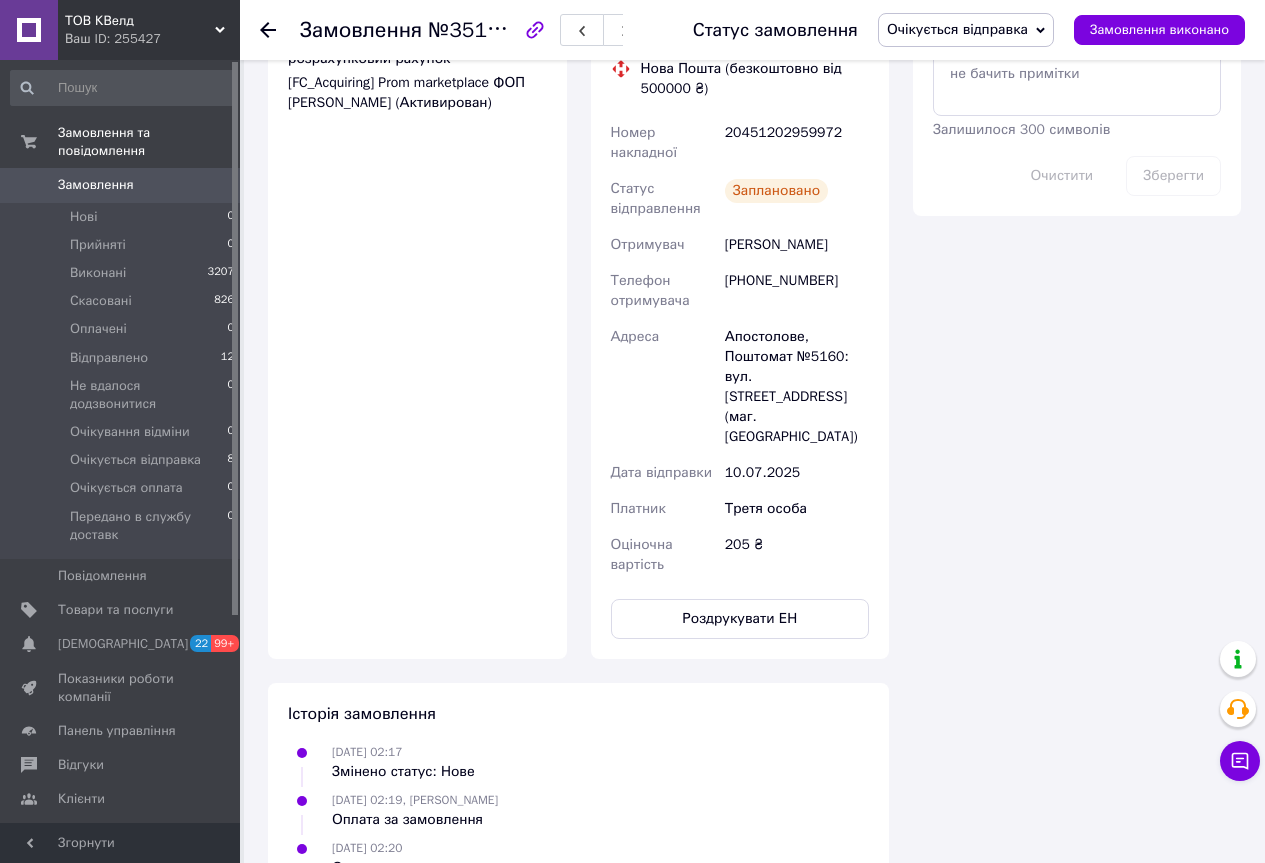 scroll, scrollTop: 963, scrollLeft: 0, axis: vertical 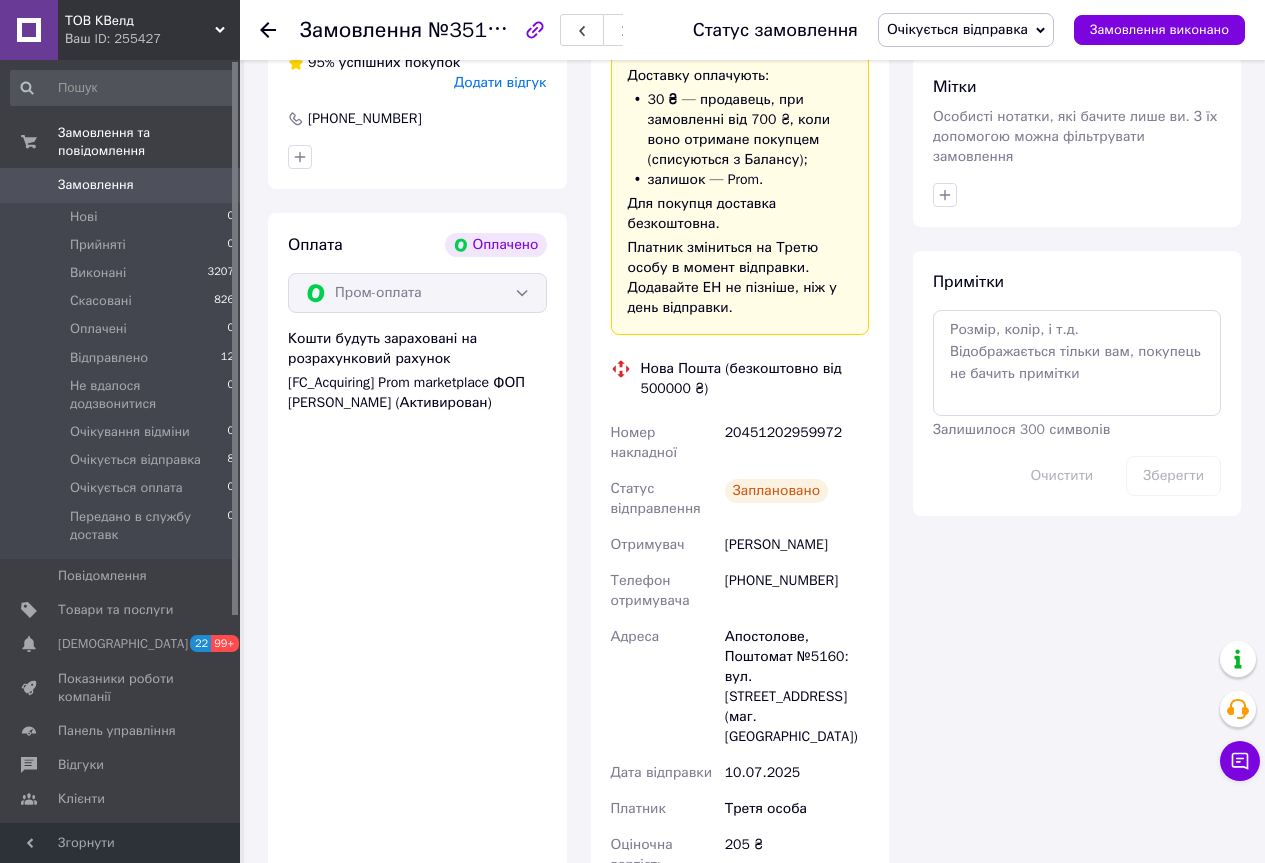 click on "Замовлення №351999672 Статус замовлення Очікується відправка Прийнято Виконано Скасовано Оплачено Відправлено Не вдалося додзвонитися Очікування відміни  Очікується оплата Передано в службу доставк Замовлення виконано" at bounding box center (752, 30) 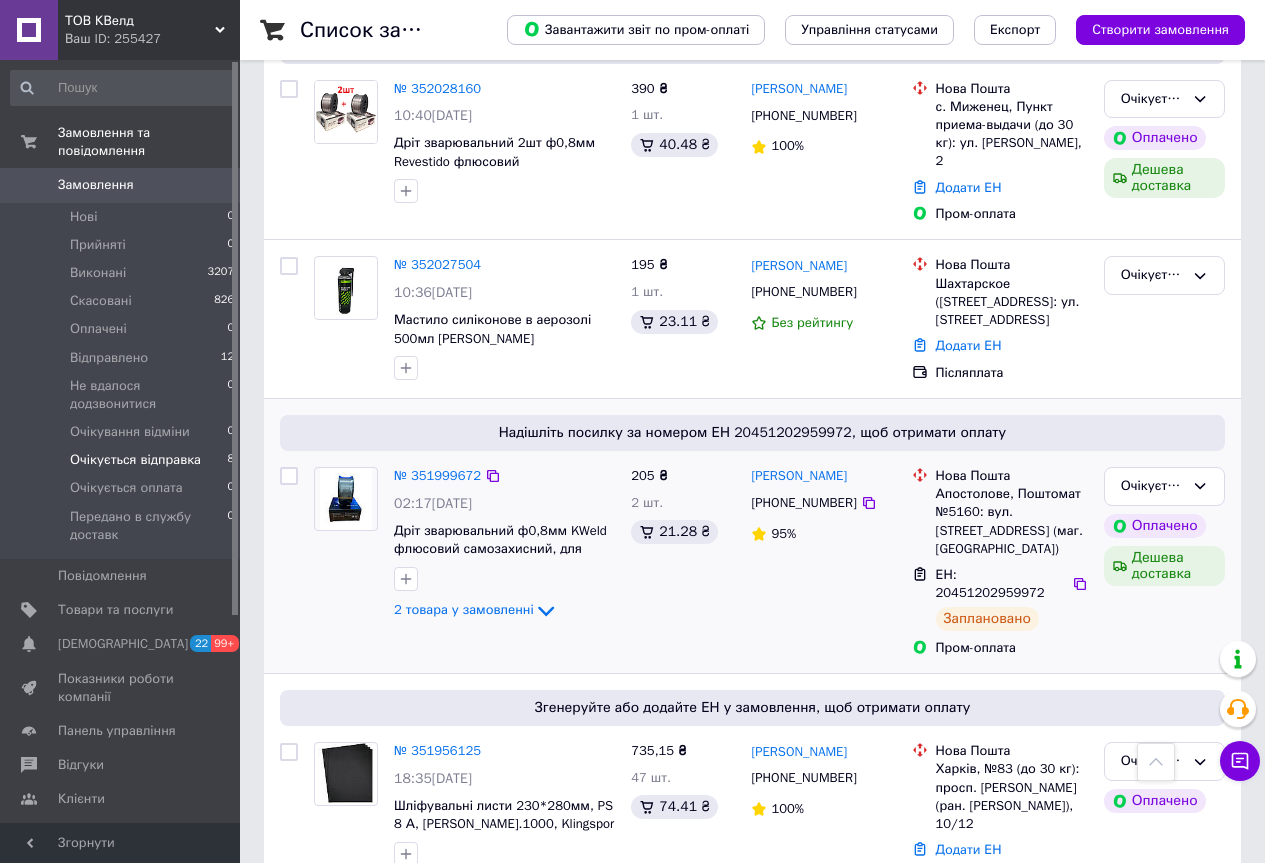 scroll, scrollTop: 1263, scrollLeft: 0, axis: vertical 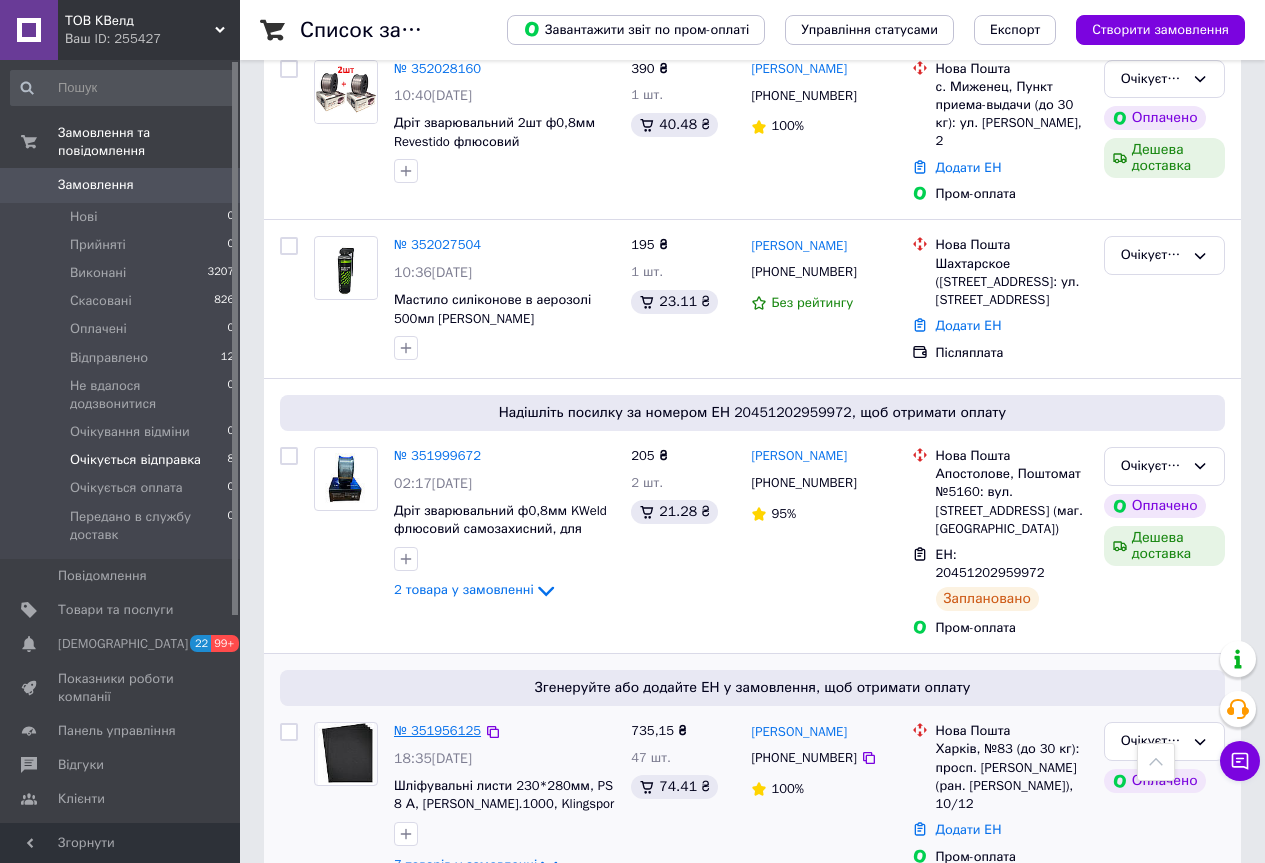 click on "№ 351956125" at bounding box center [437, 730] 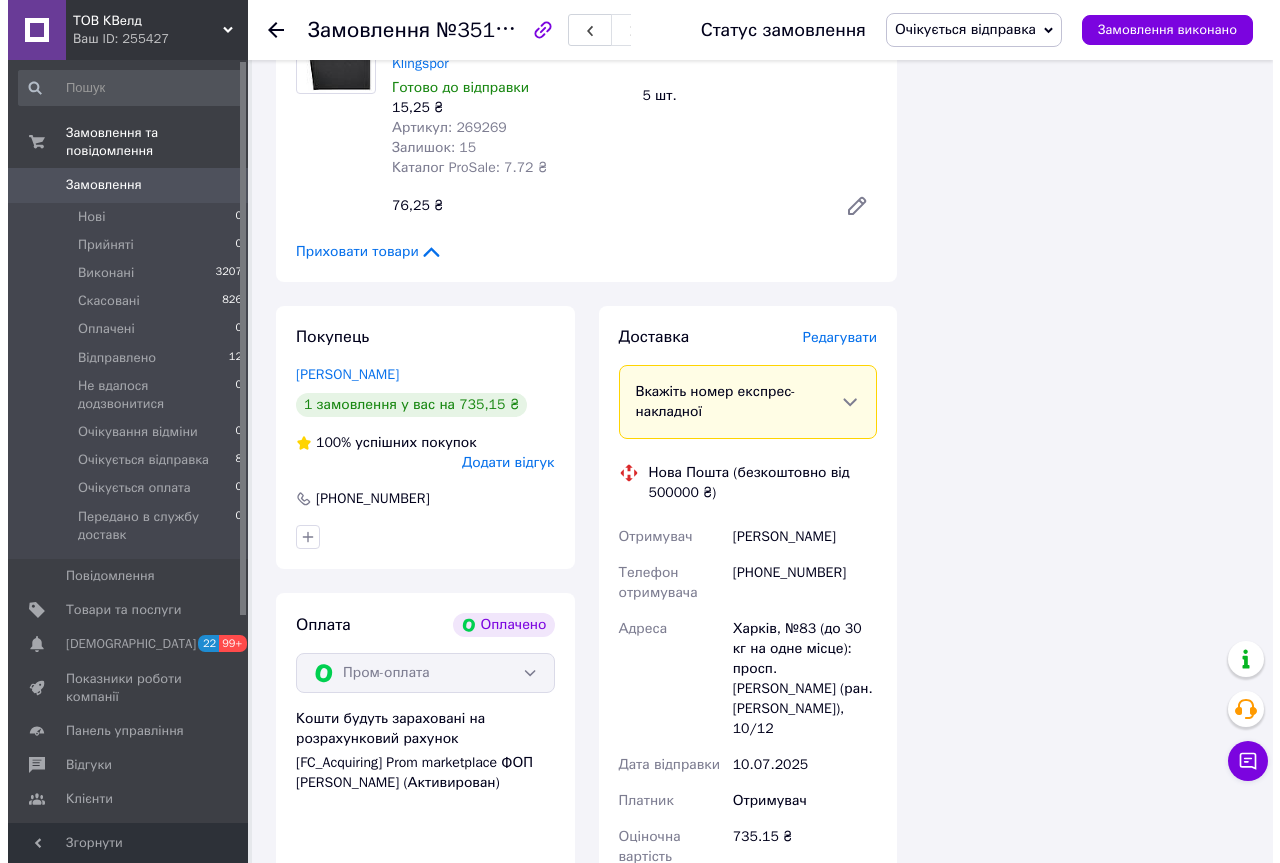 scroll, scrollTop: 1563, scrollLeft: 0, axis: vertical 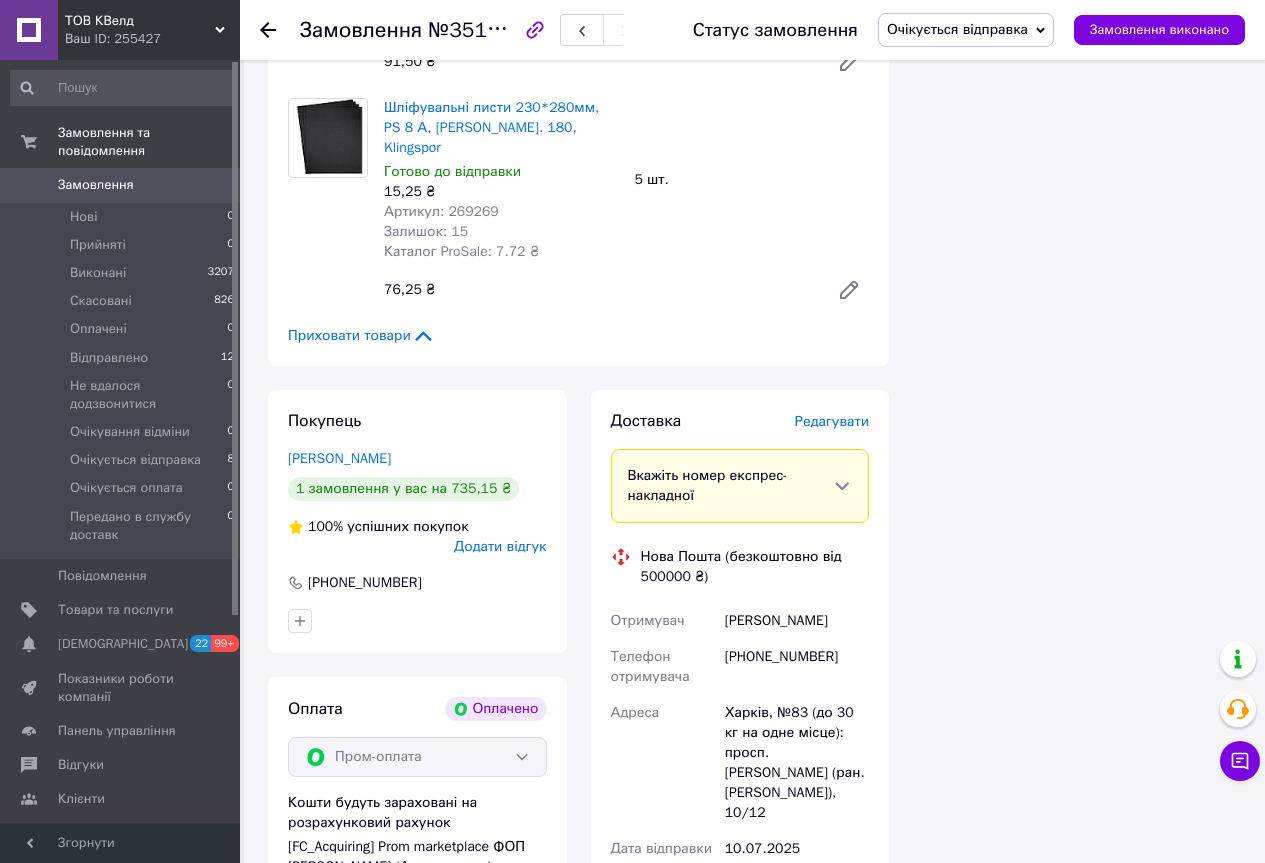 click on "Редагувати" at bounding box center (832, 421) 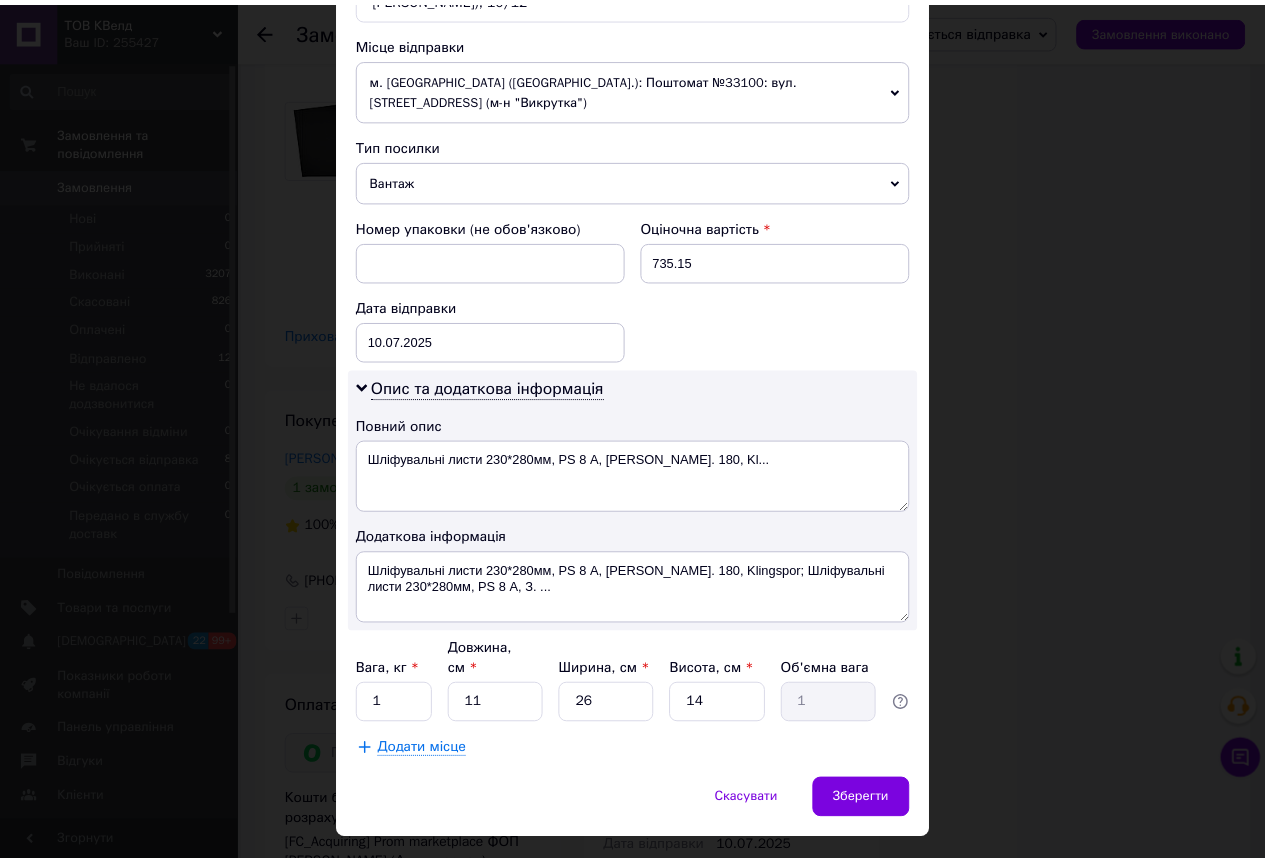 scroll, scrollTop: 731, scrollLeft: 0, axis: vertical 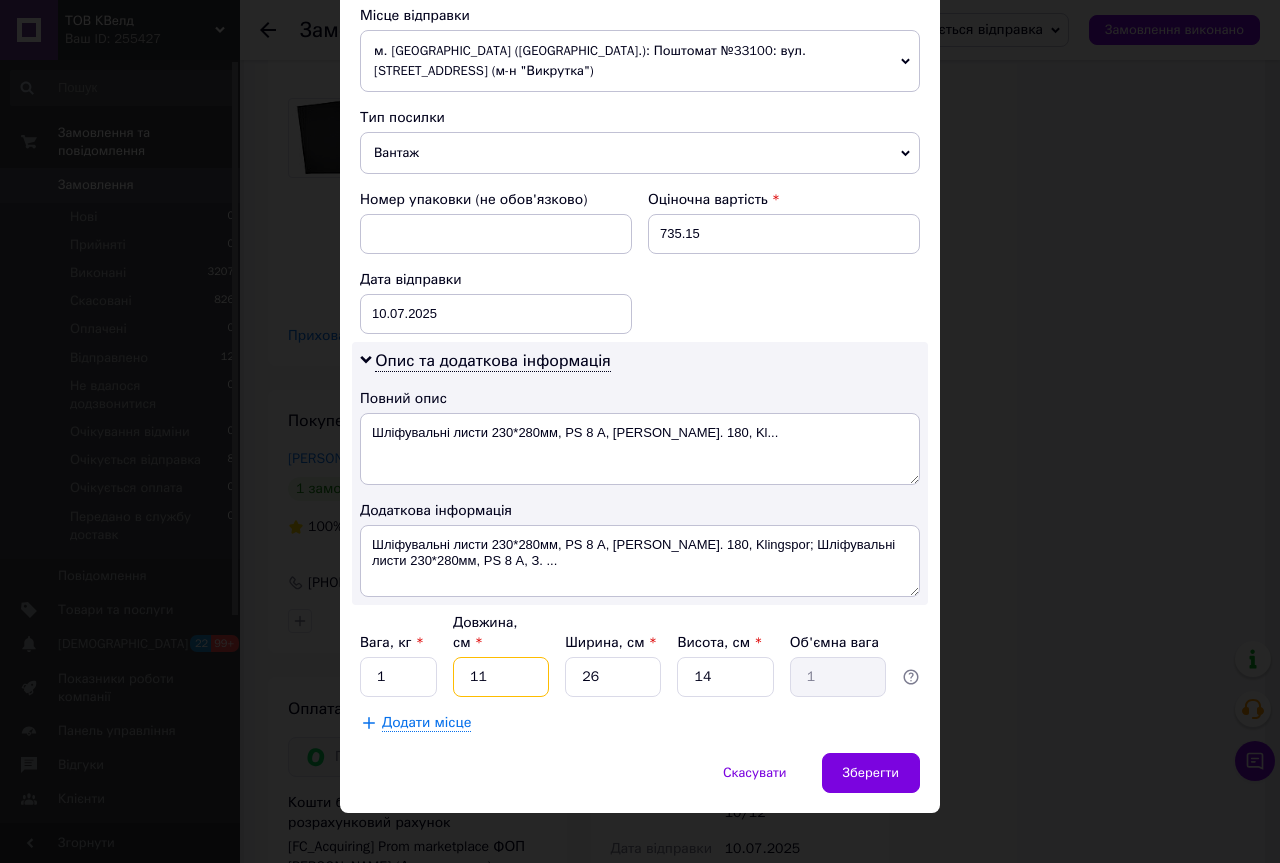 click on "11" at bounding box center (501, 677) 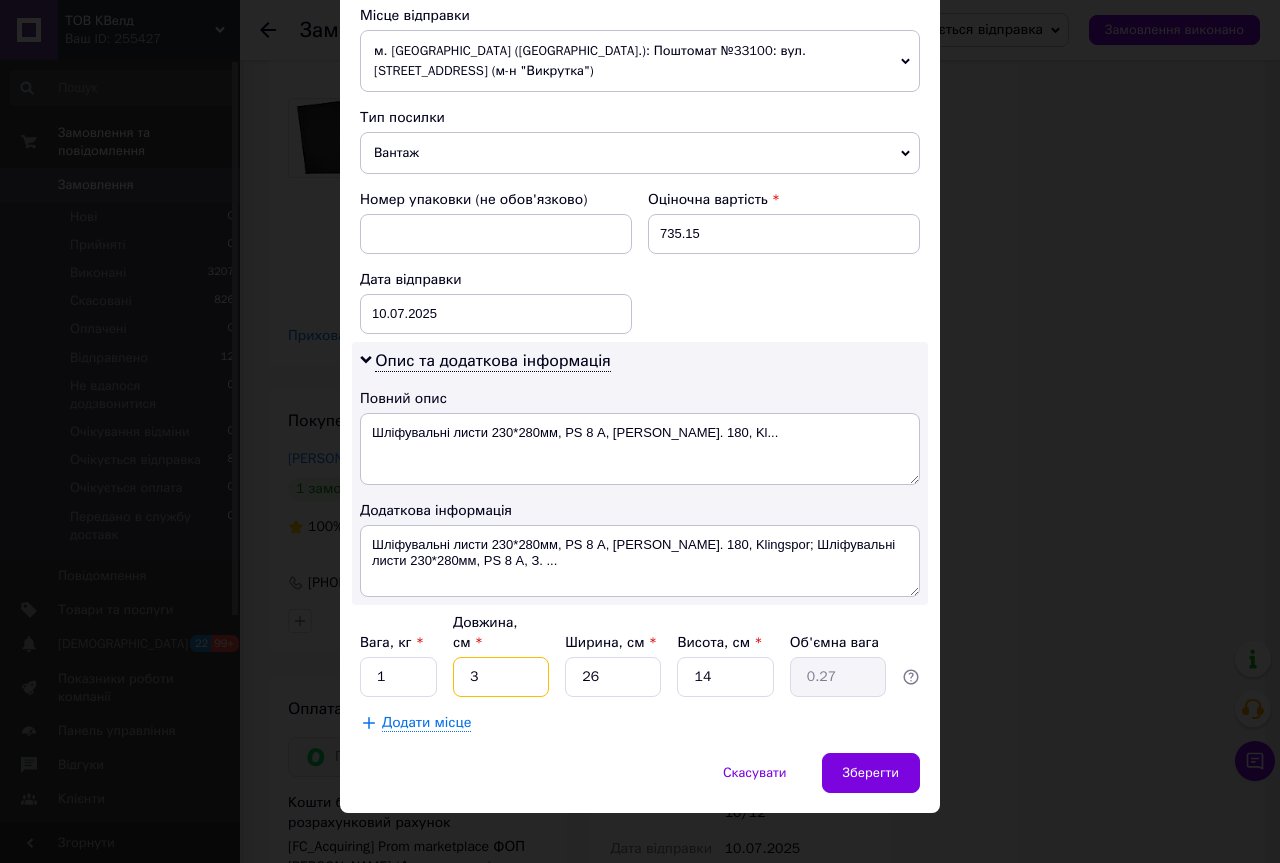 type on "32" 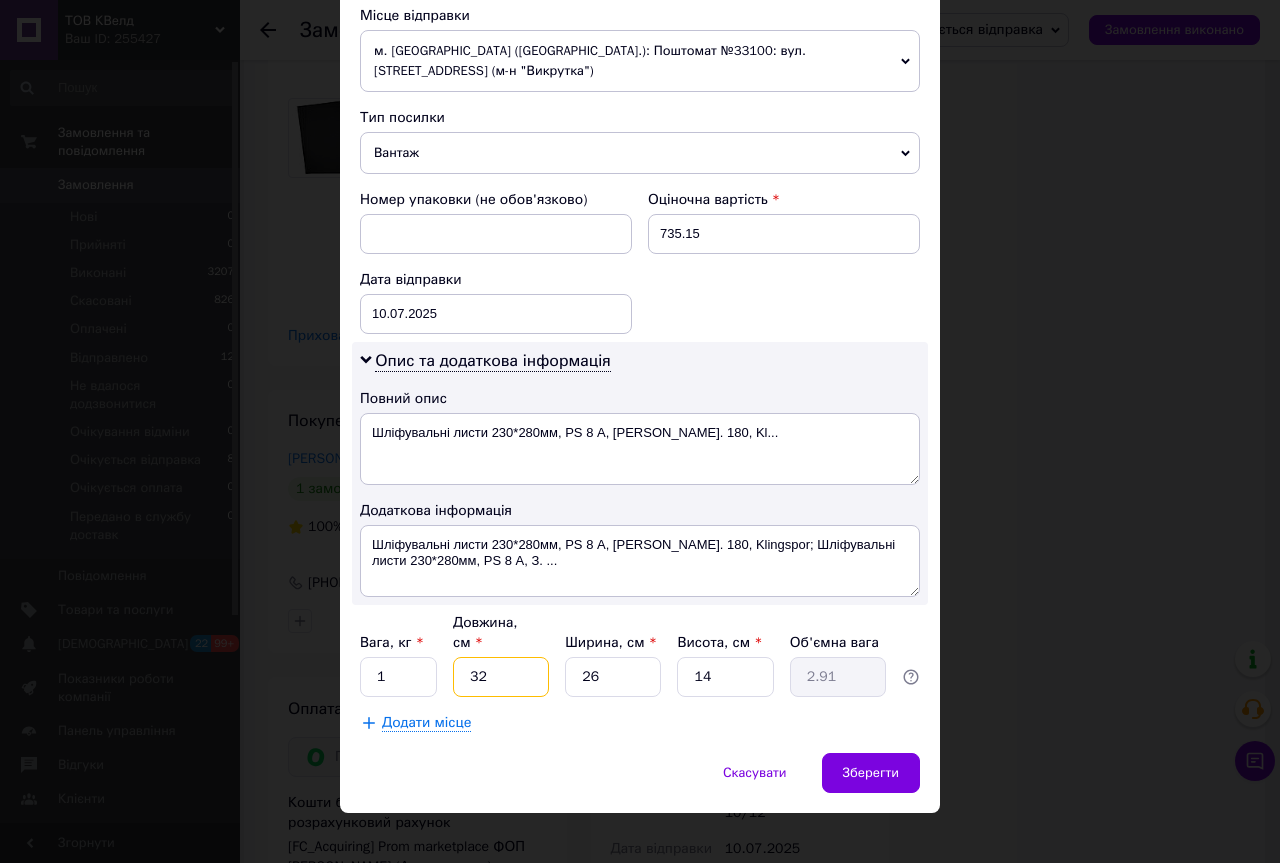 type on "32" 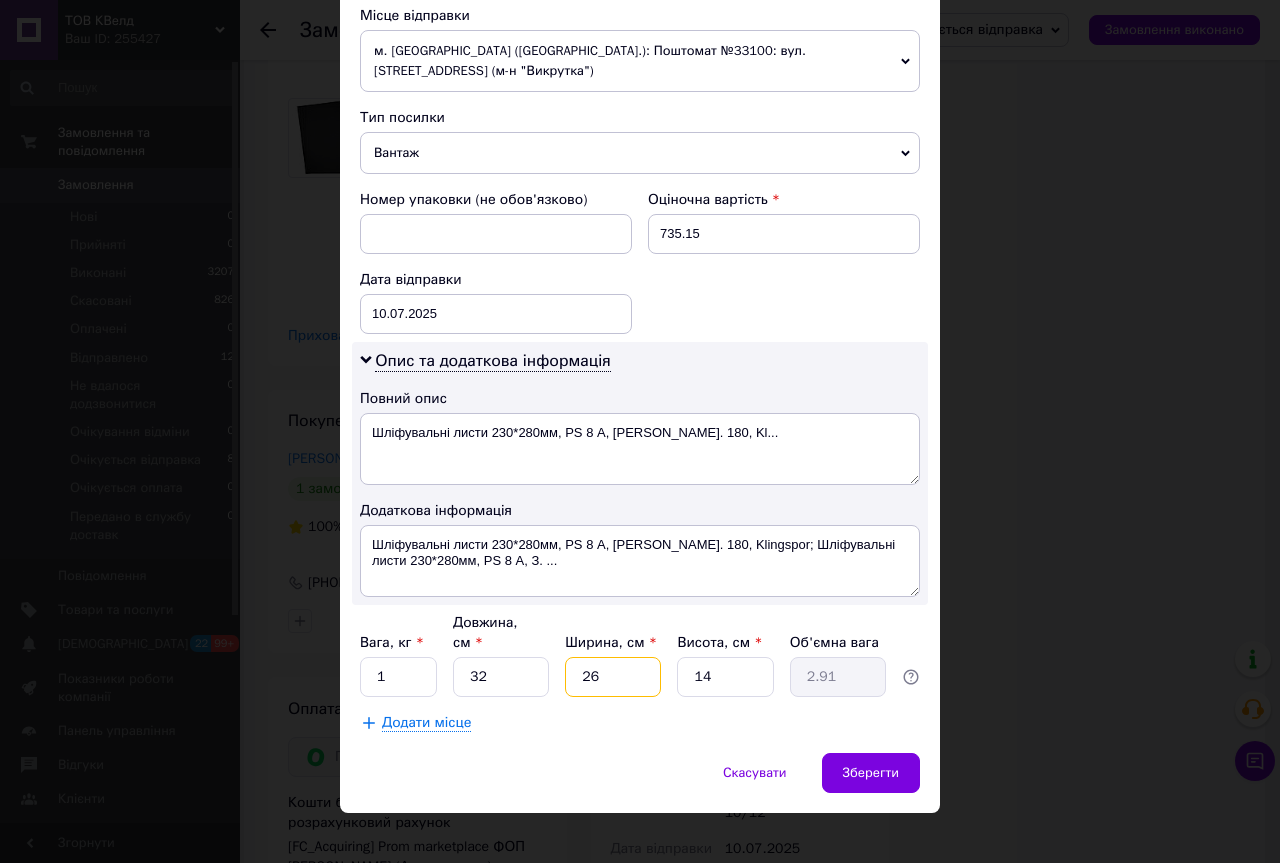 type on "3" 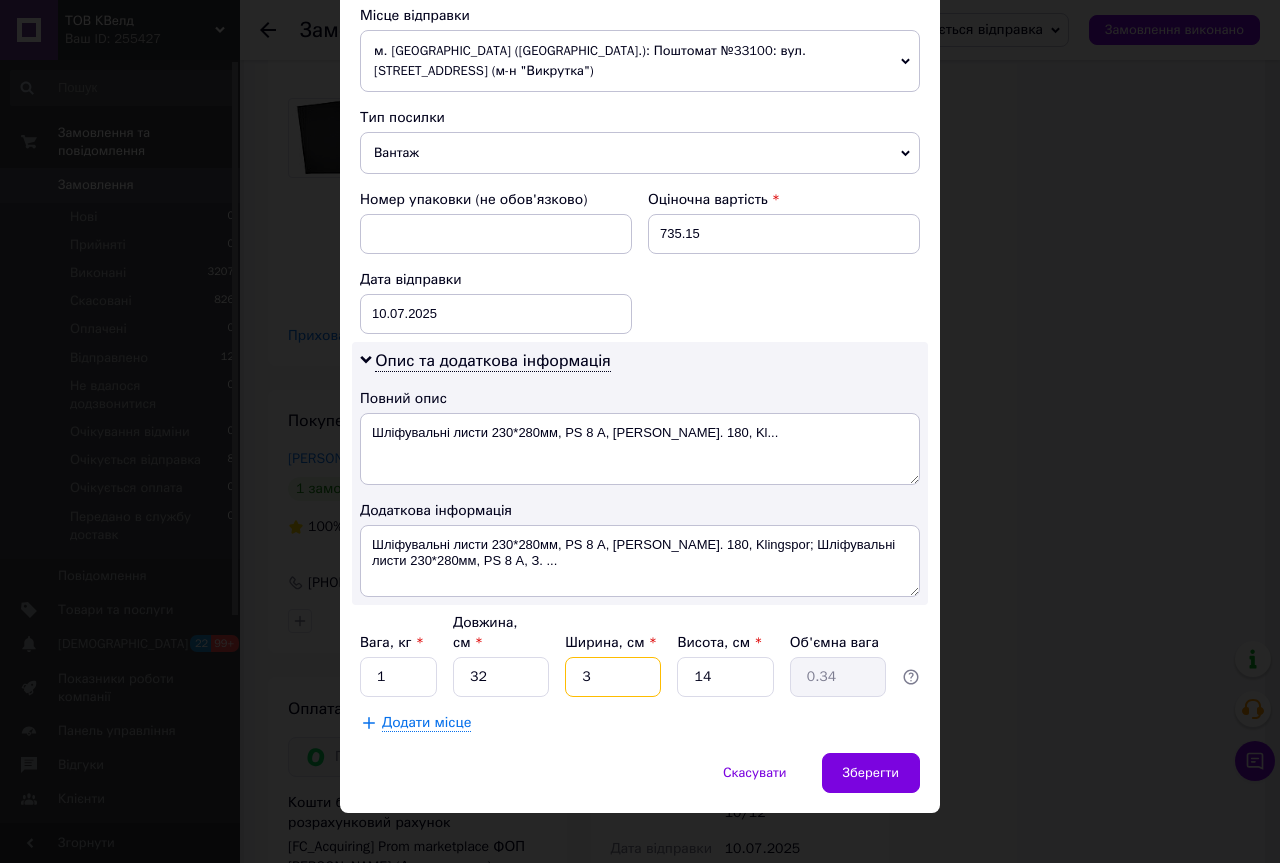 type on "32" 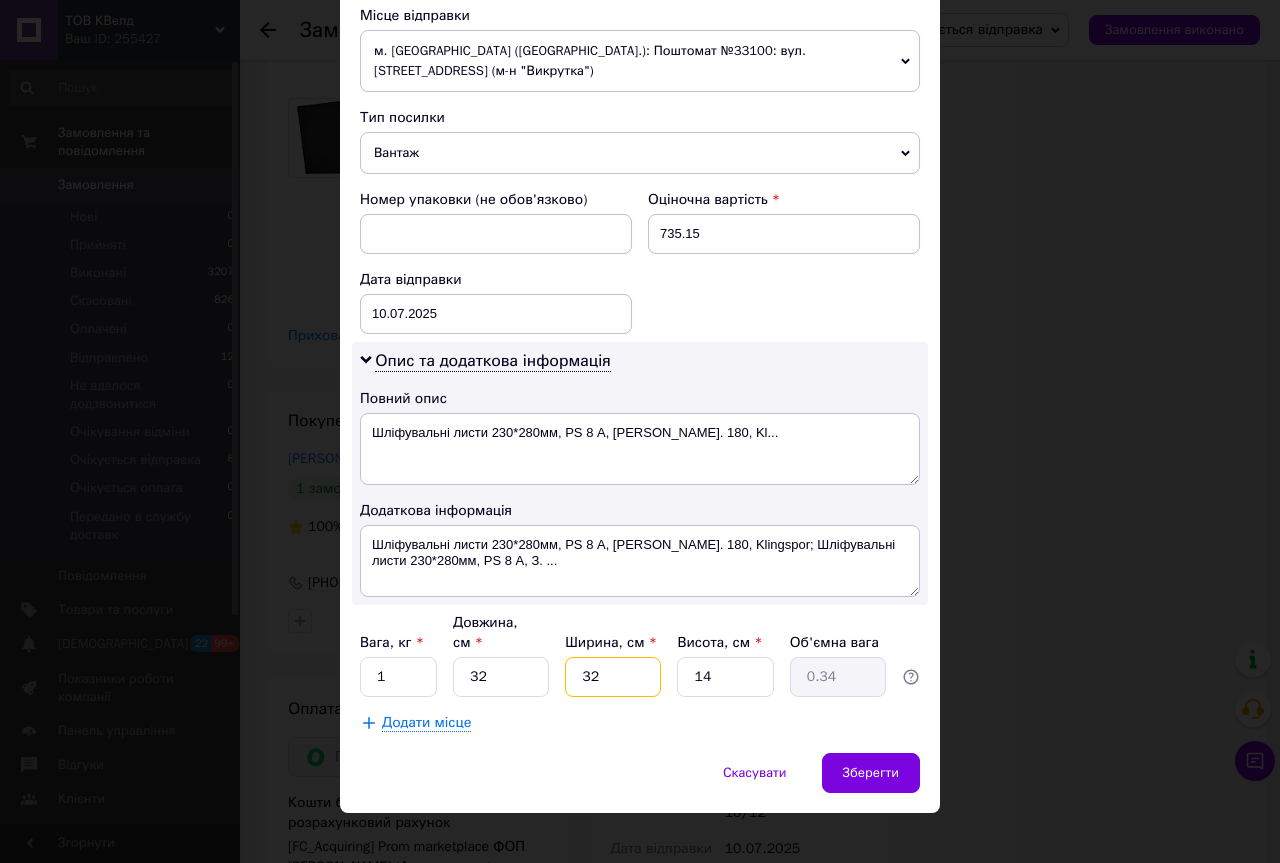type on "3.58" 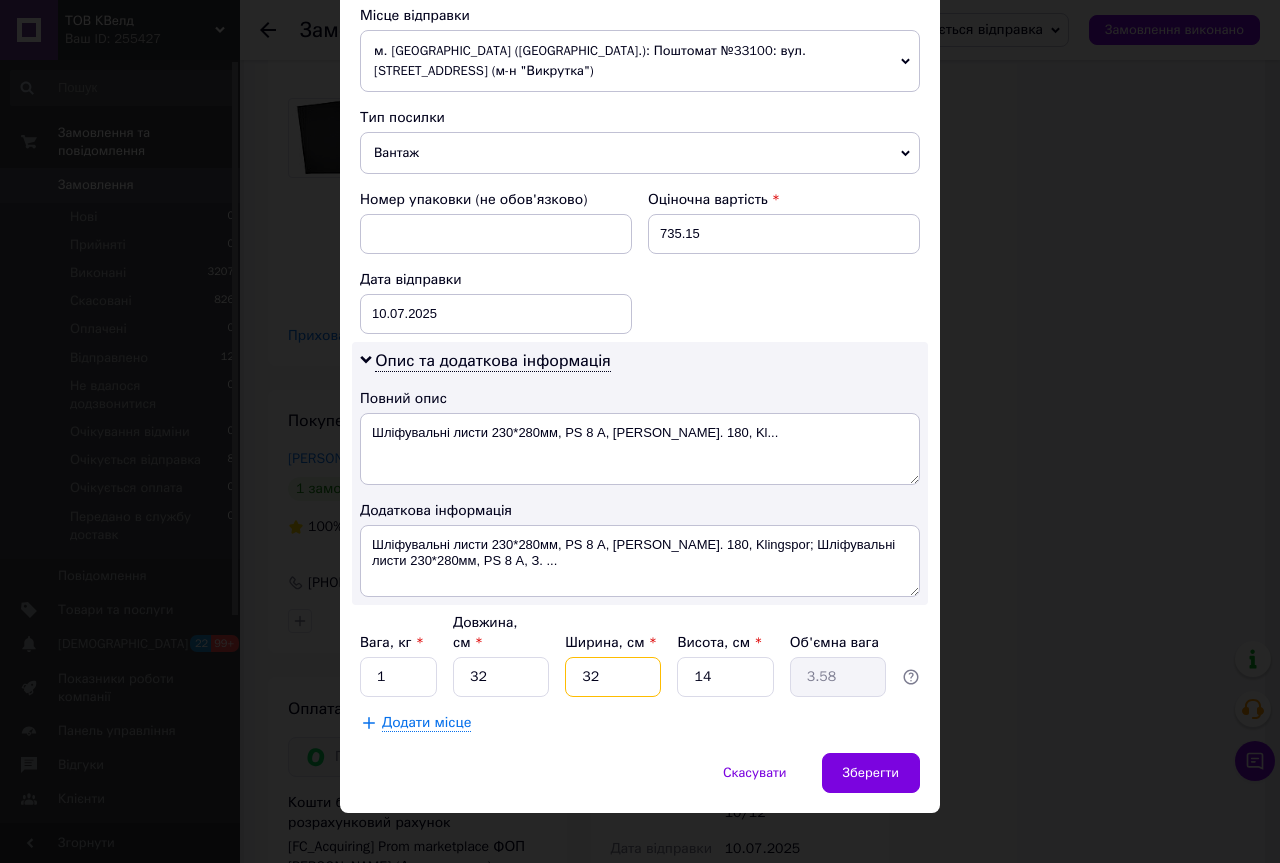 type on "32" 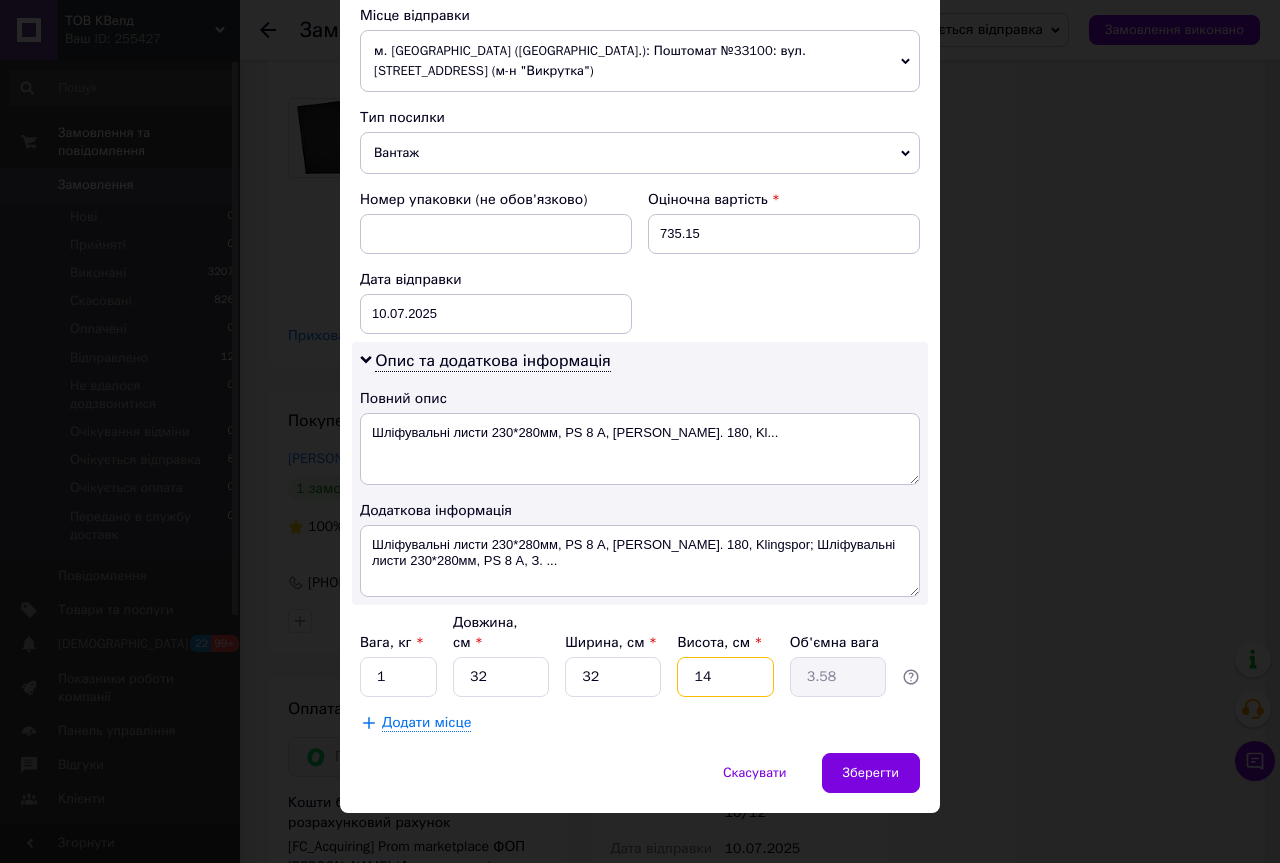 type on "4" 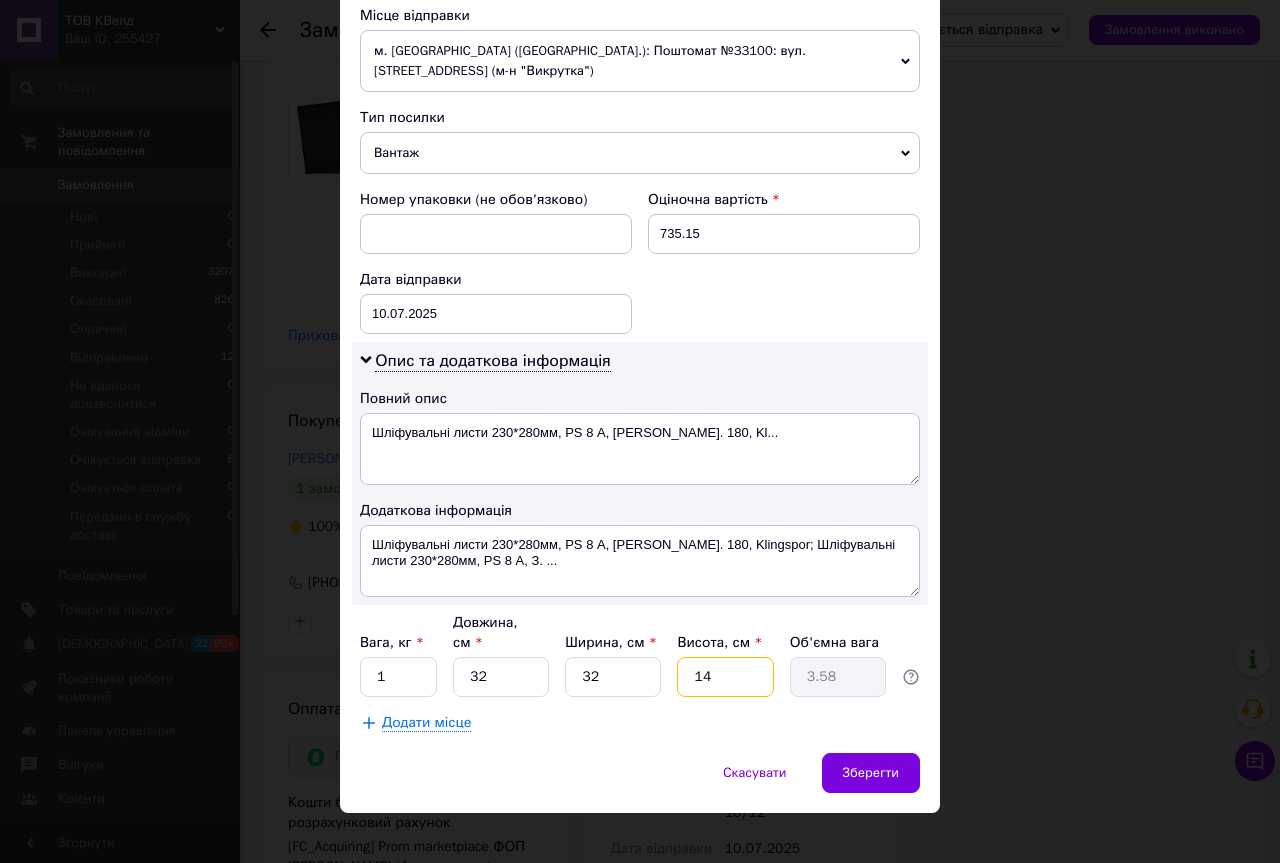 type on "1.02" 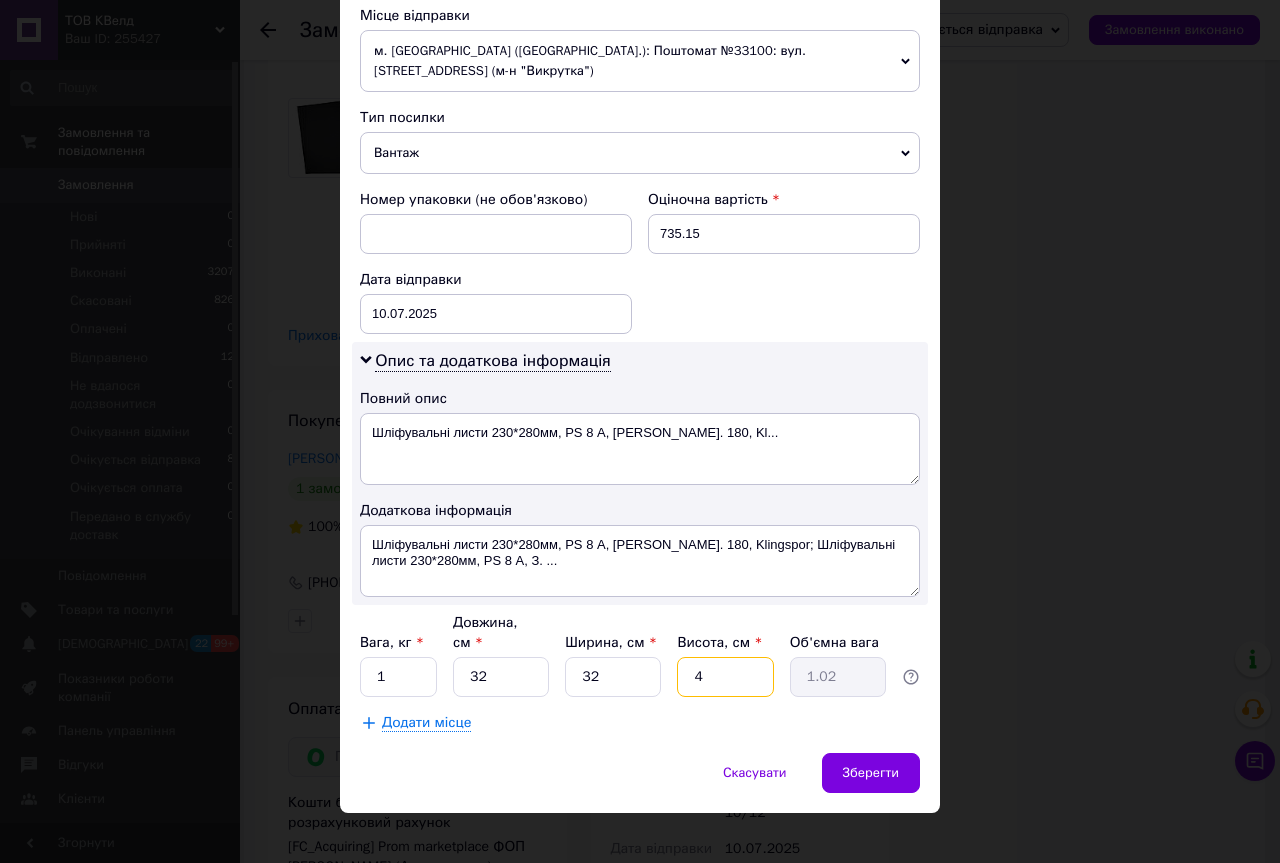 type on "4" 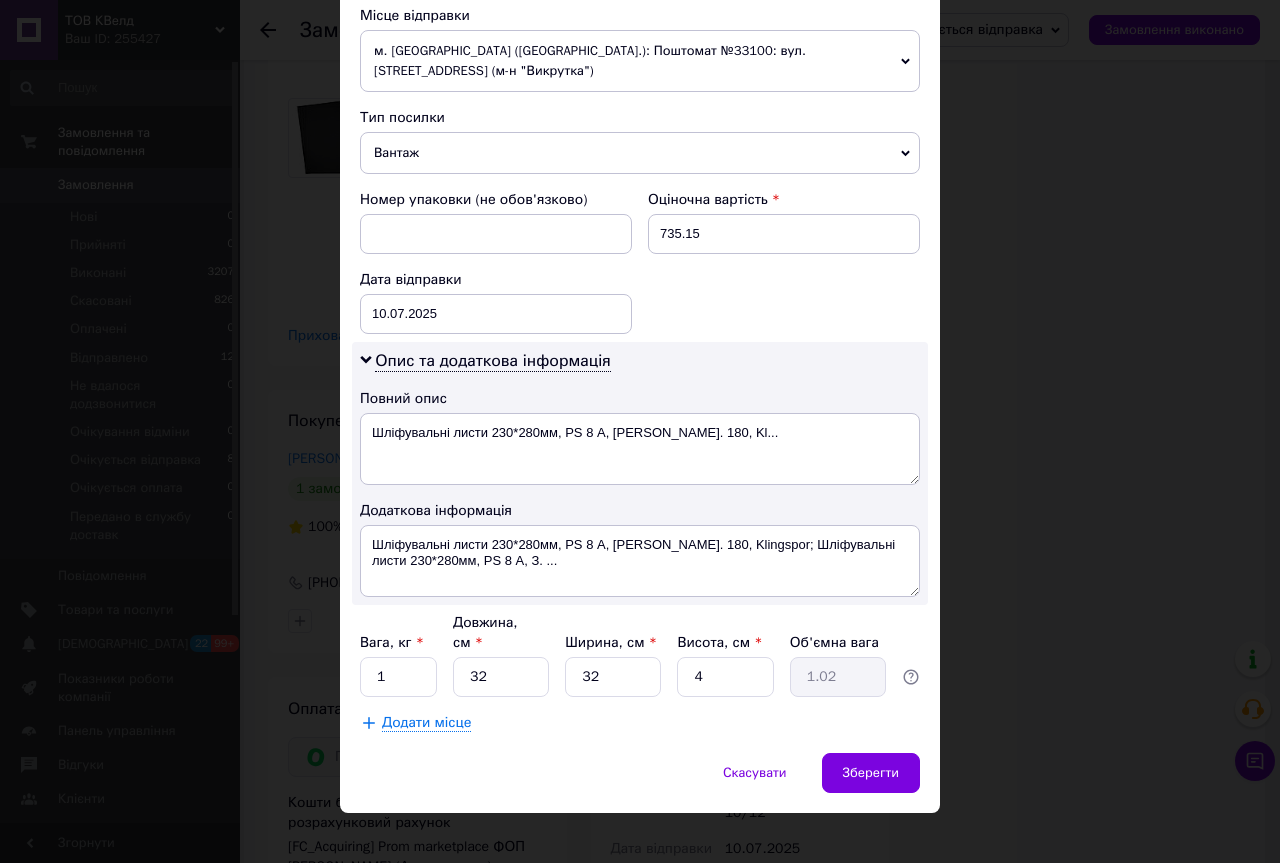 click on "Скасувати   Зберегти" at bounding box center (640, 783) 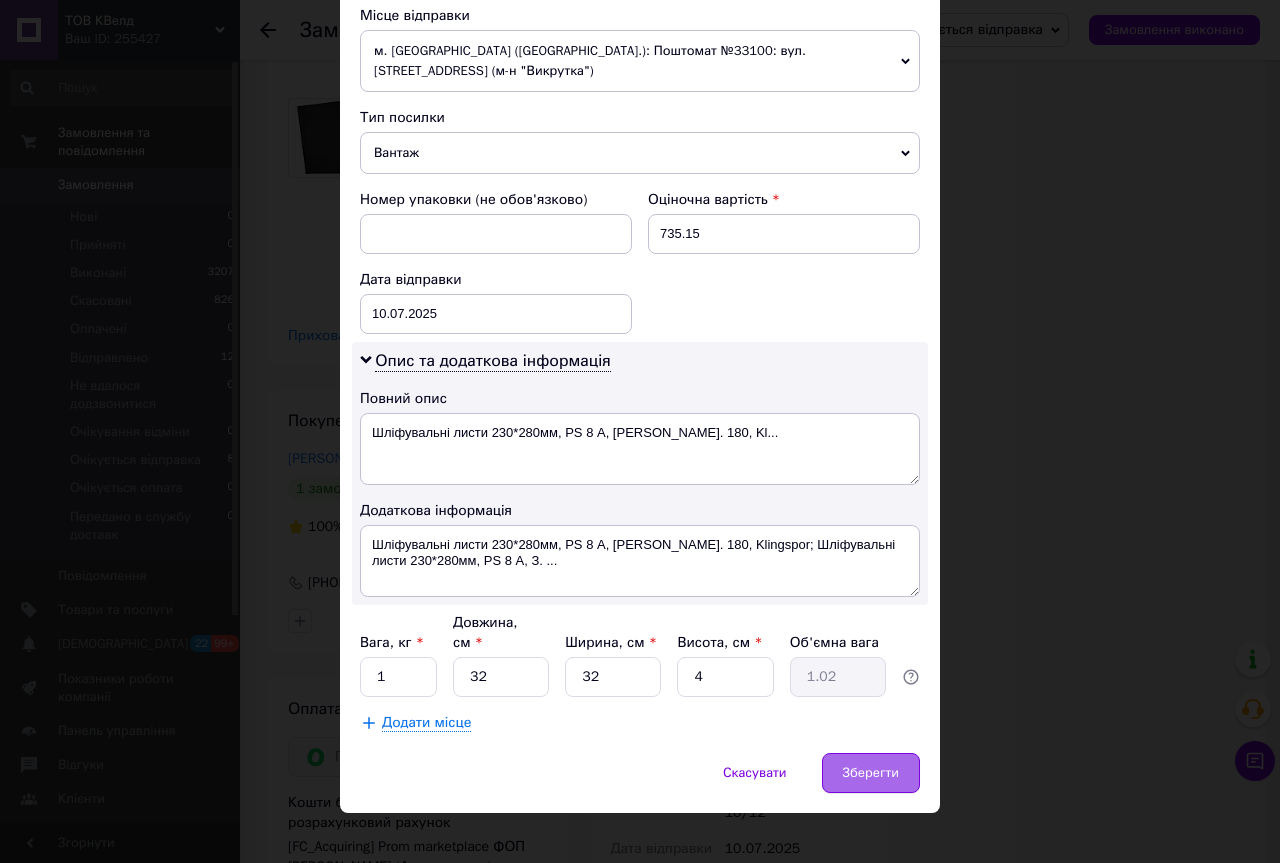click on "Зберегти" at bounding box center [871, 773] 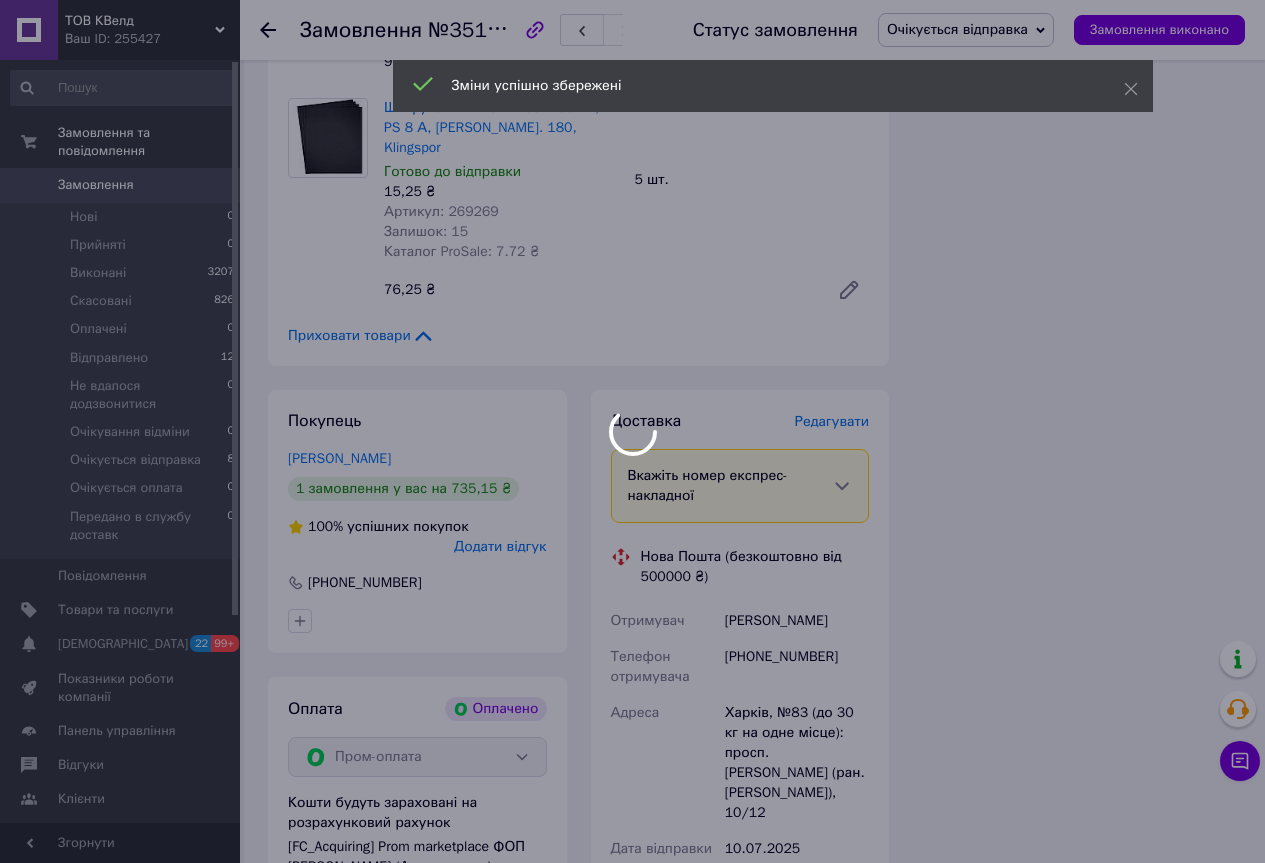 scroll, scrollTop: 1963, scrollLeft: 0, axis: vertical 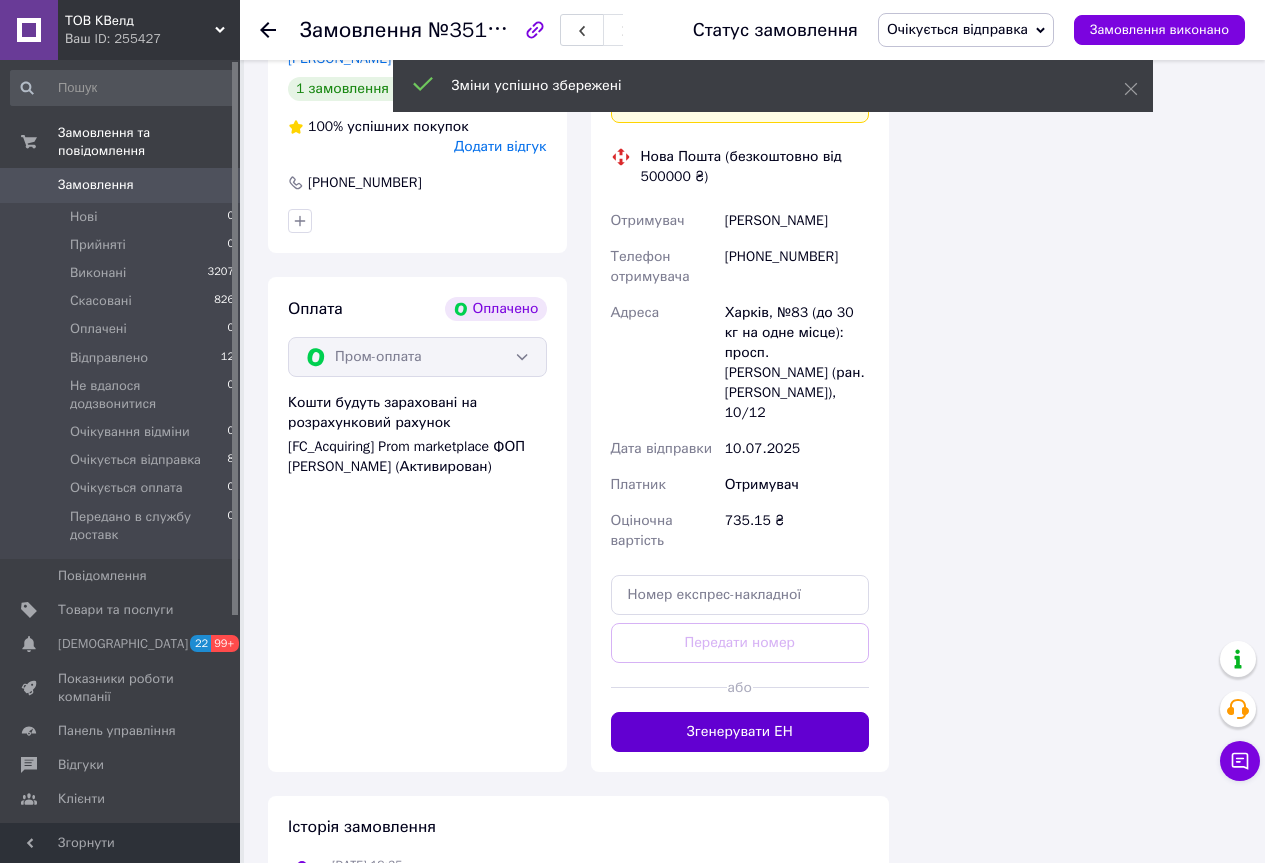 click on "Згенерувати ЕН" at bounding box center [740, 732] 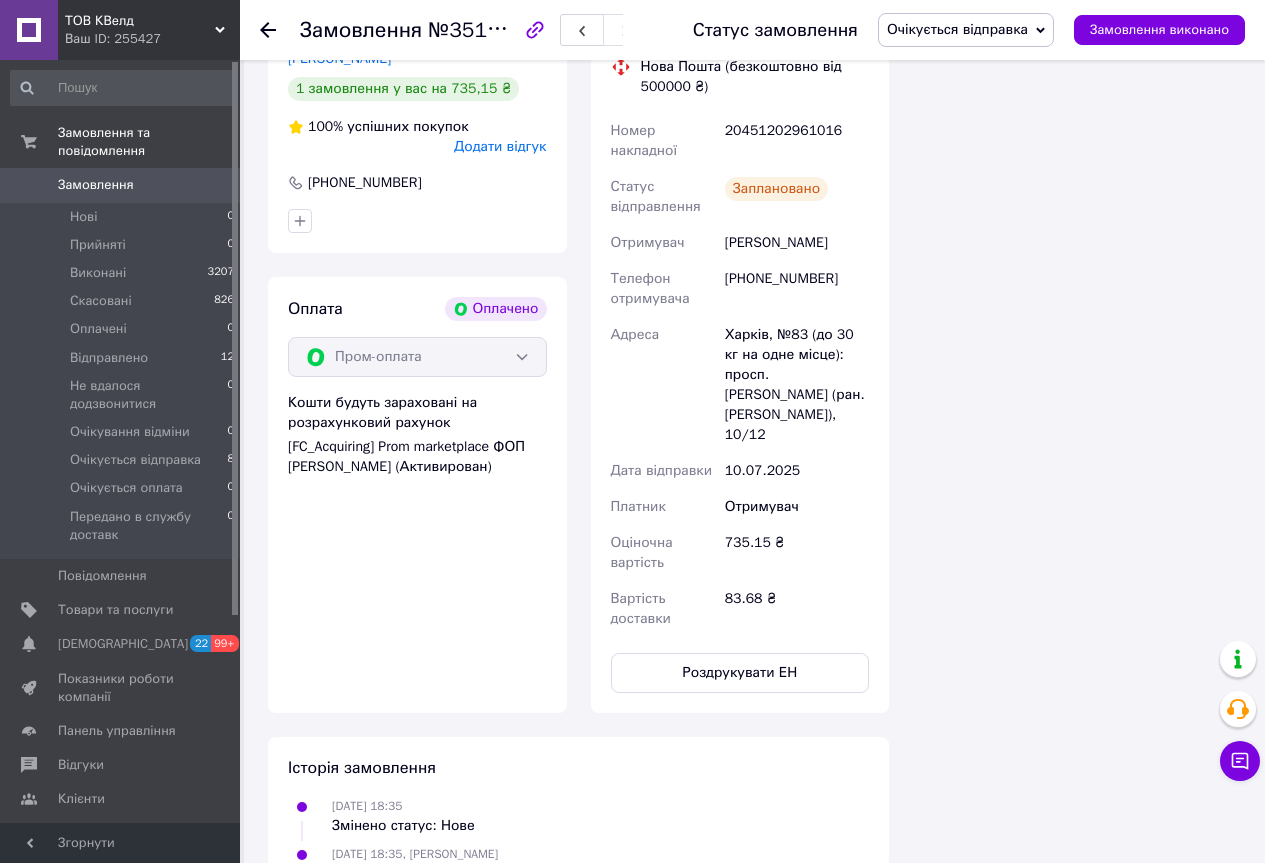 click on "ТОВ КВелд" at bounding box center (140, 21) 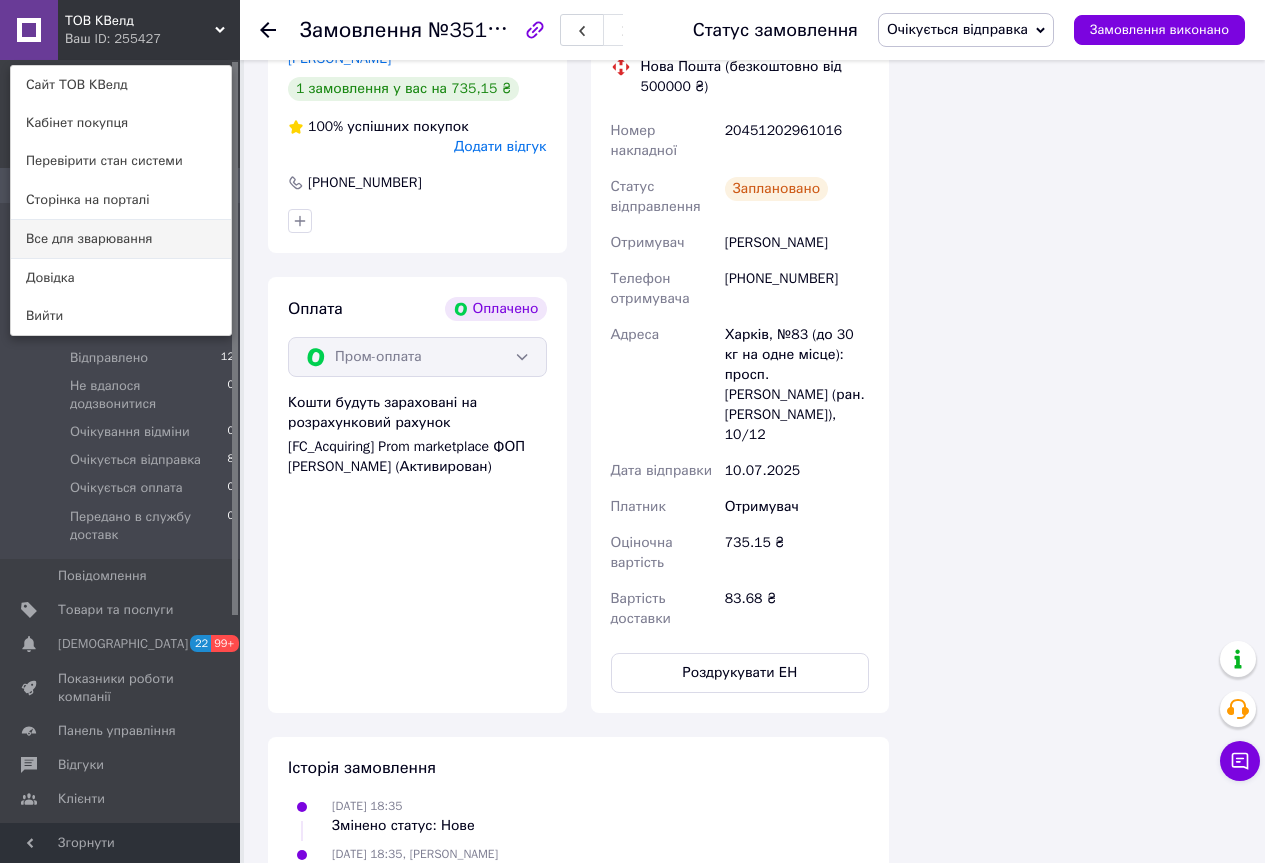 click on "Все для зварювання" at bounding box center [121, 239] 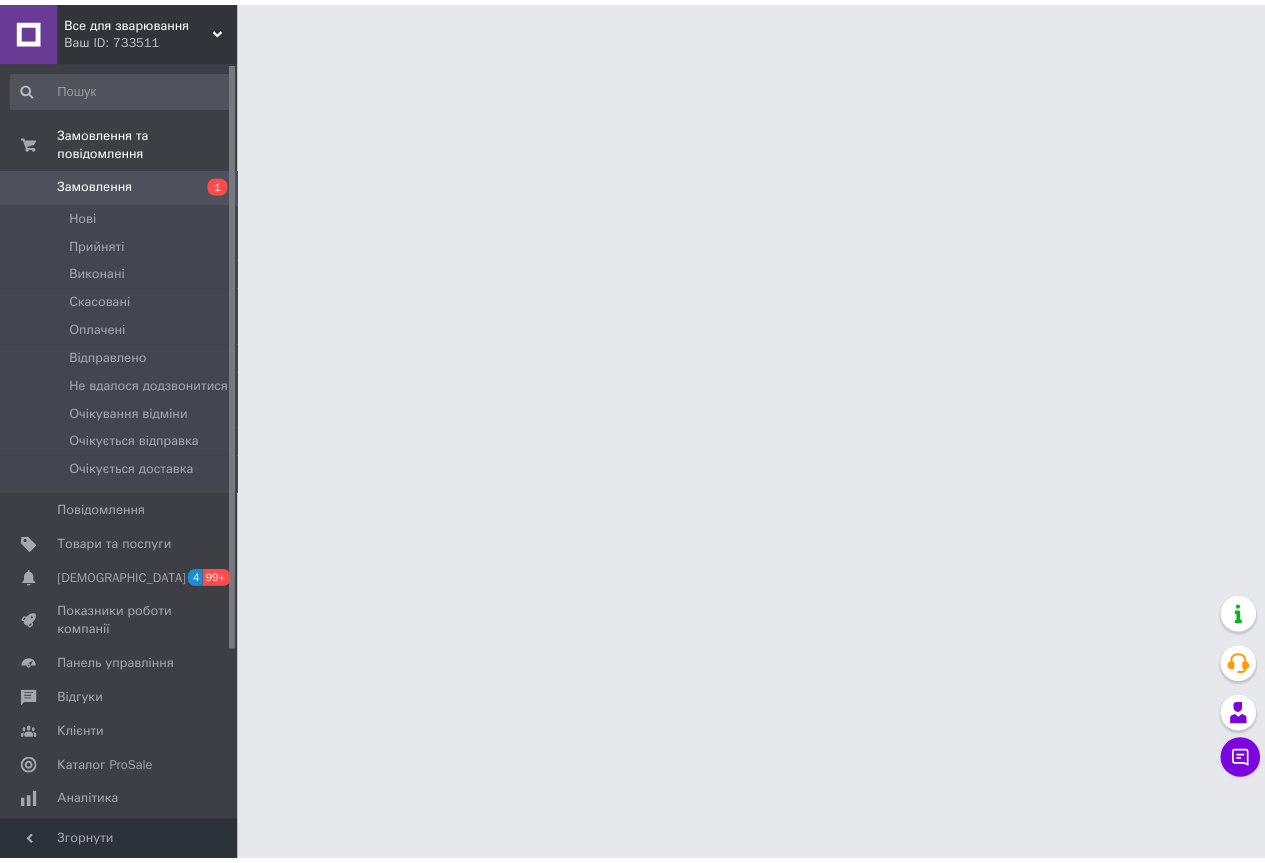 scroll, scrollTop: 0, scrollLeft: 0, axis: both 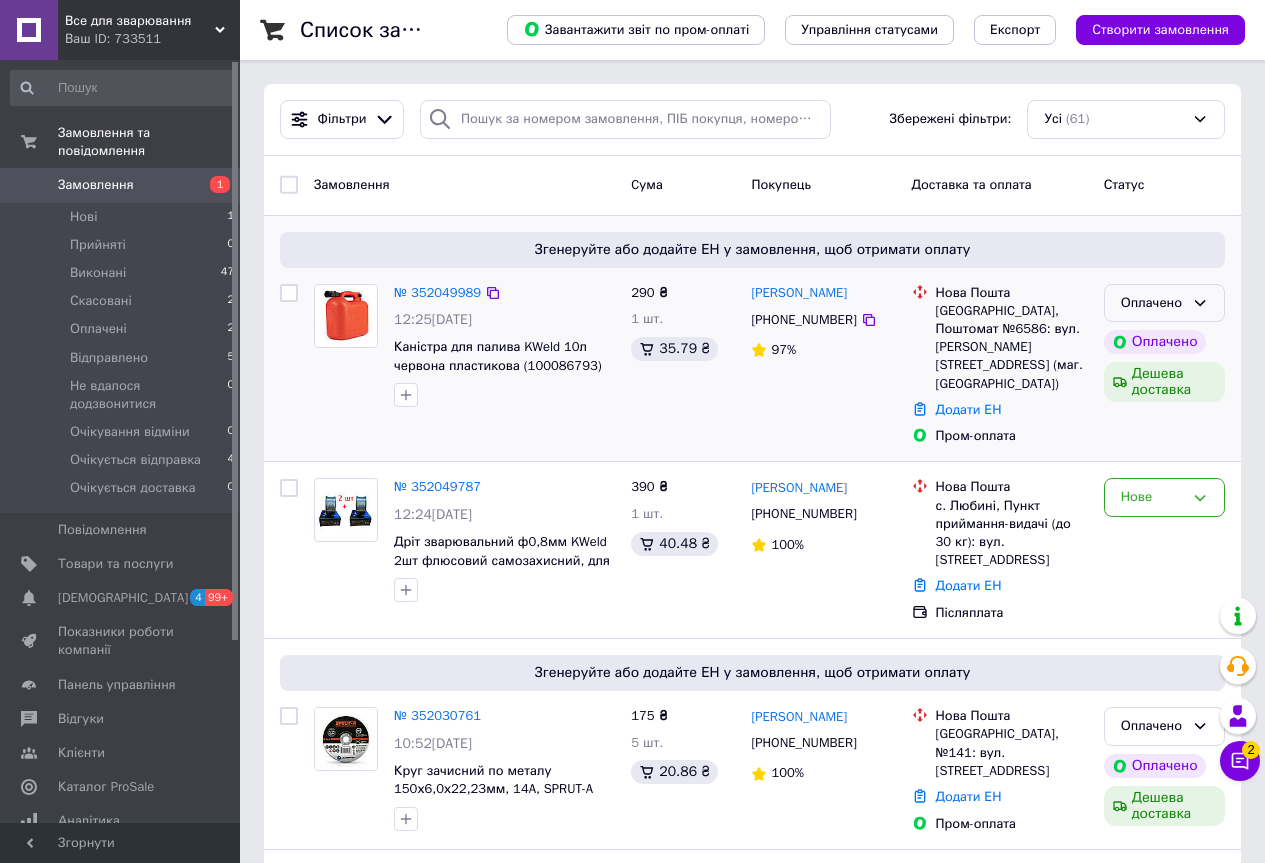 click 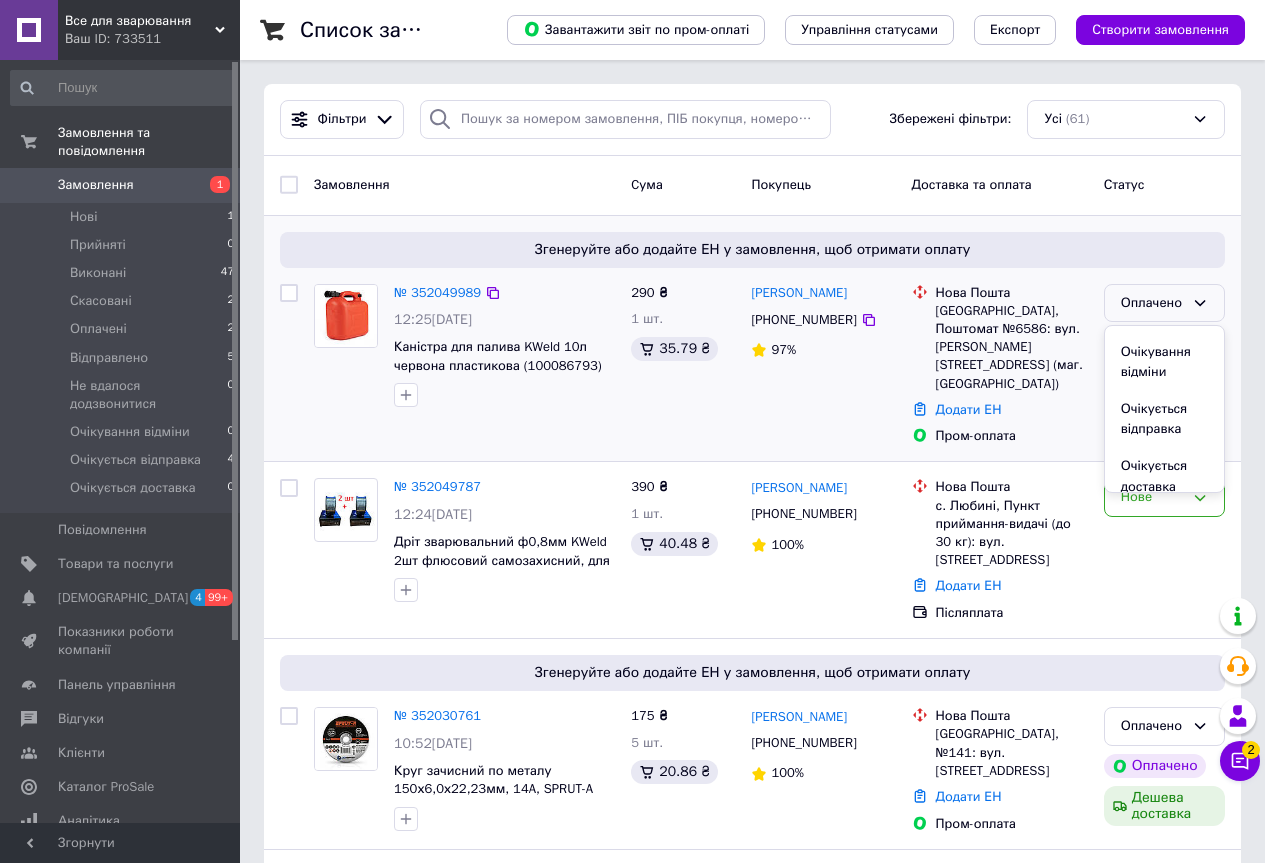 scroll, scrollTop: 200, scrollLeft: 0, axis: vertical 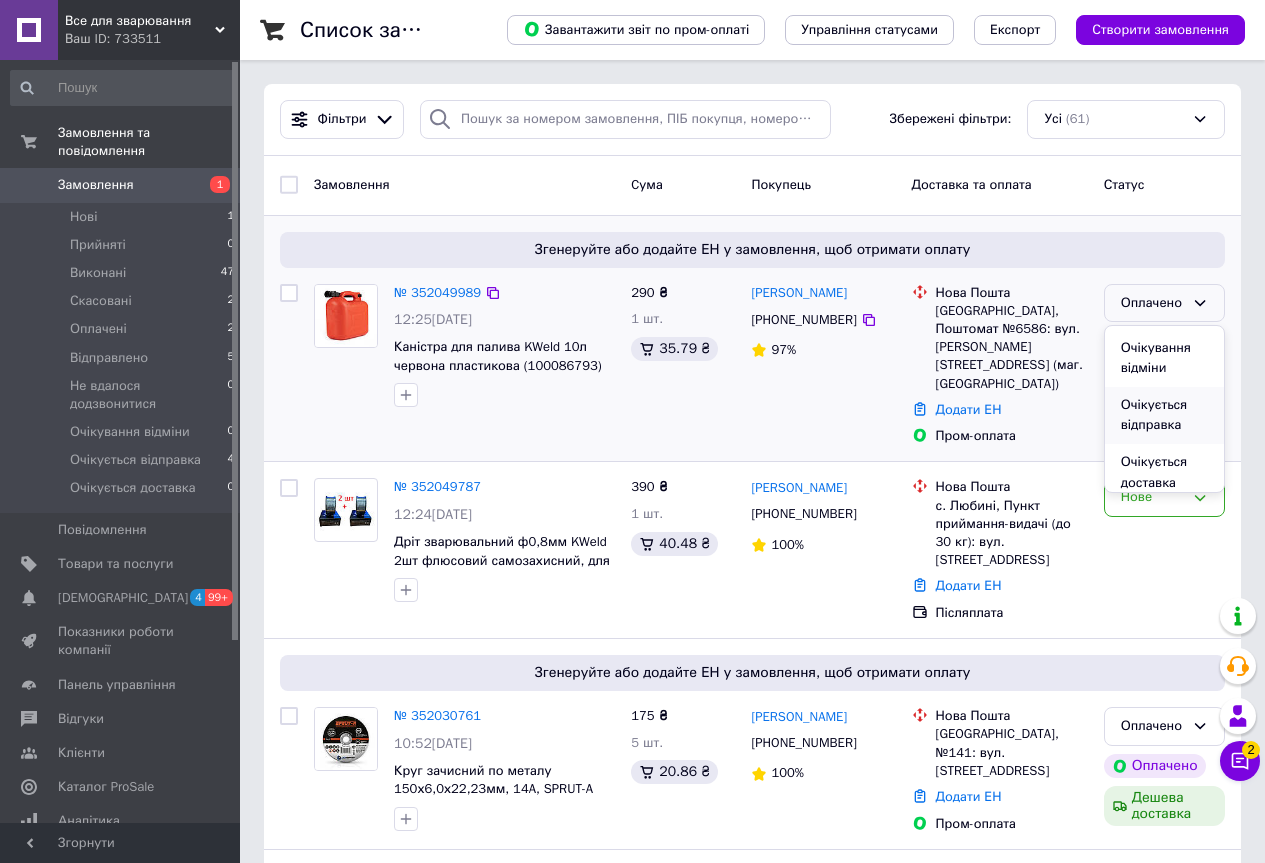 click on "Очікується відправка" at bounding box center [1164, 415] 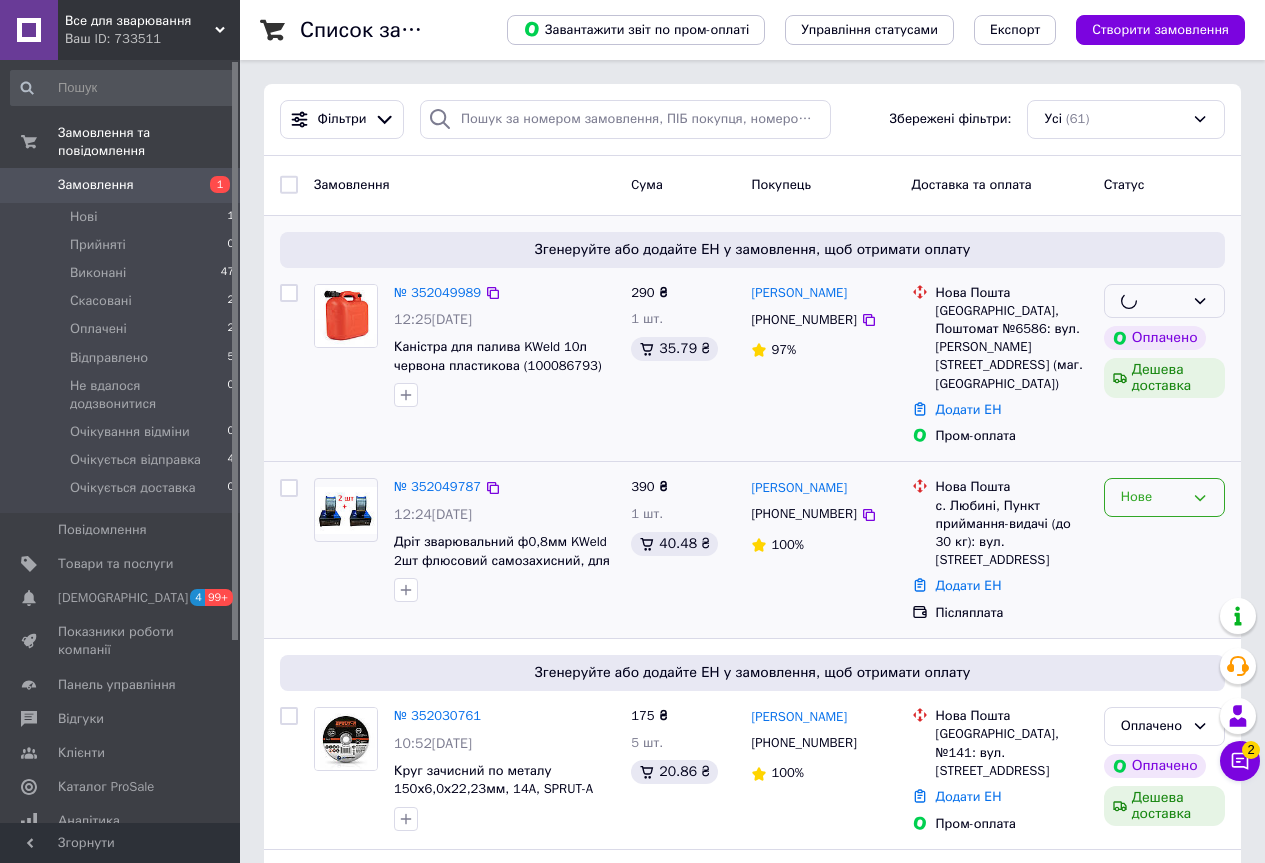 click on "Нове" at bounding box center [1164, 497] 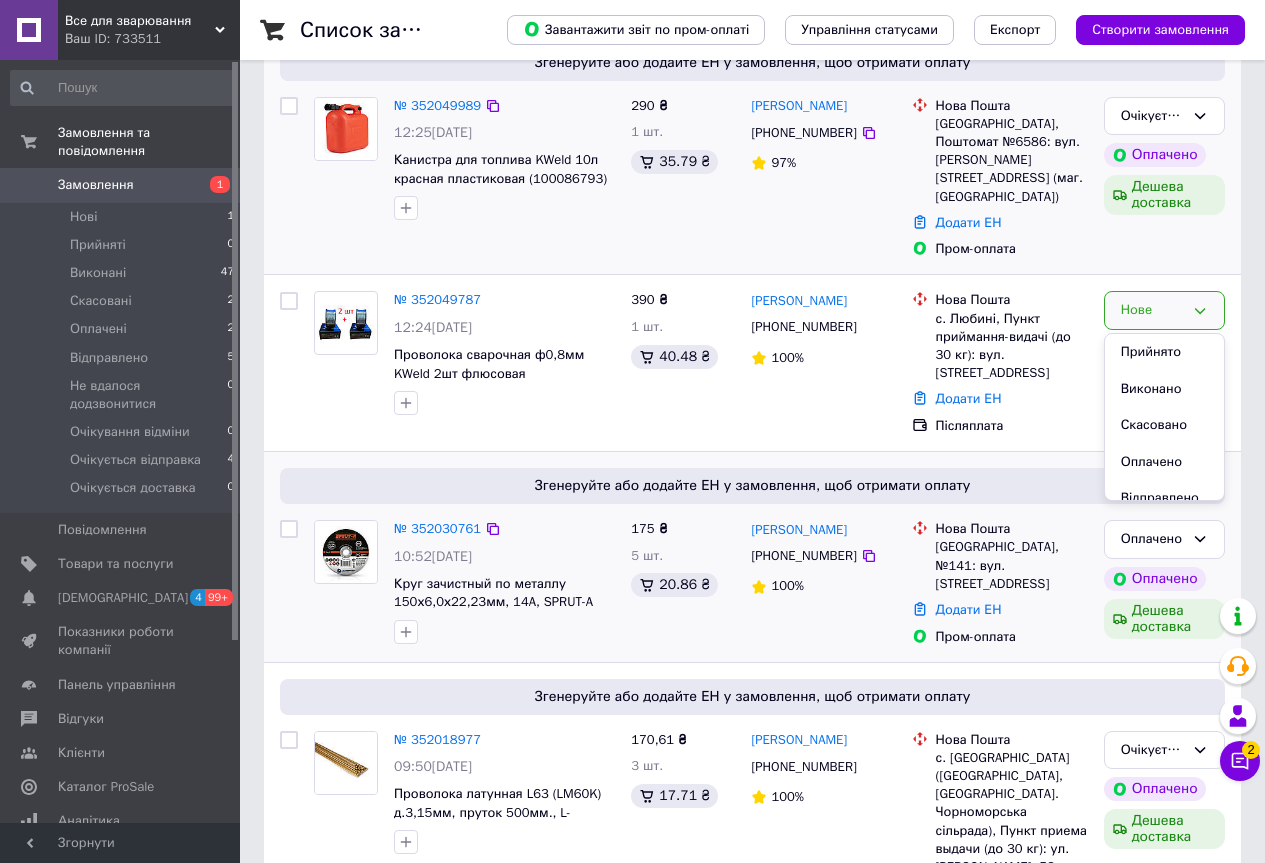scroll, scrollTop: 300, scrollLeft: 0, axis: vertical 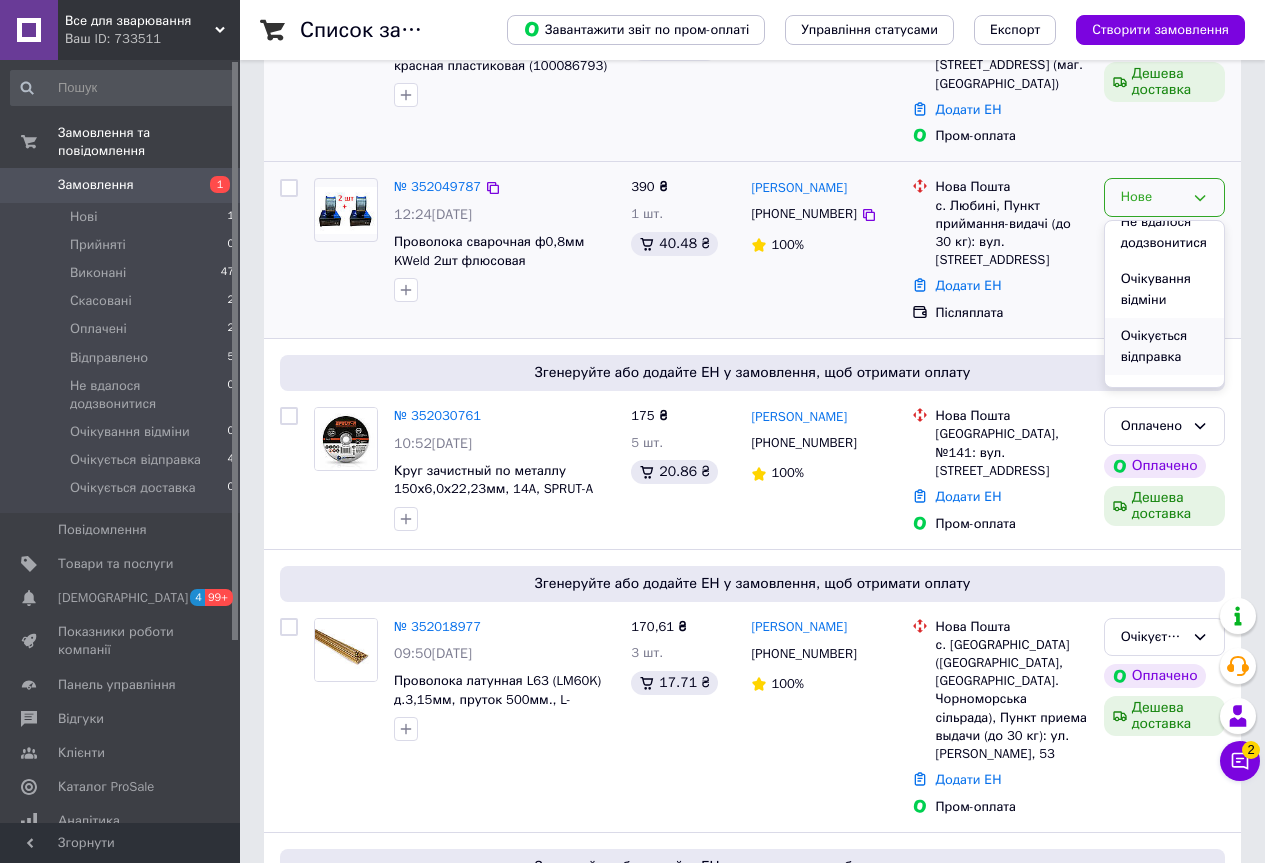 click on "Очікується відправка" at bounding box center (1164, 346) 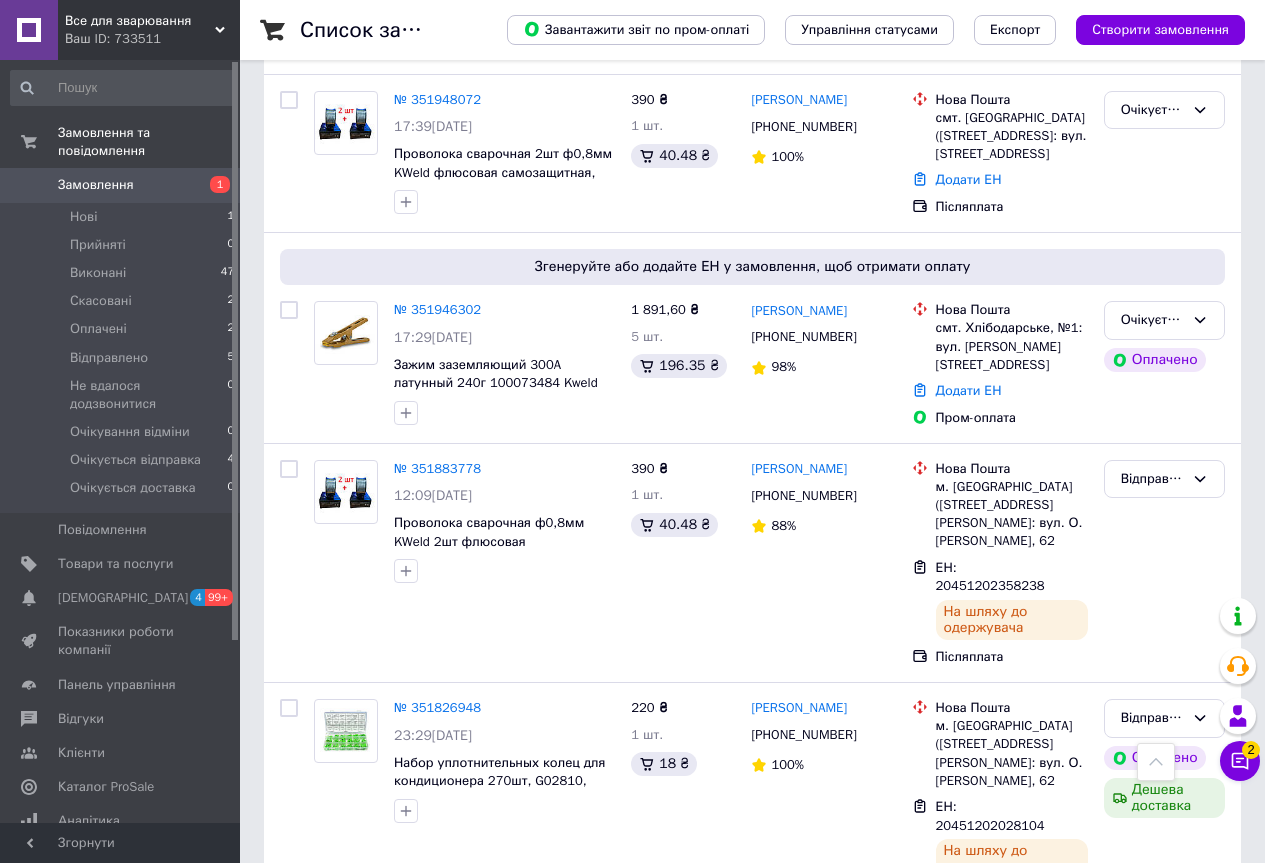 scroll, scrollTop: 1300, scrollLeft: 0, axis: vertical 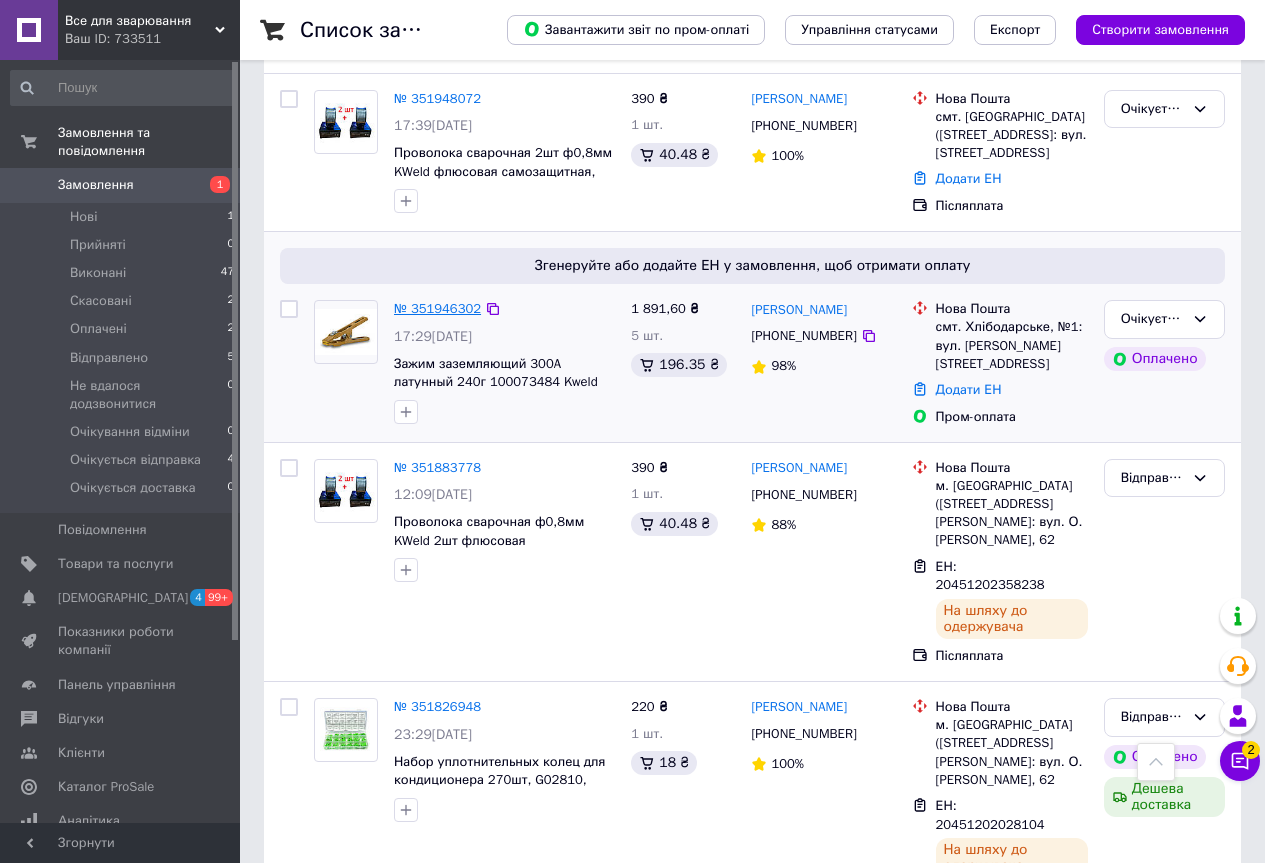 click on "№ 351946302" at bounding box center [437, 308] 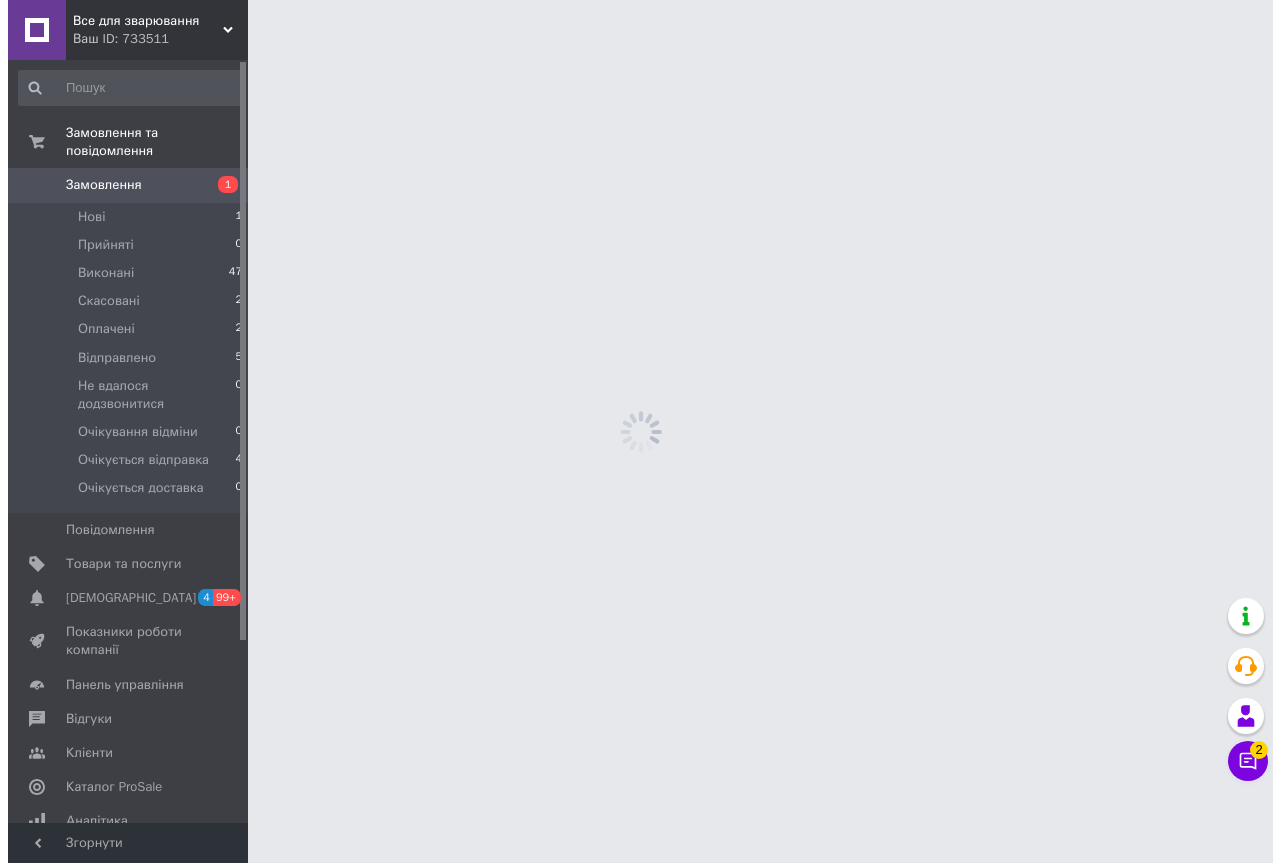 scroll, scrollTop: 0, scrollLeft: 0, axis: both 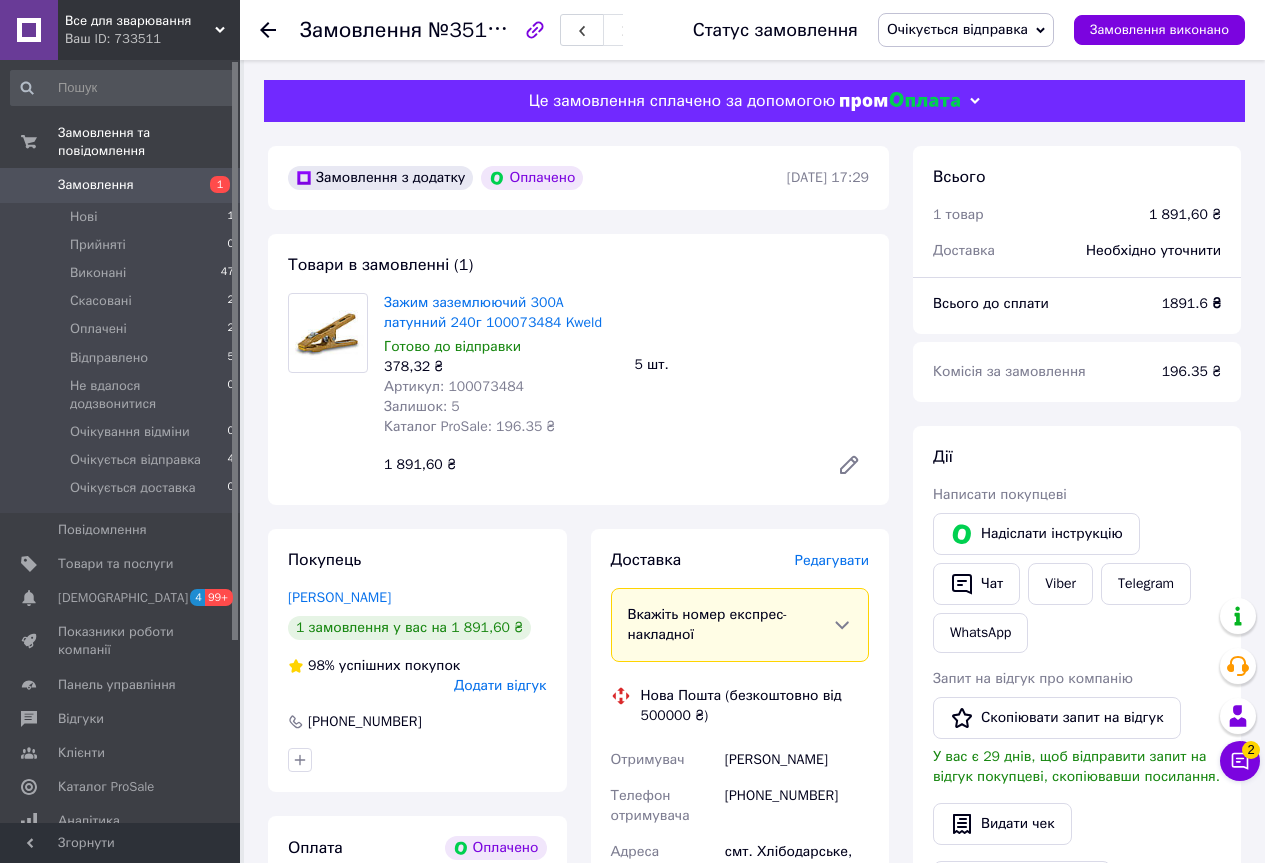 click on "Редагувати" at bounding box center [832, 560] 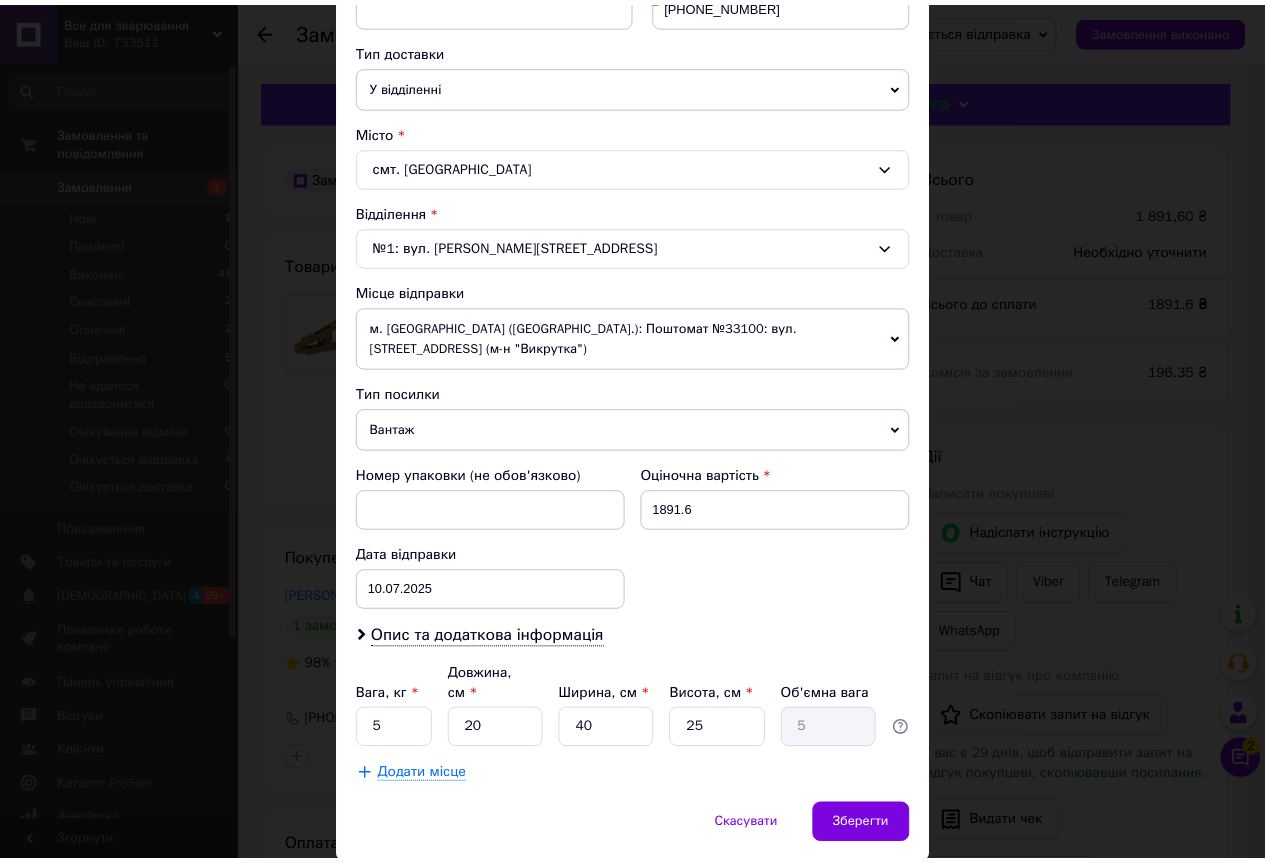 scroll, scrollTop: 485, scrollLeft: 0, axis: vertical 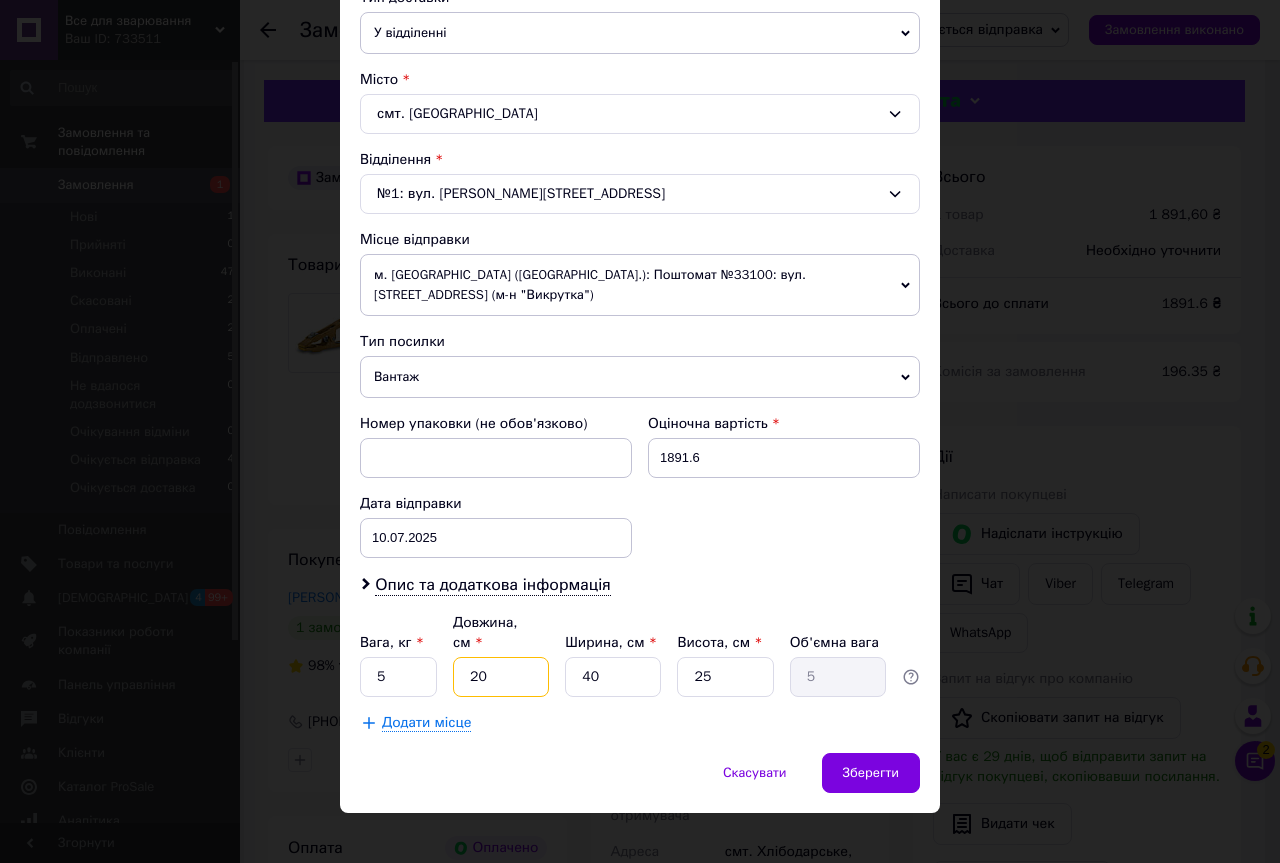 click on "20" at bounding box center [501, 677] 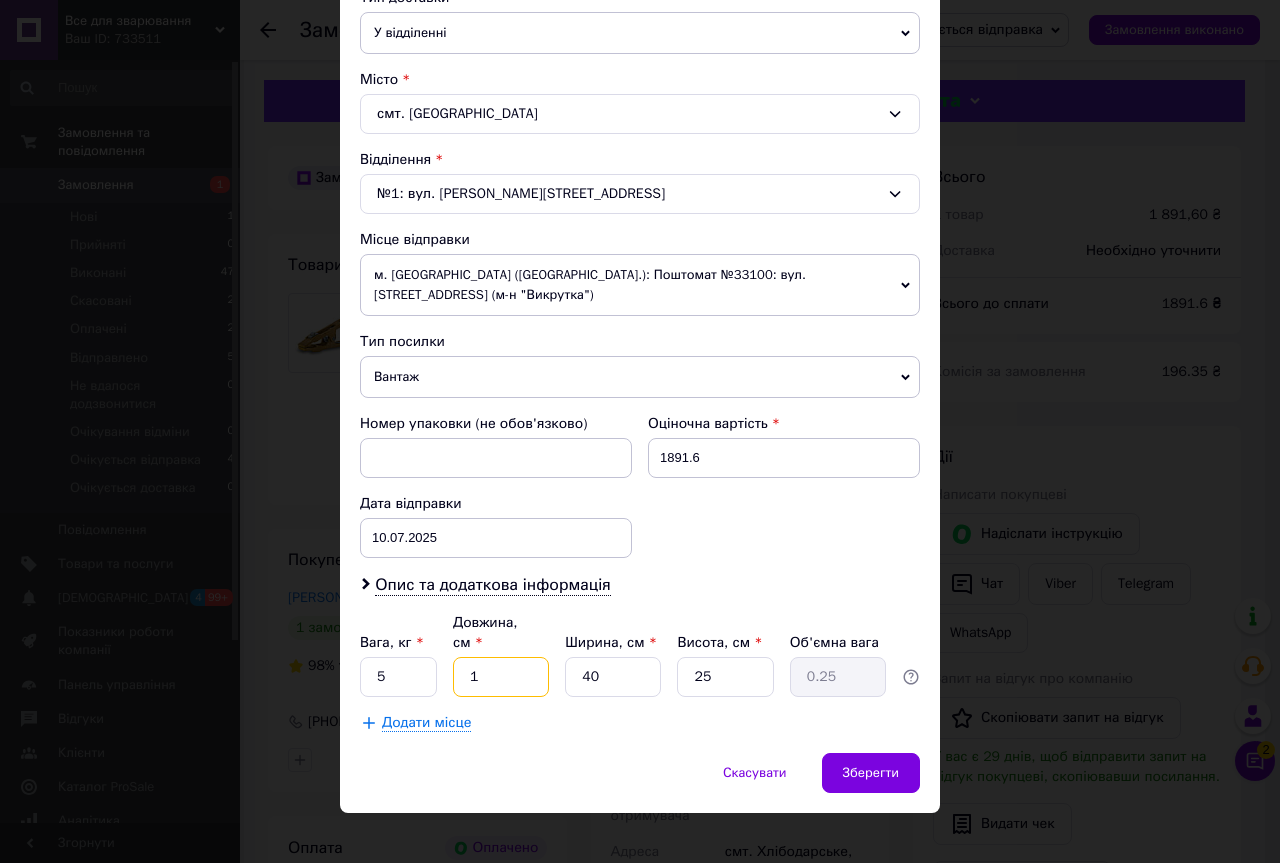 type on "15" 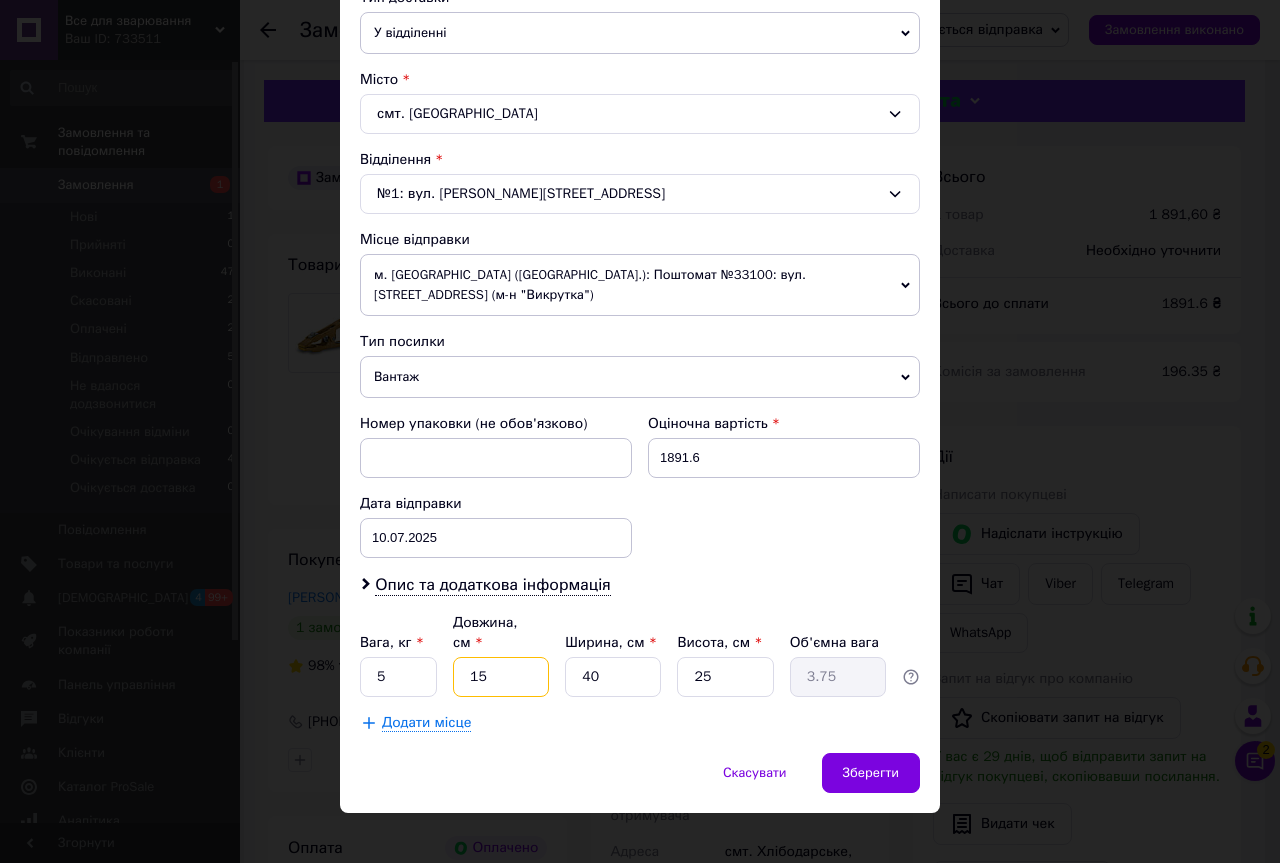 type on "15" 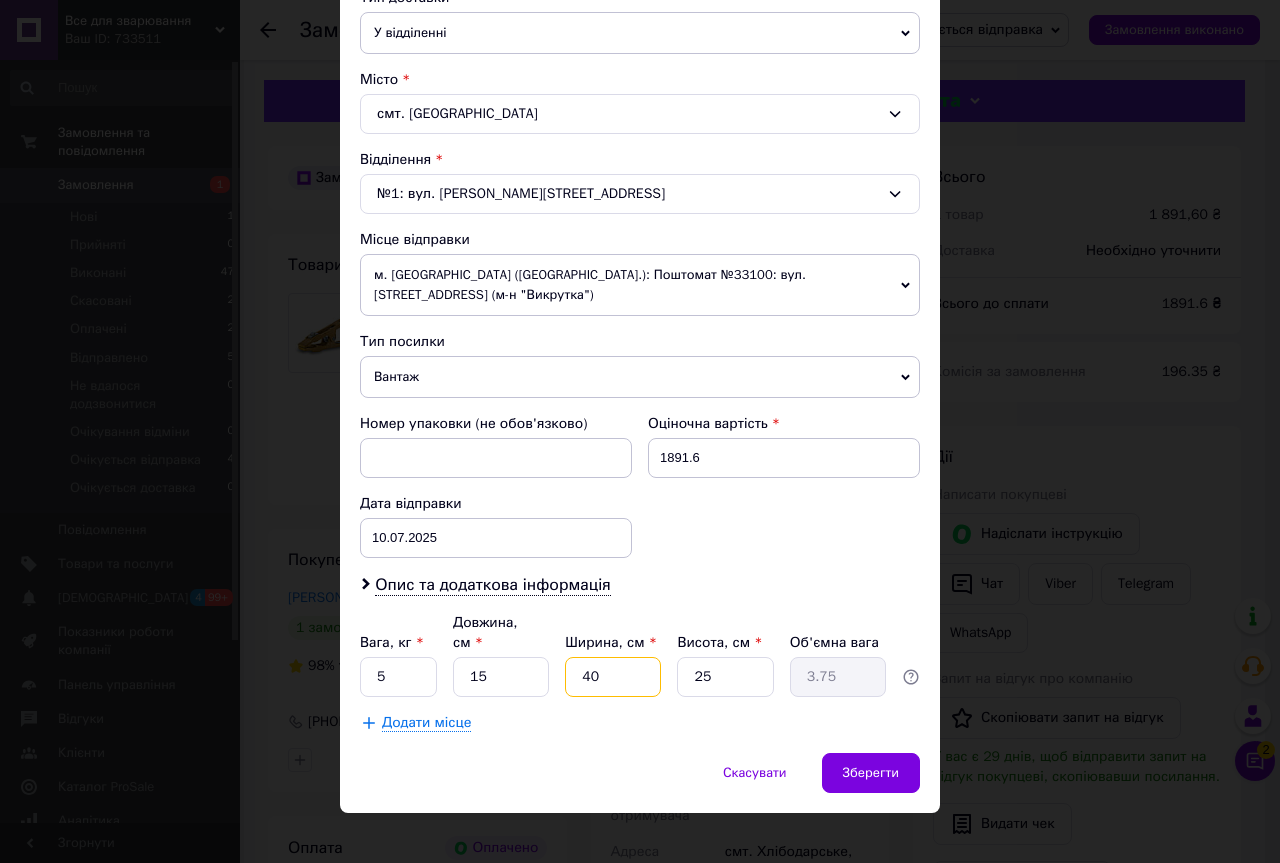 type on "1" 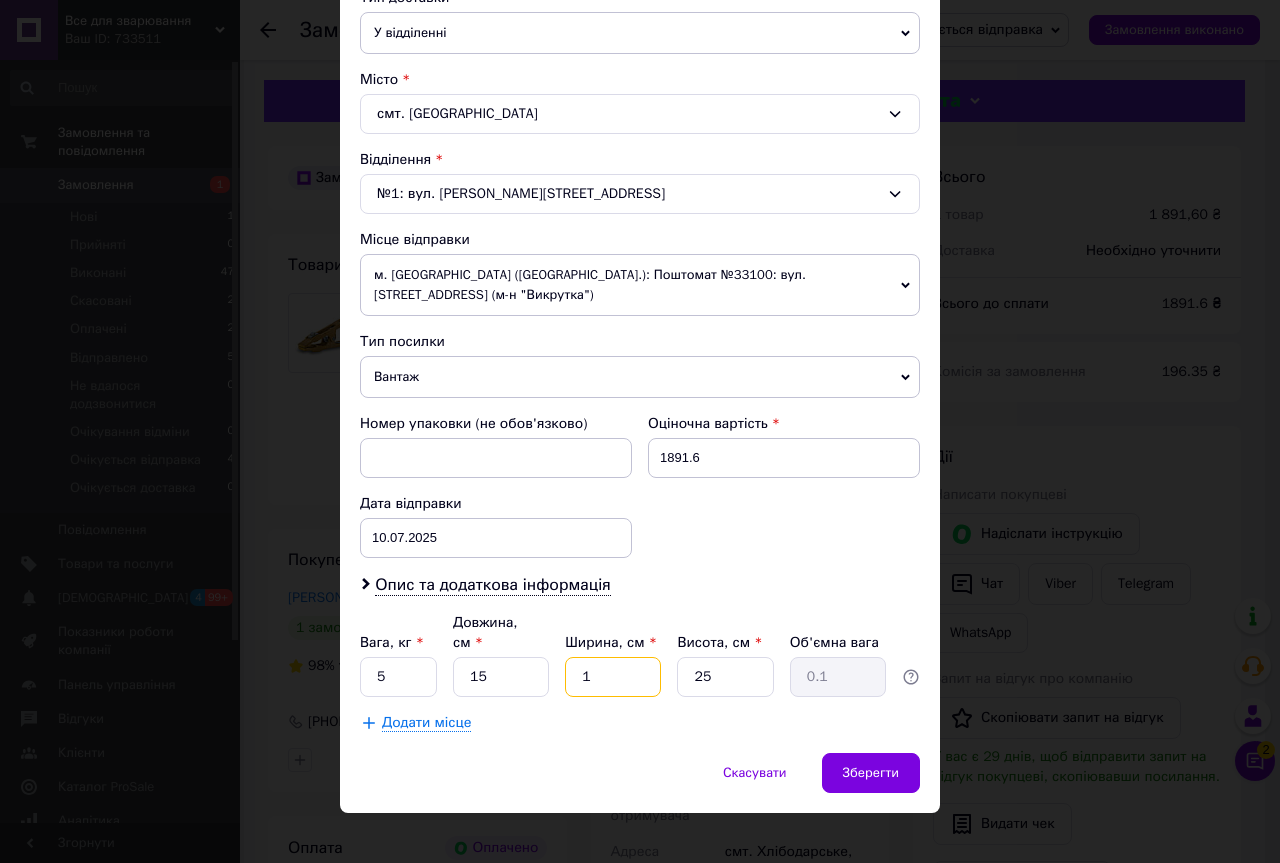 type on "14" 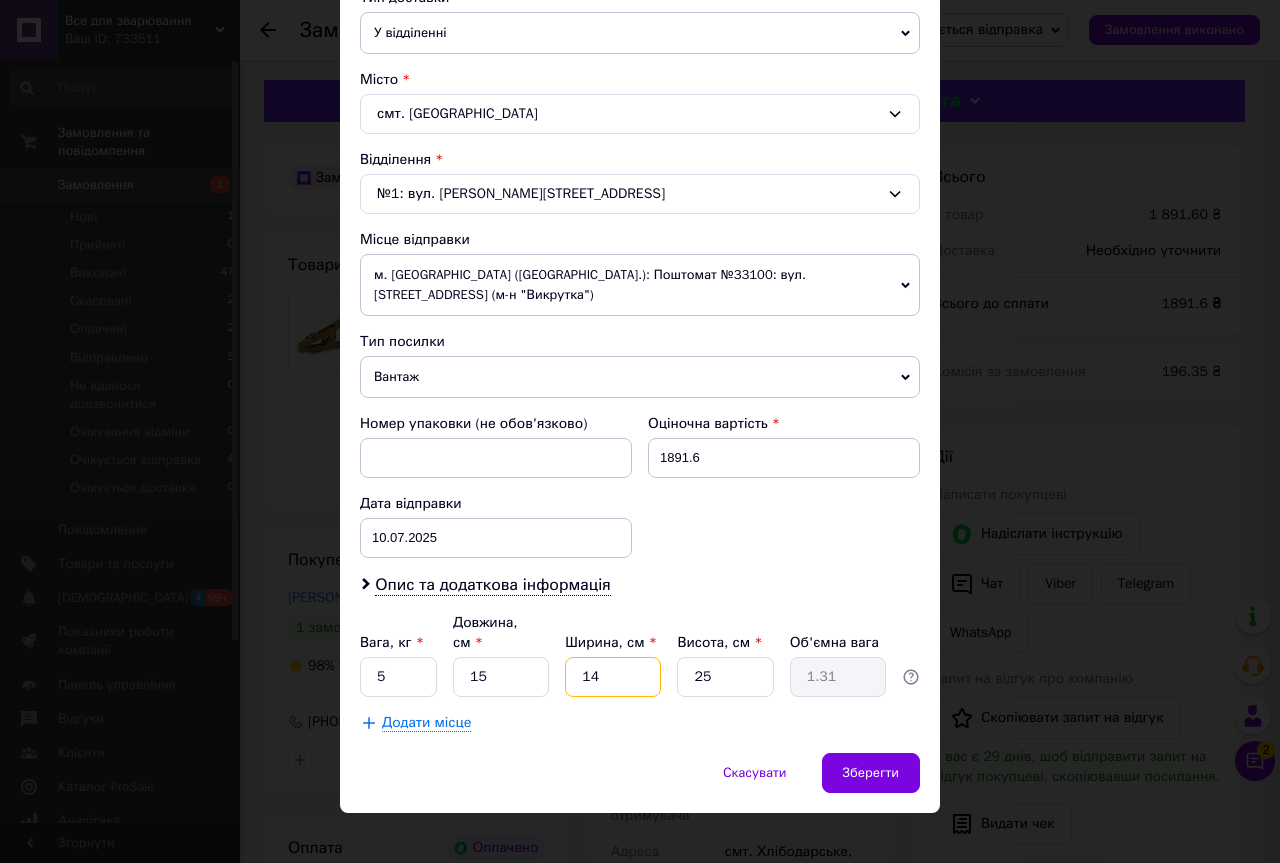 type on "14" 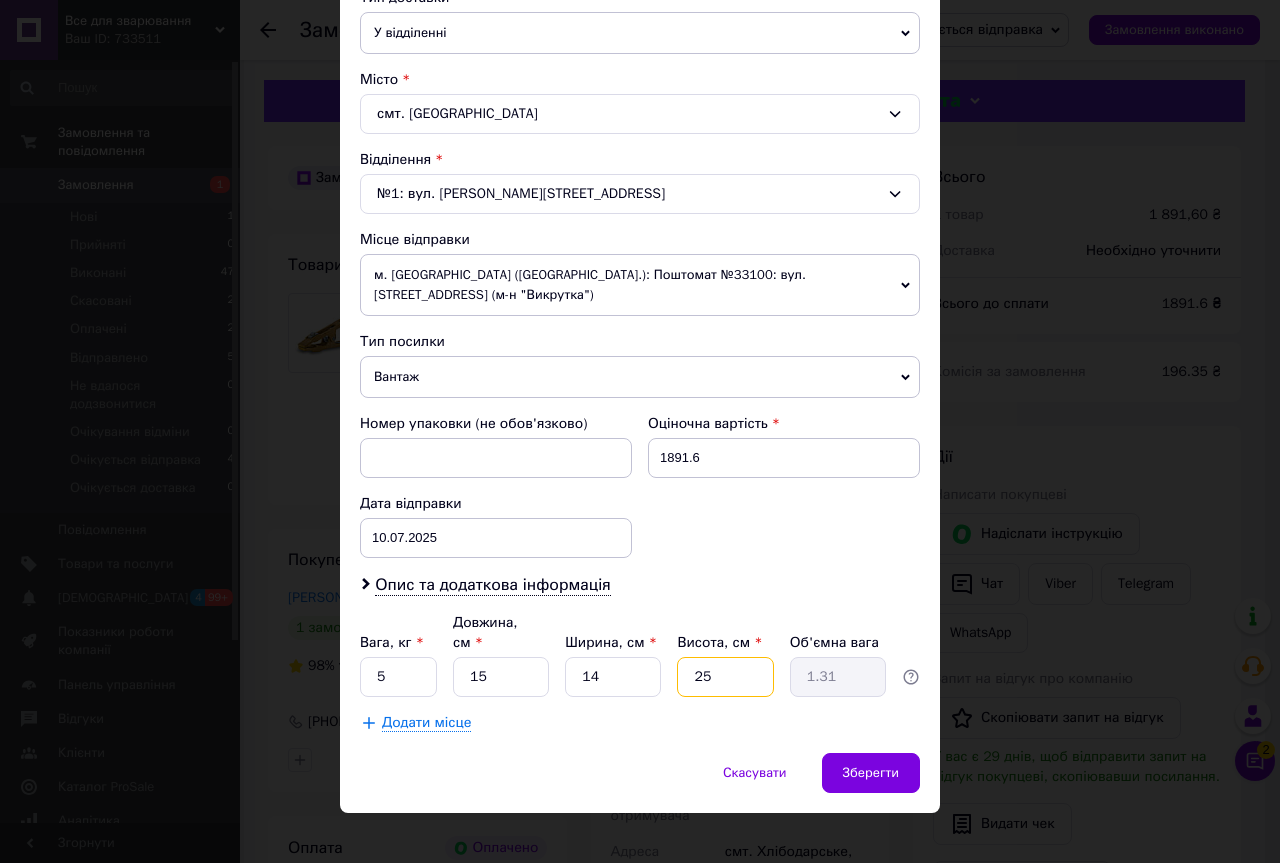 type on "1" 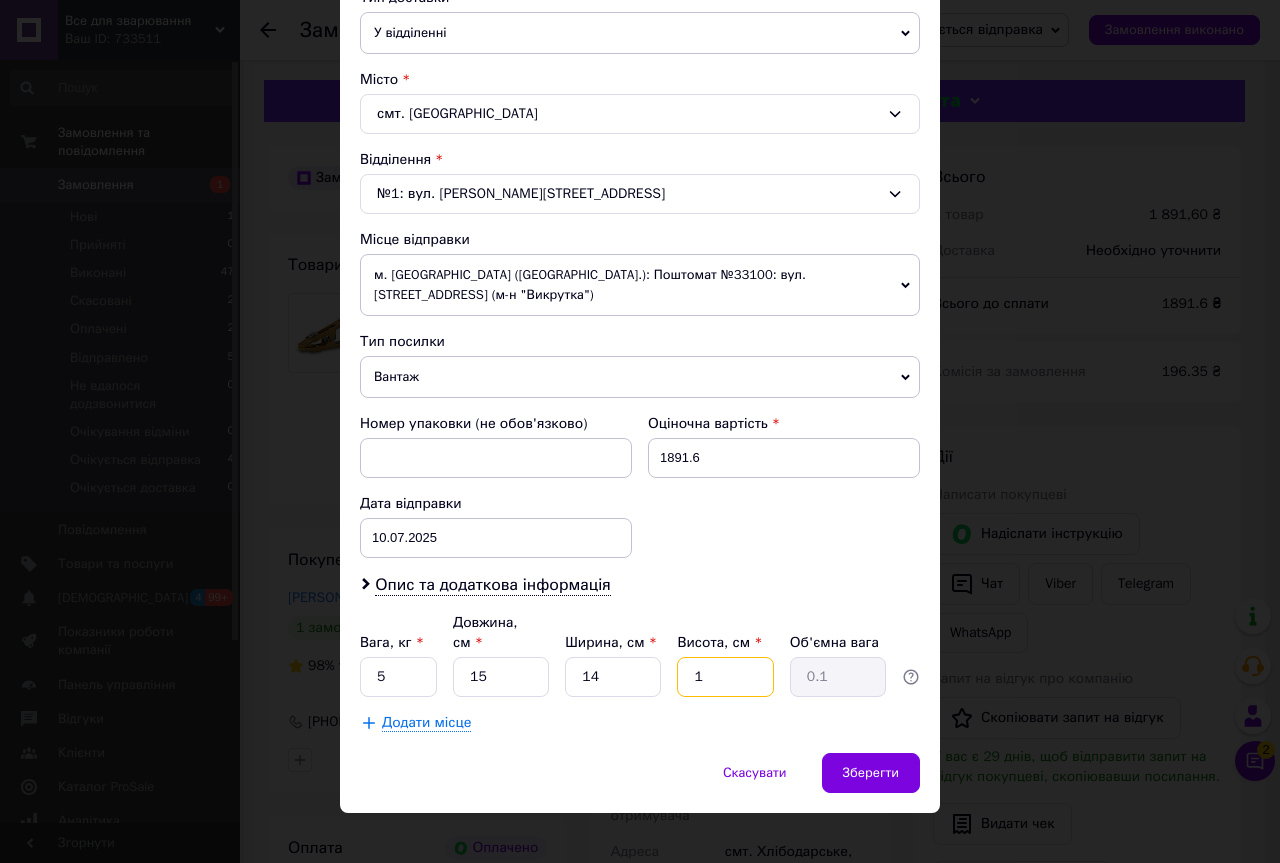 type on "12" 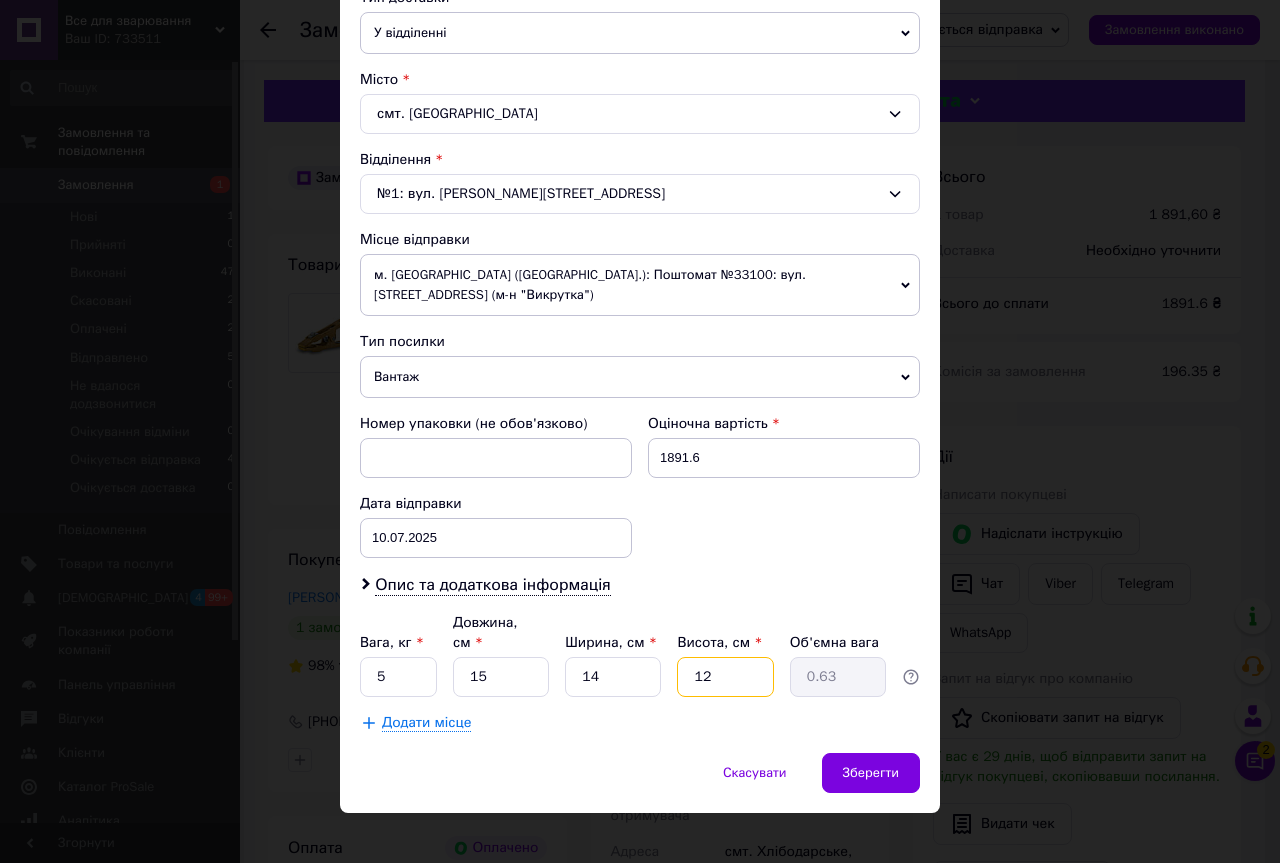 type on "12" 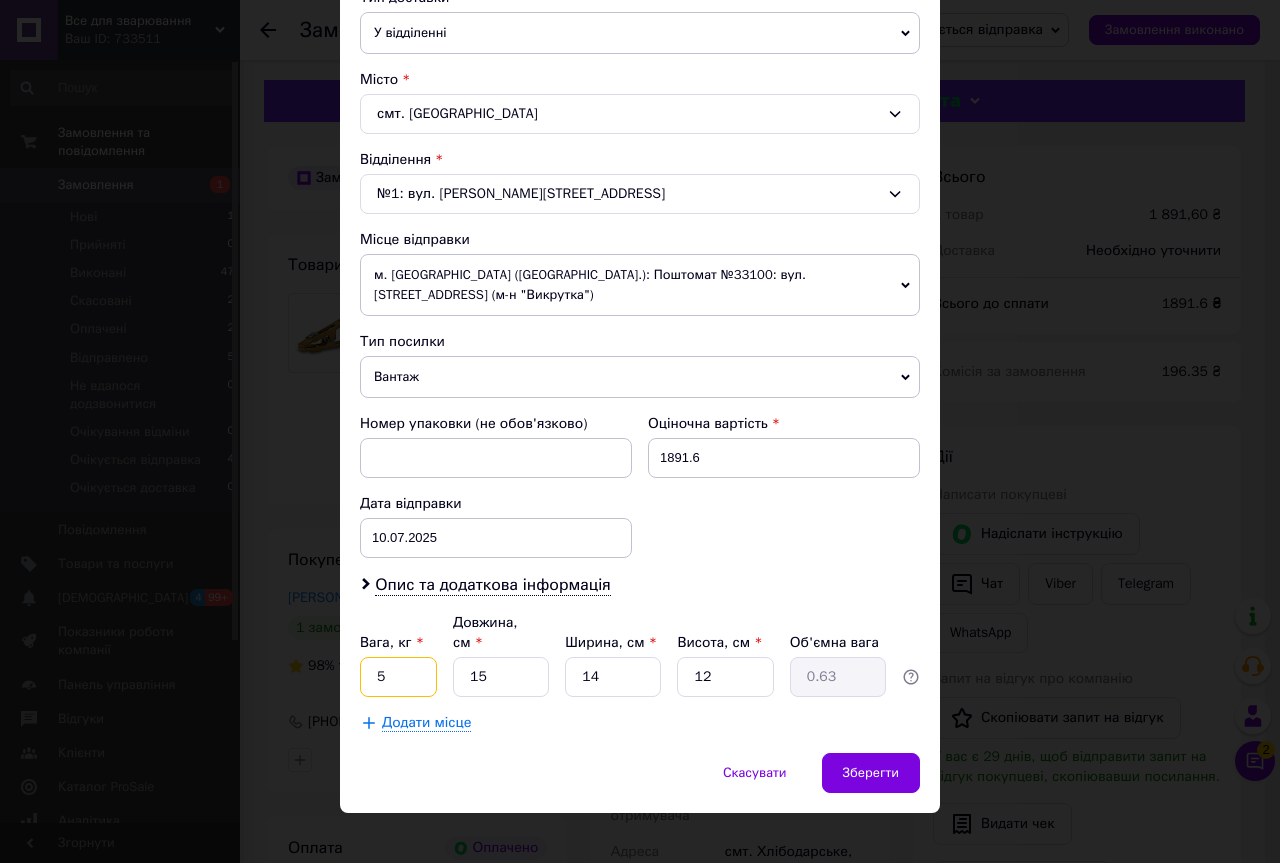 click on "5" at bounding box center [398, 677] 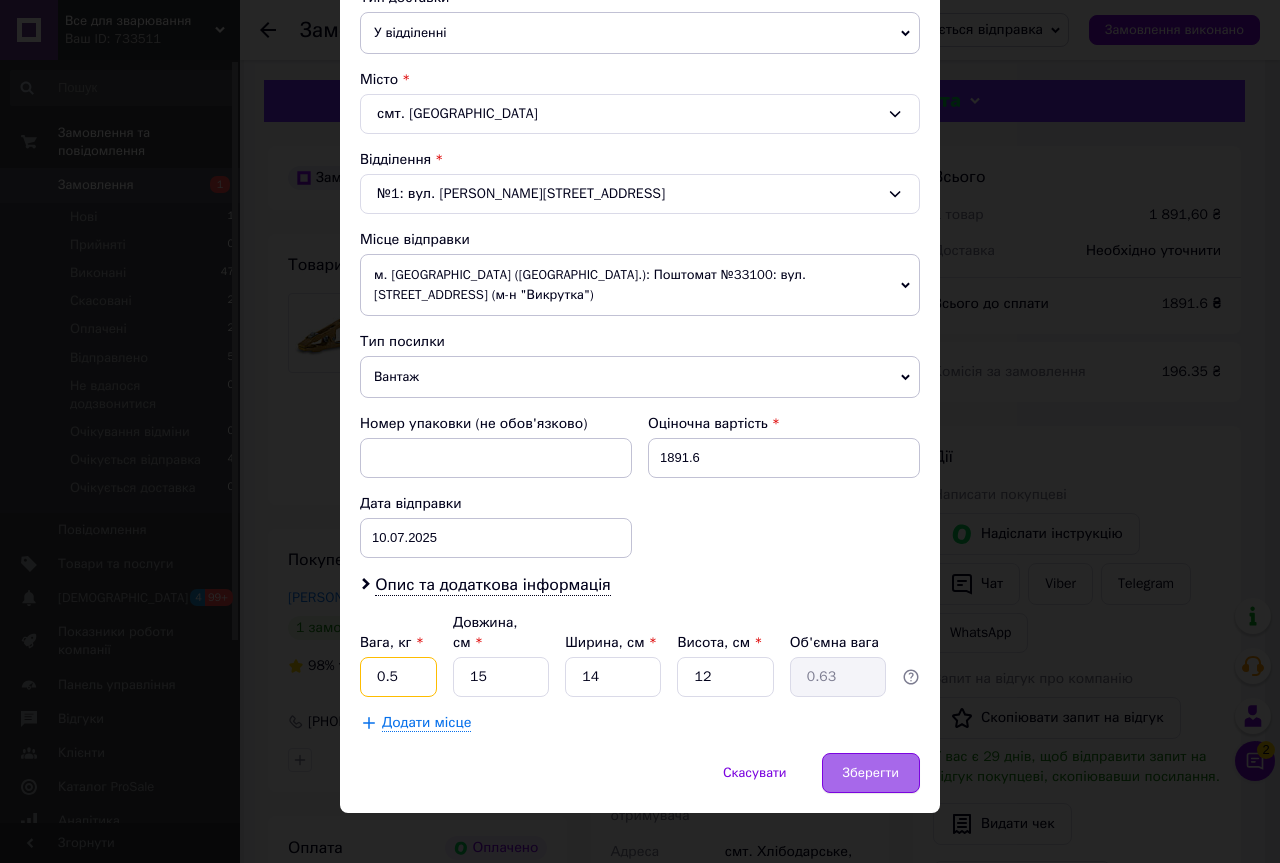 type on "0.5" 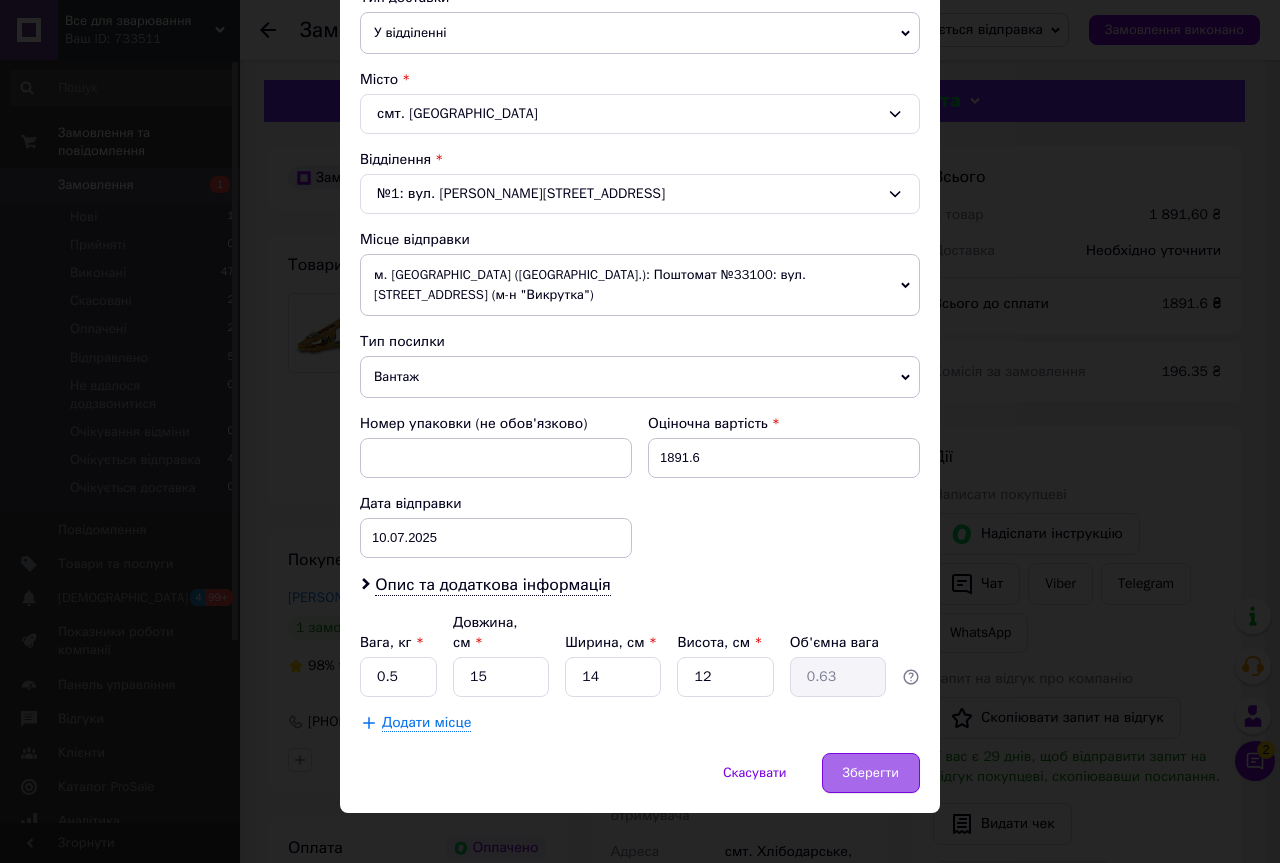 click on "Зберегти" at bounding box center [871, 773] 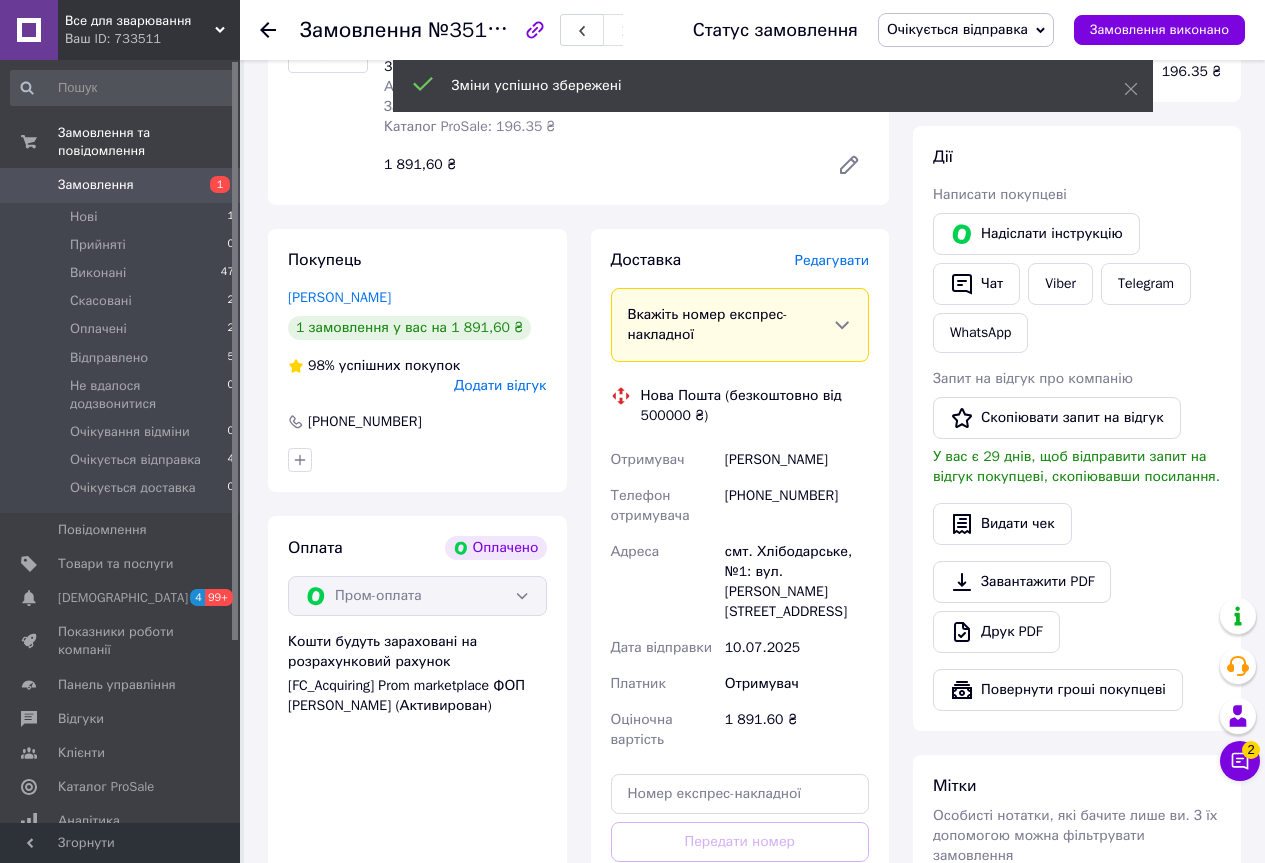 scroll, scrollTop: 700, scrollLeft: 0, axis: vertical 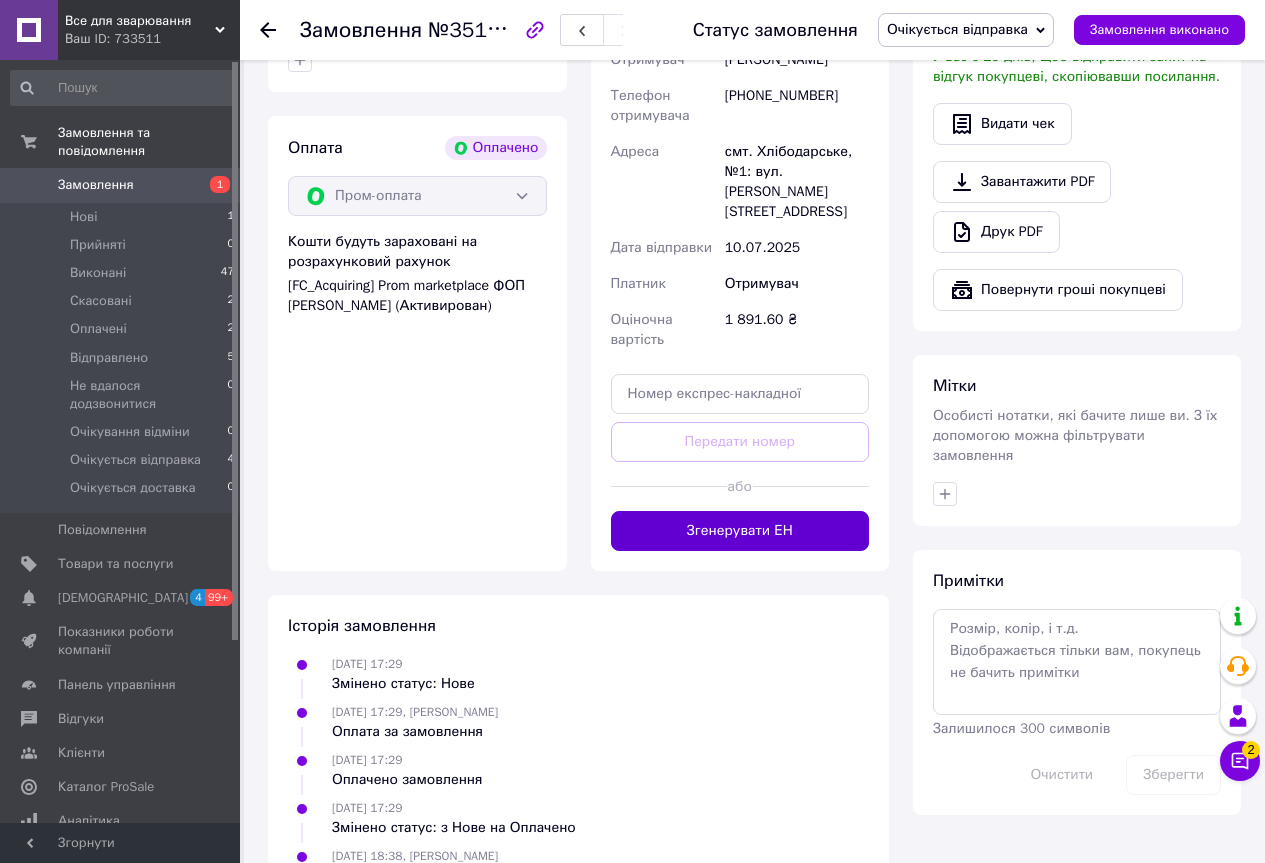 click on "Згенерувати ЕН" at bounding box center (740, 531) 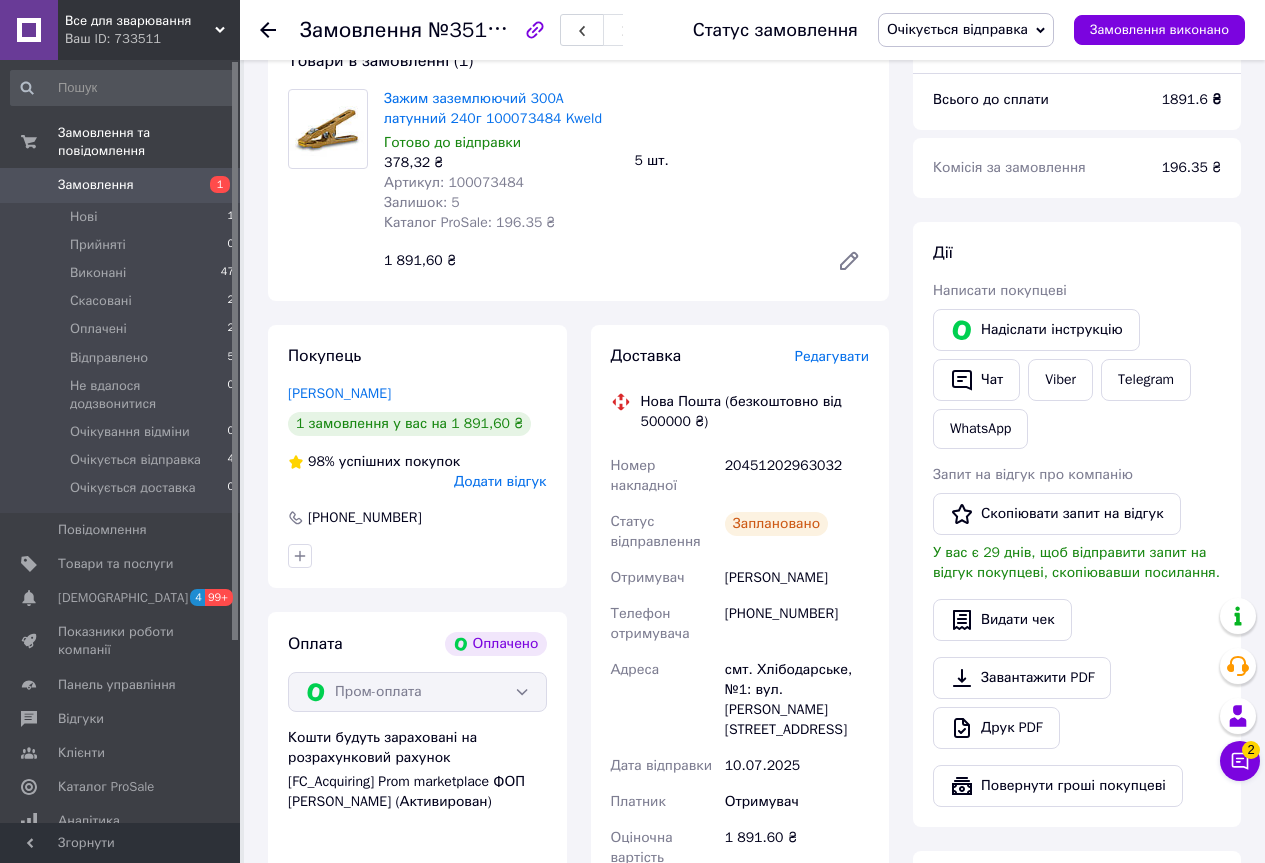 scroll, scrollTop: 200, scrollLeft: 0, axis: vertical 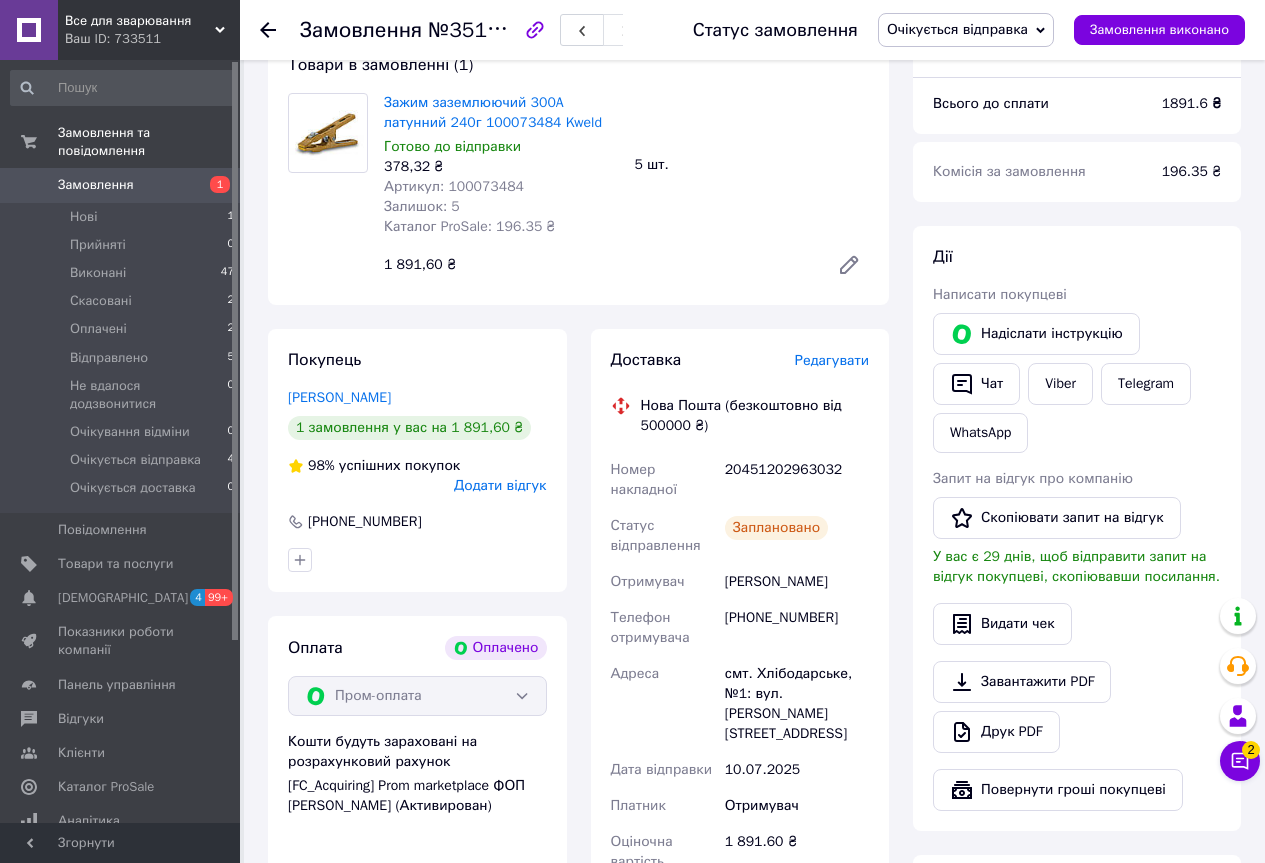 click at bounding box center (280, 30) 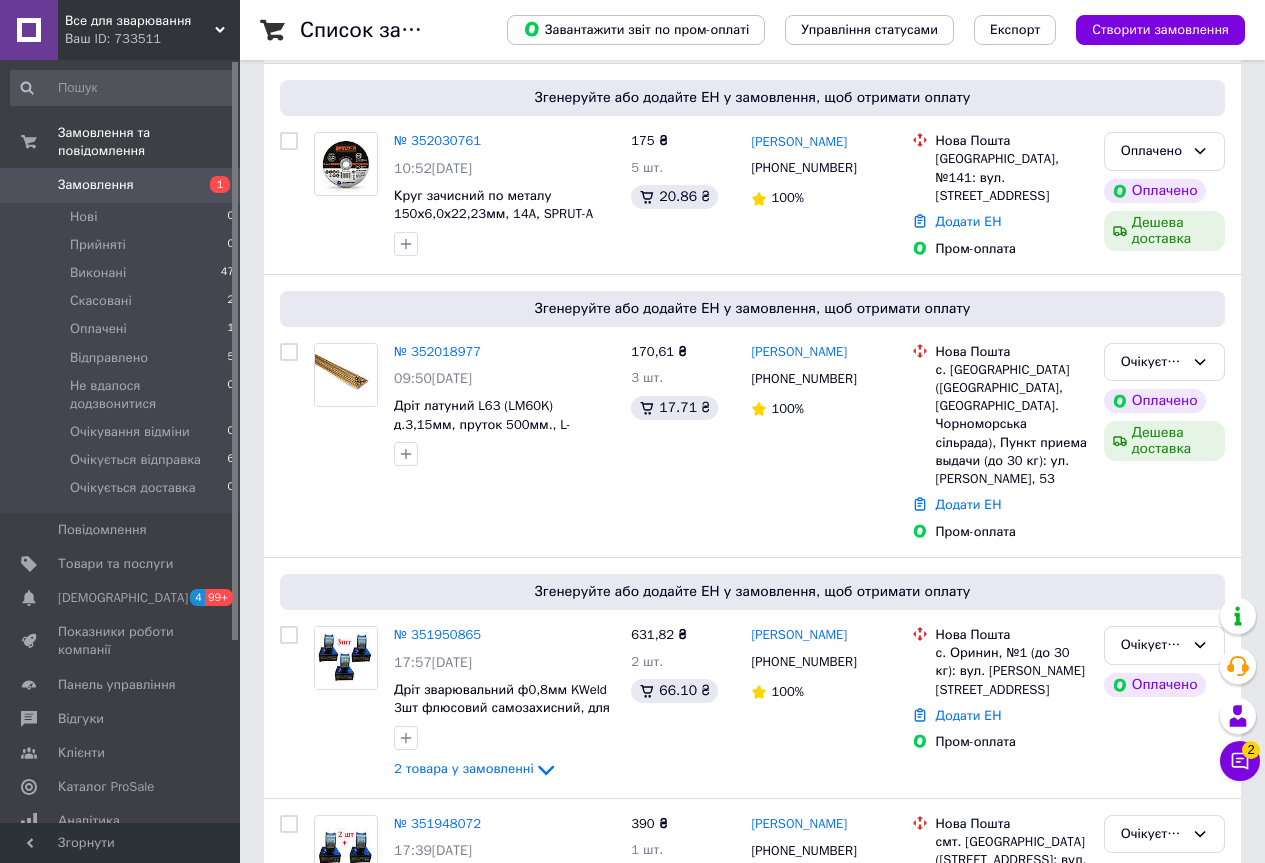 scroll, scrollTop: 700, scrollLeft: 0, axis: vertical 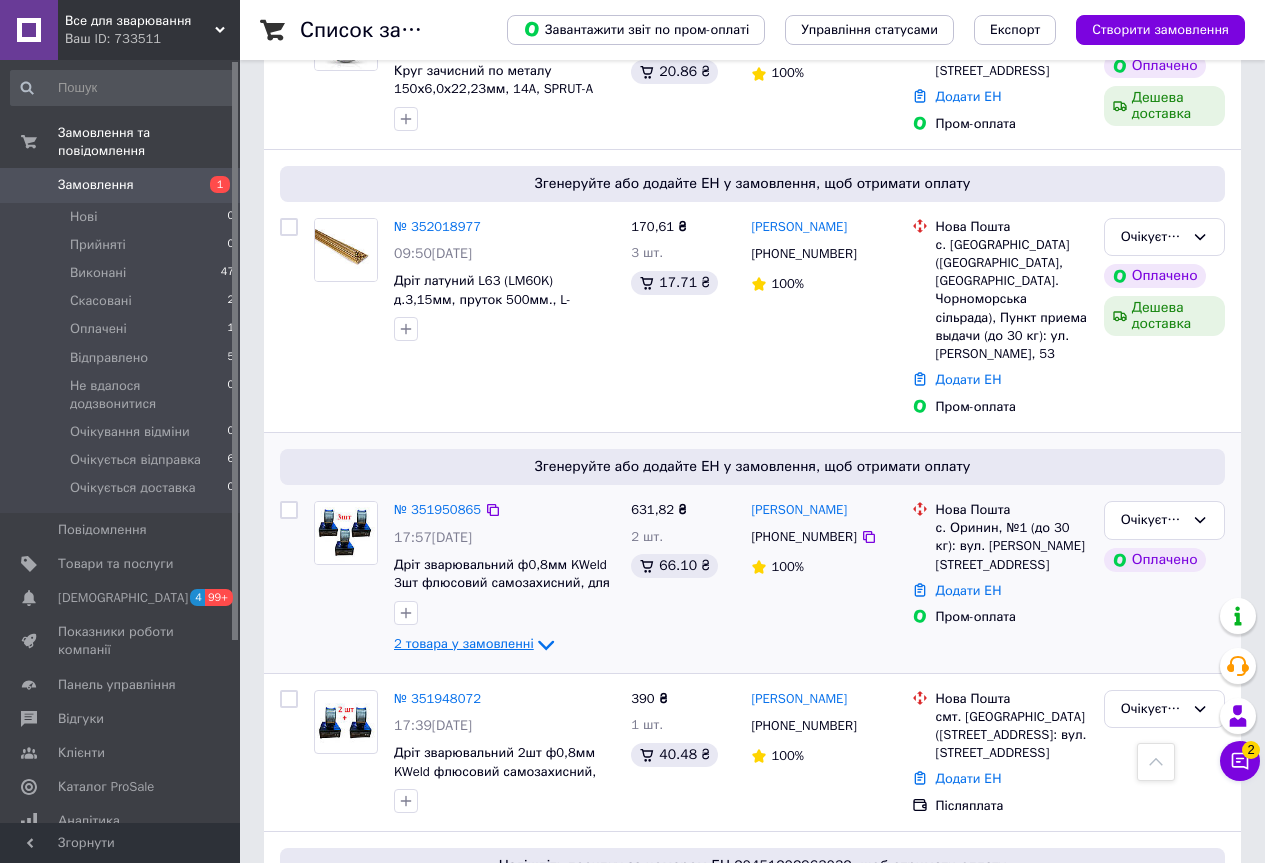 click on "2 товара у замовленні" at bounding box center (464, 643) 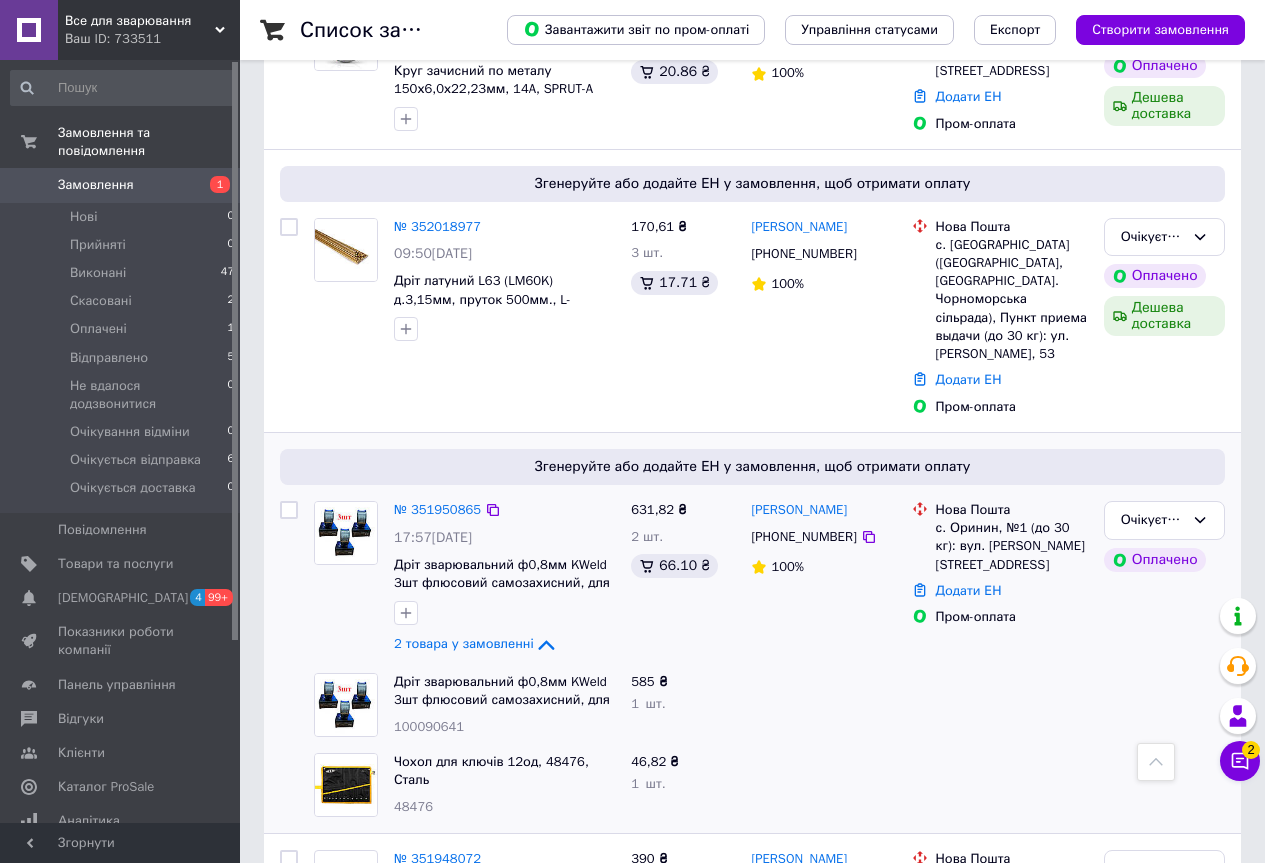 scroll, scrollTop: 800, scrollLeft: 0, axis: vertical 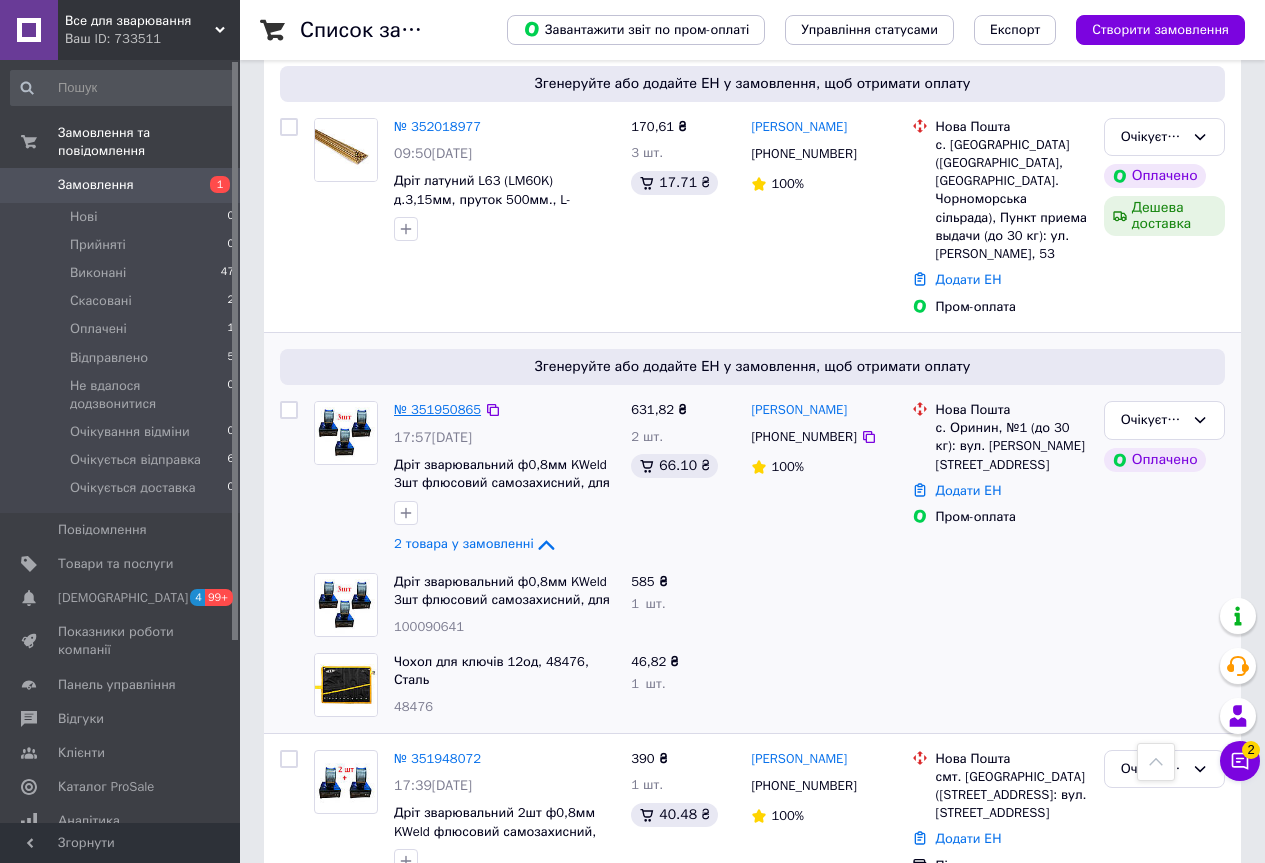 click on "№ 351950865" at bounding box center (437, 409) 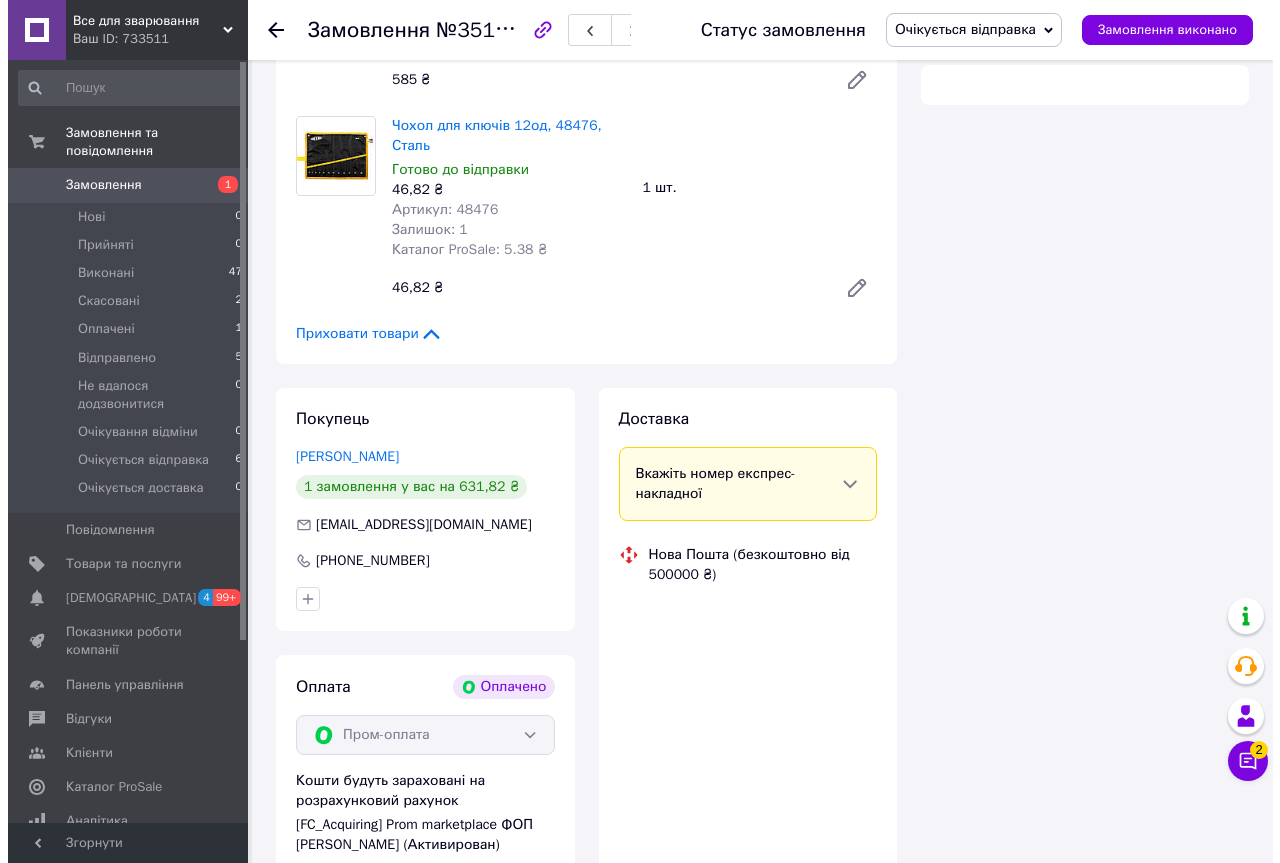 scroll, scrollTop: 800, scrollLeft: 0, axis: vertical 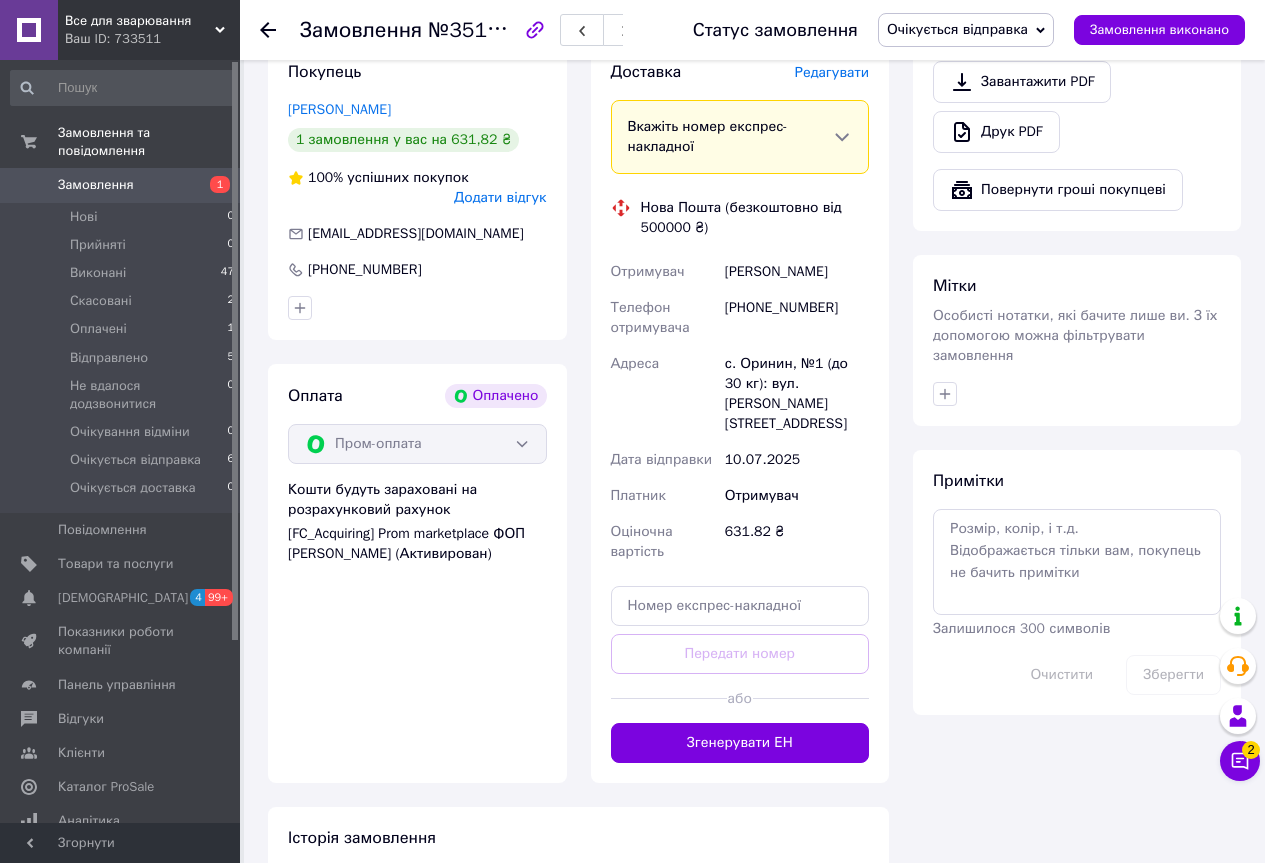 click on "Редагувати" at bounding box center (832, 72) 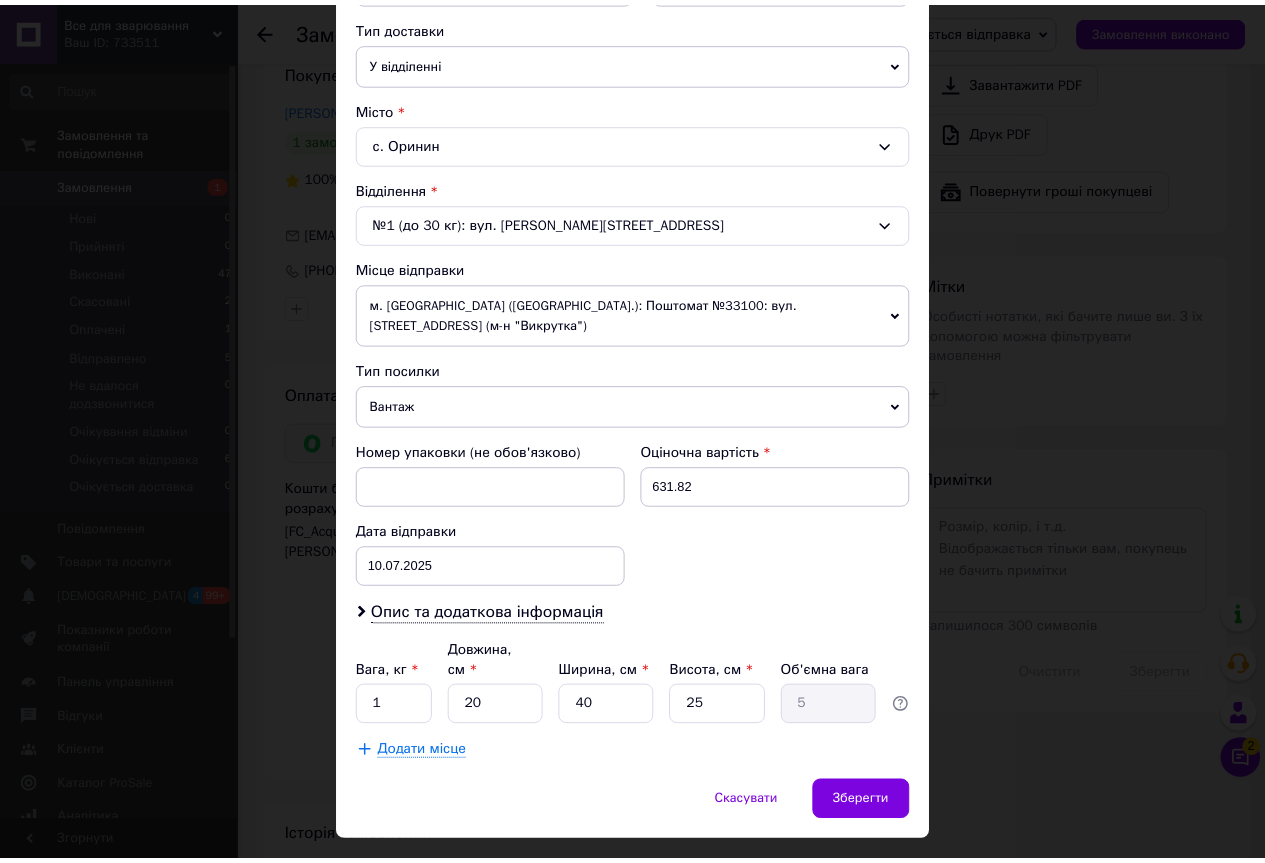 scroll, scrollTop: 485, scrollLeft: 0, axis: vertical 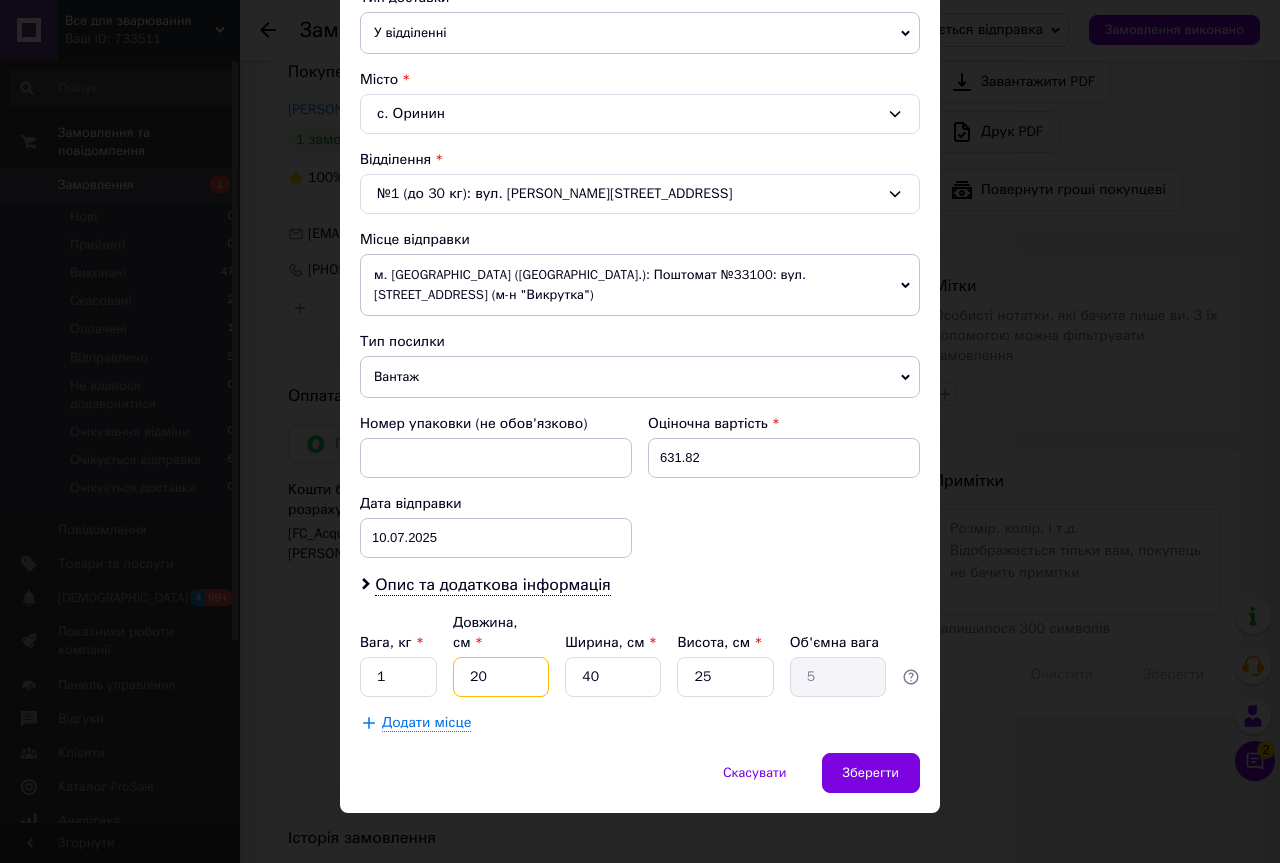 click on "20" at bounding box center [501, 677] 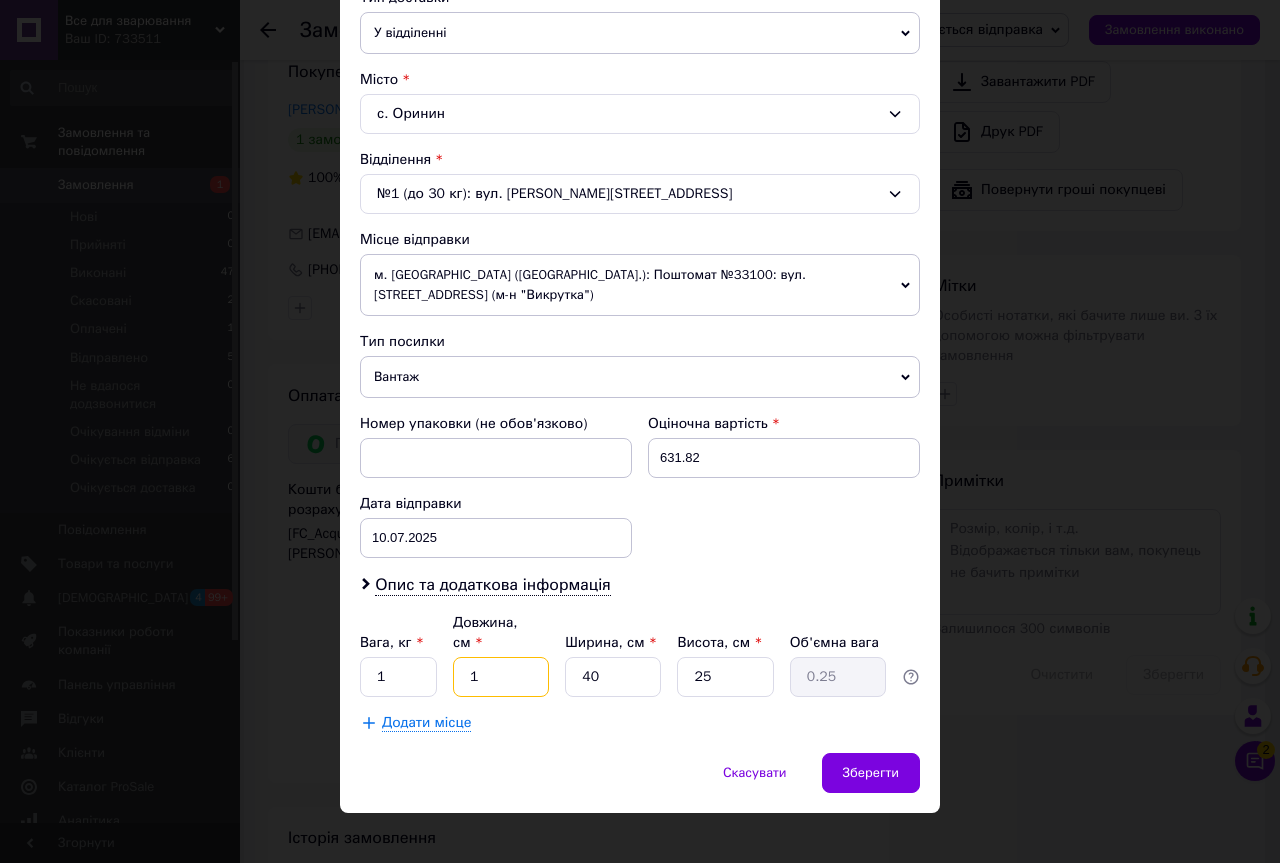 type on "12" 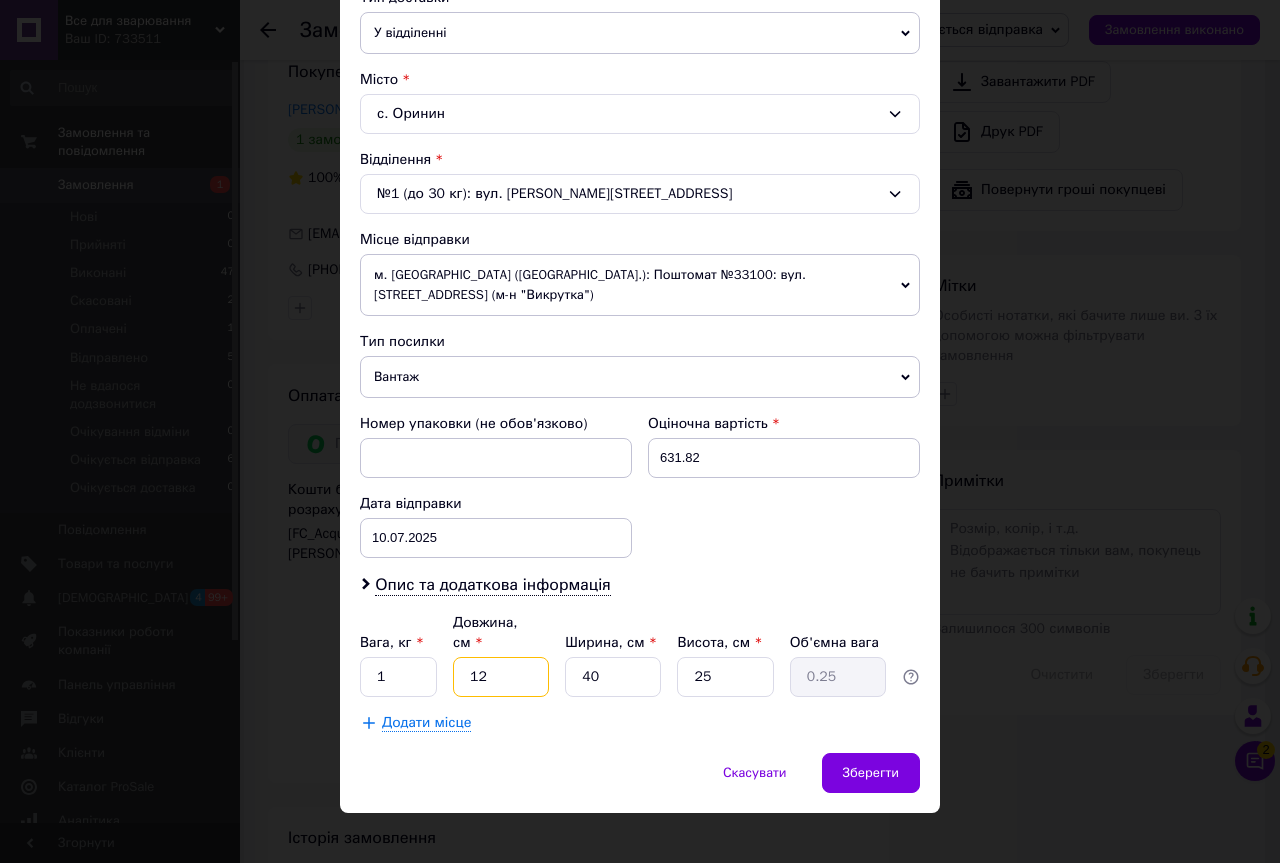 type on "3" 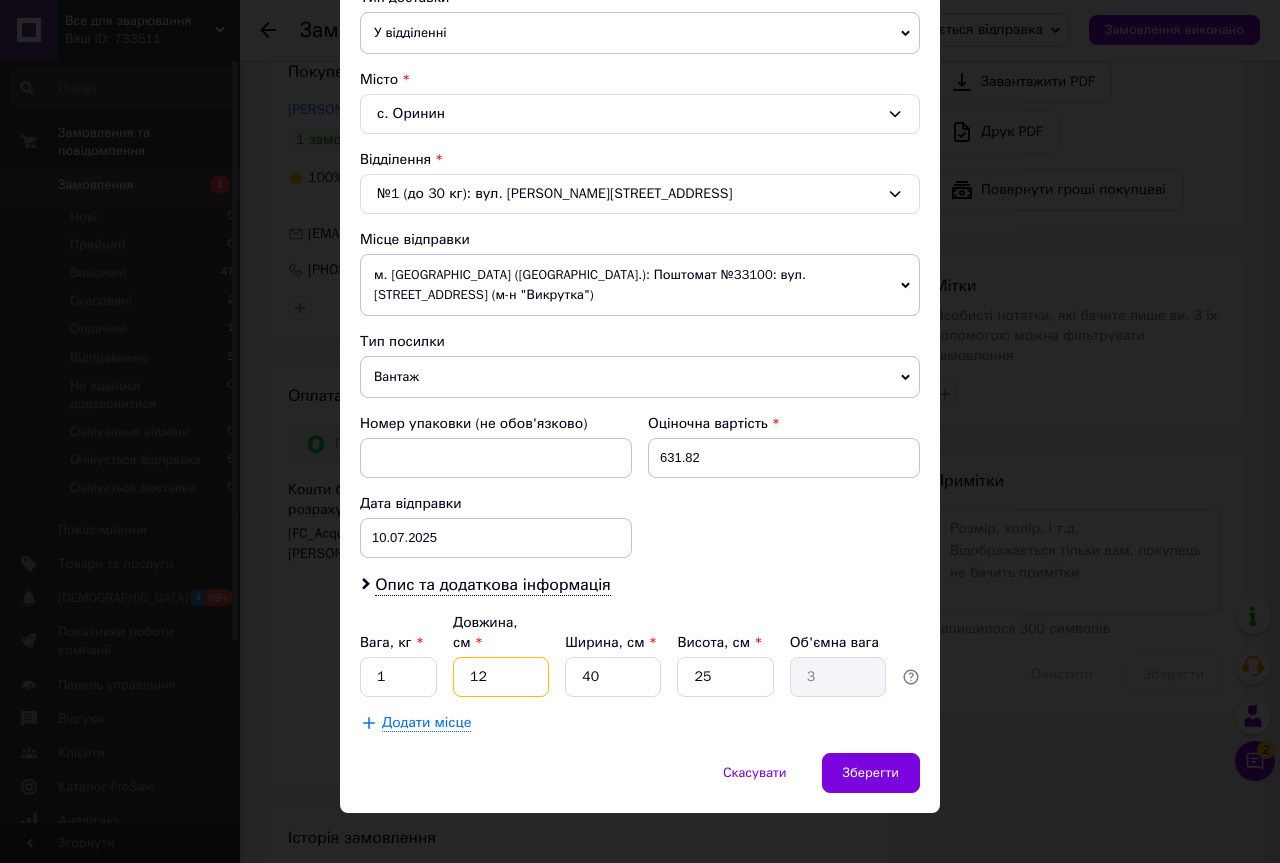 type on "12" 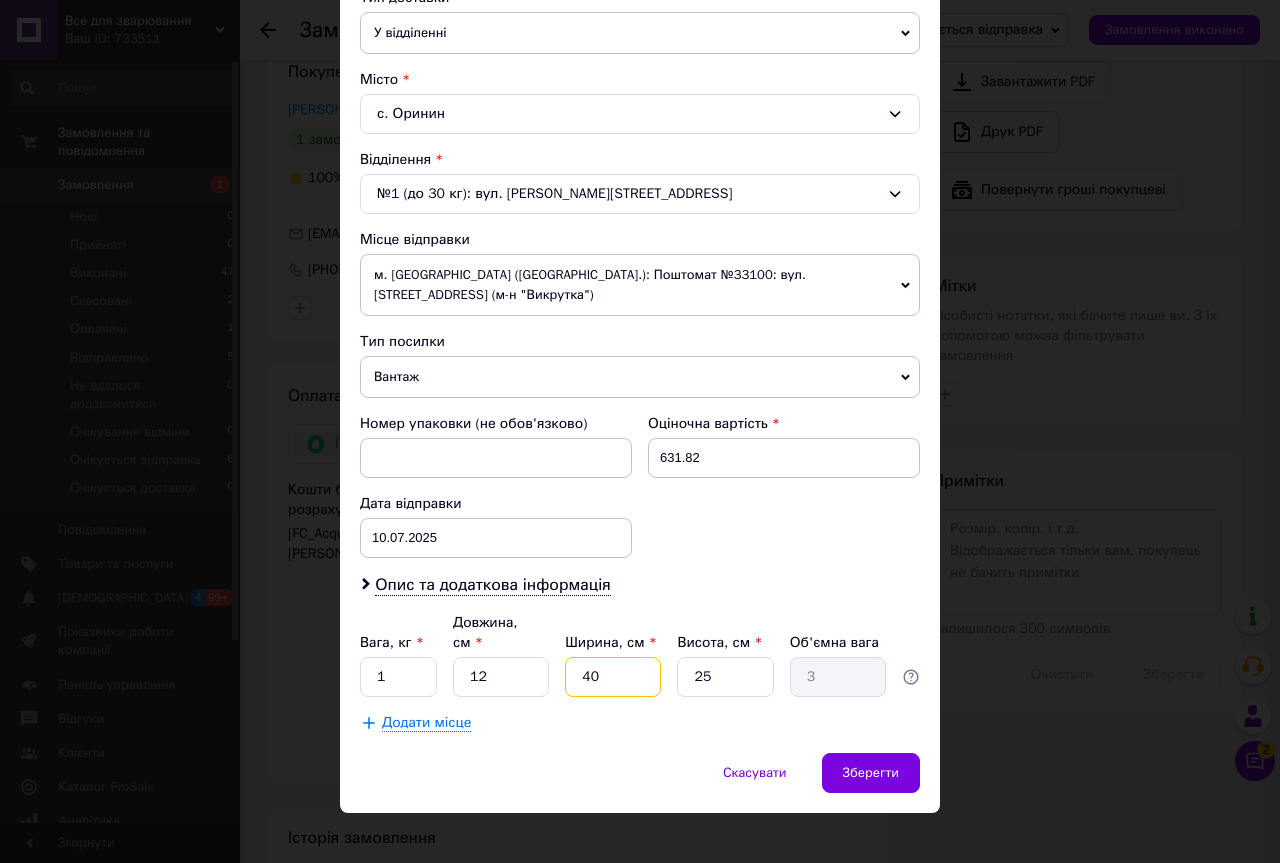 type on "1" 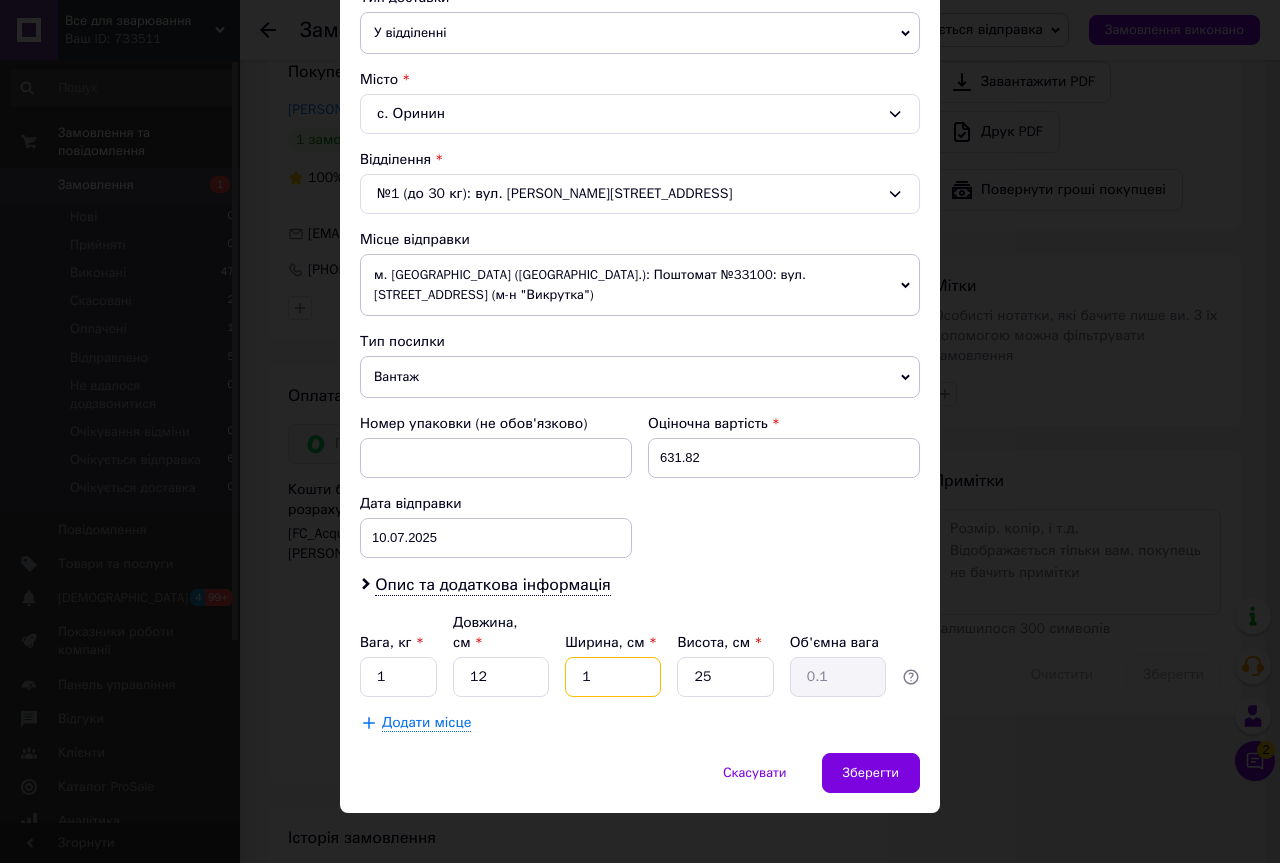 type on "12" 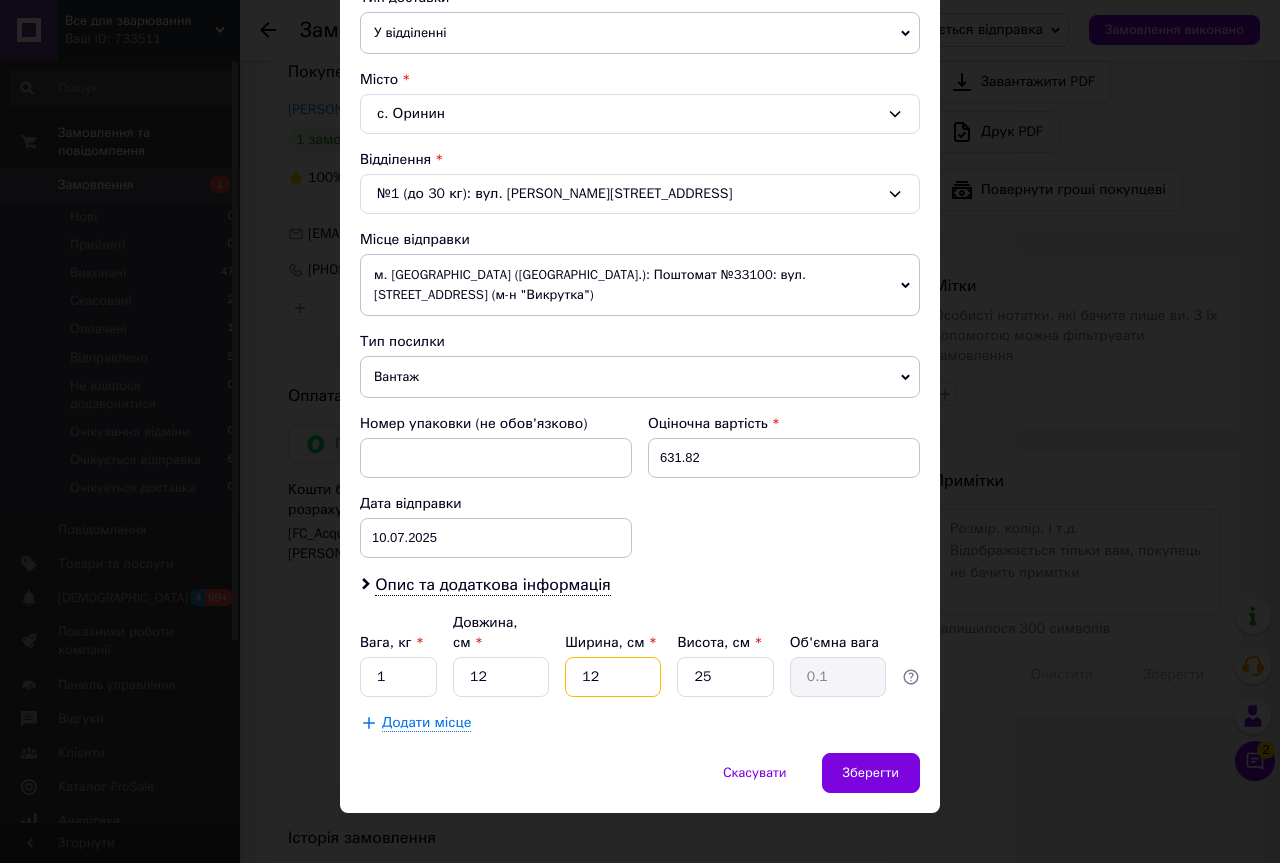 type on "0.9" 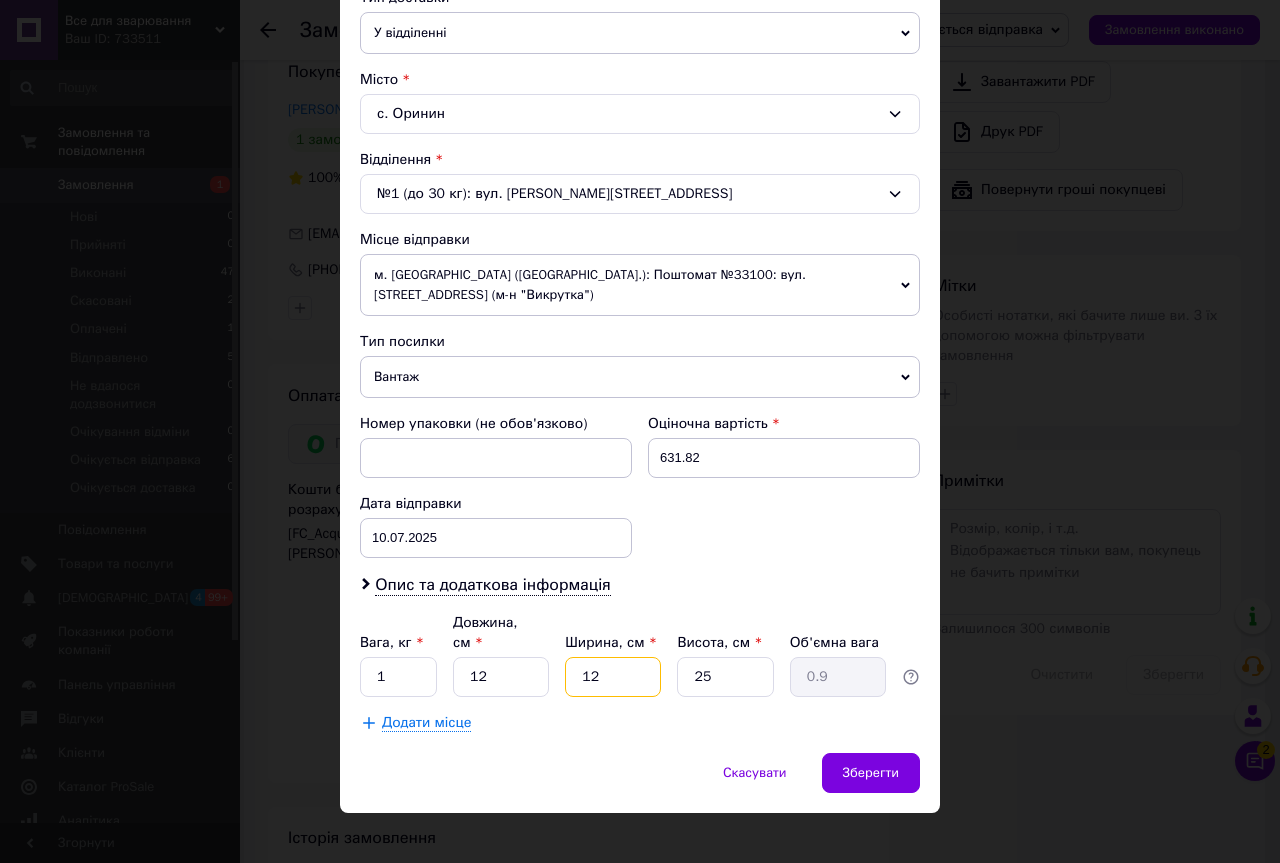 type on "12" 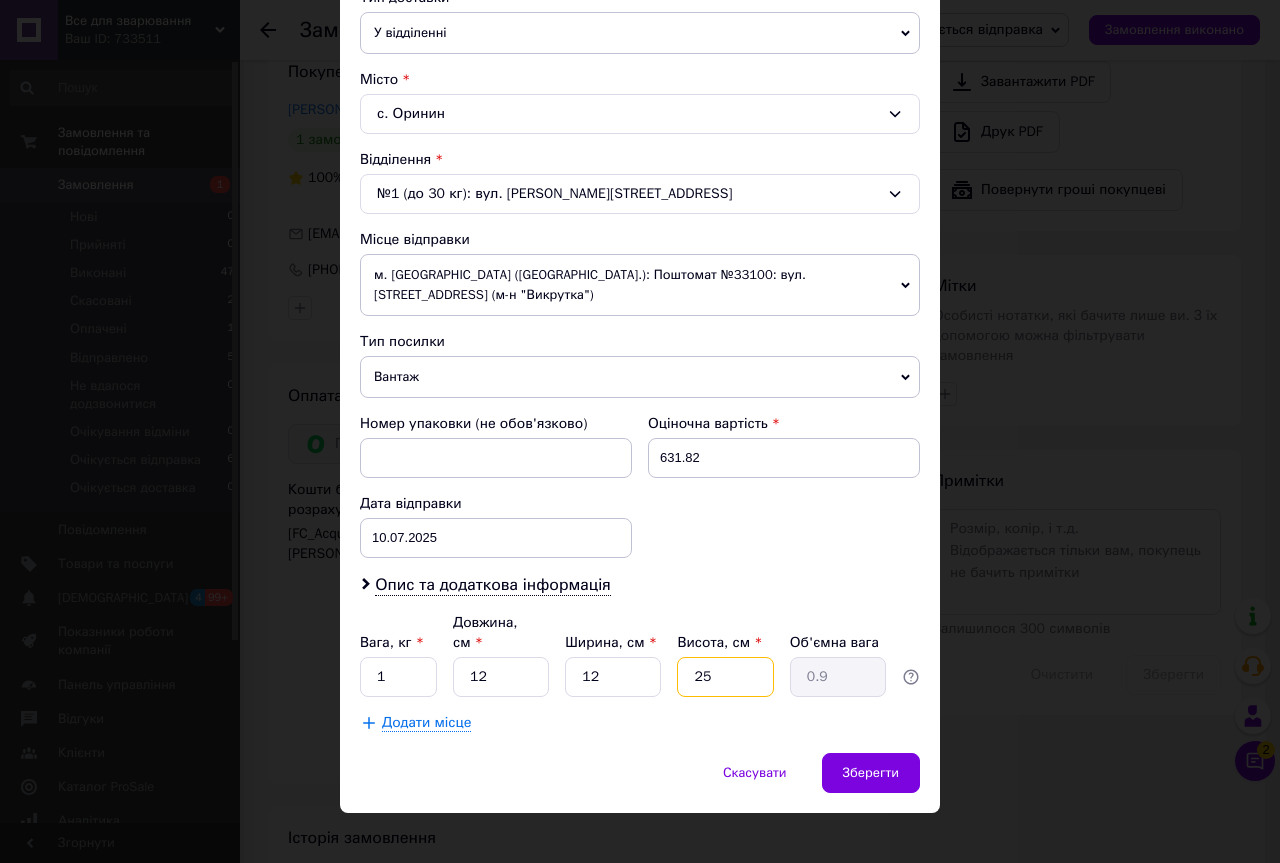 type on "1" 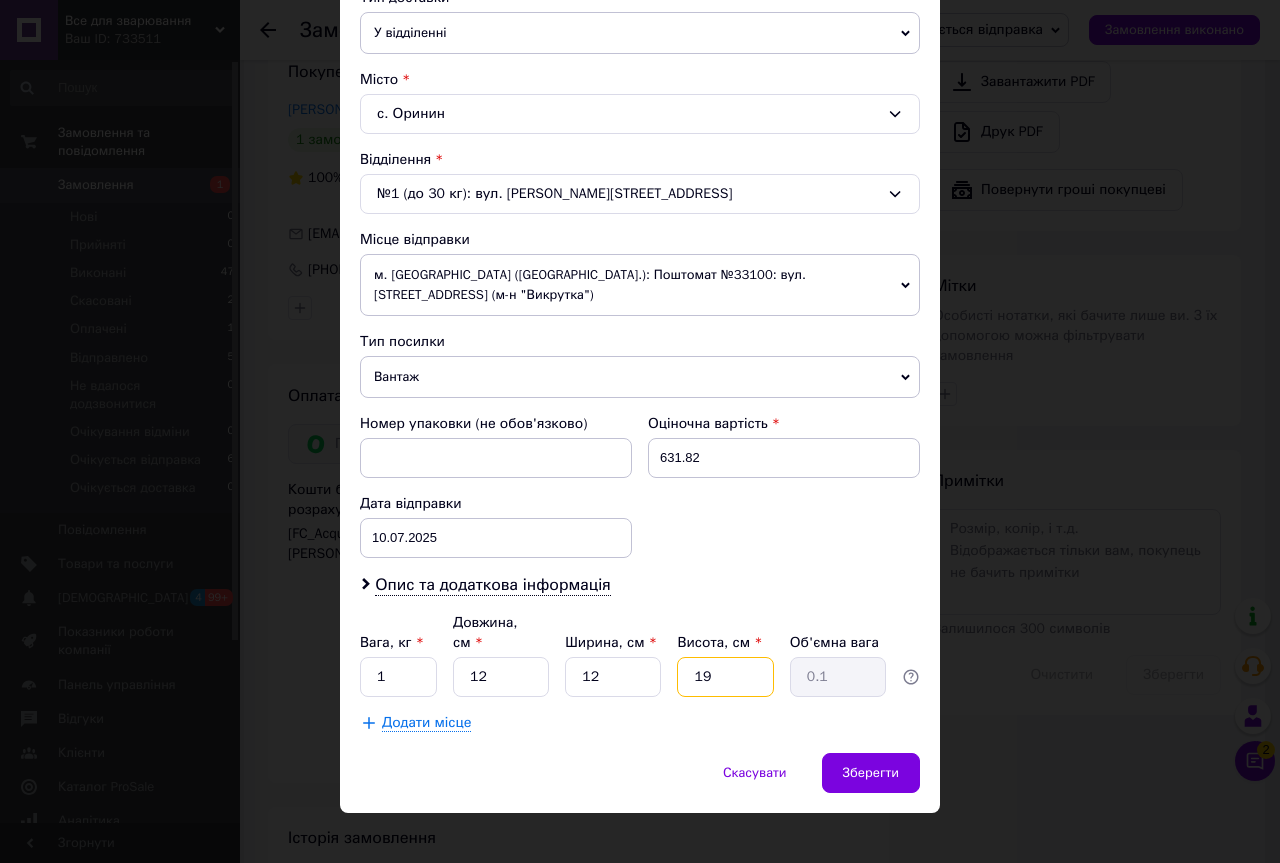 type on "196" 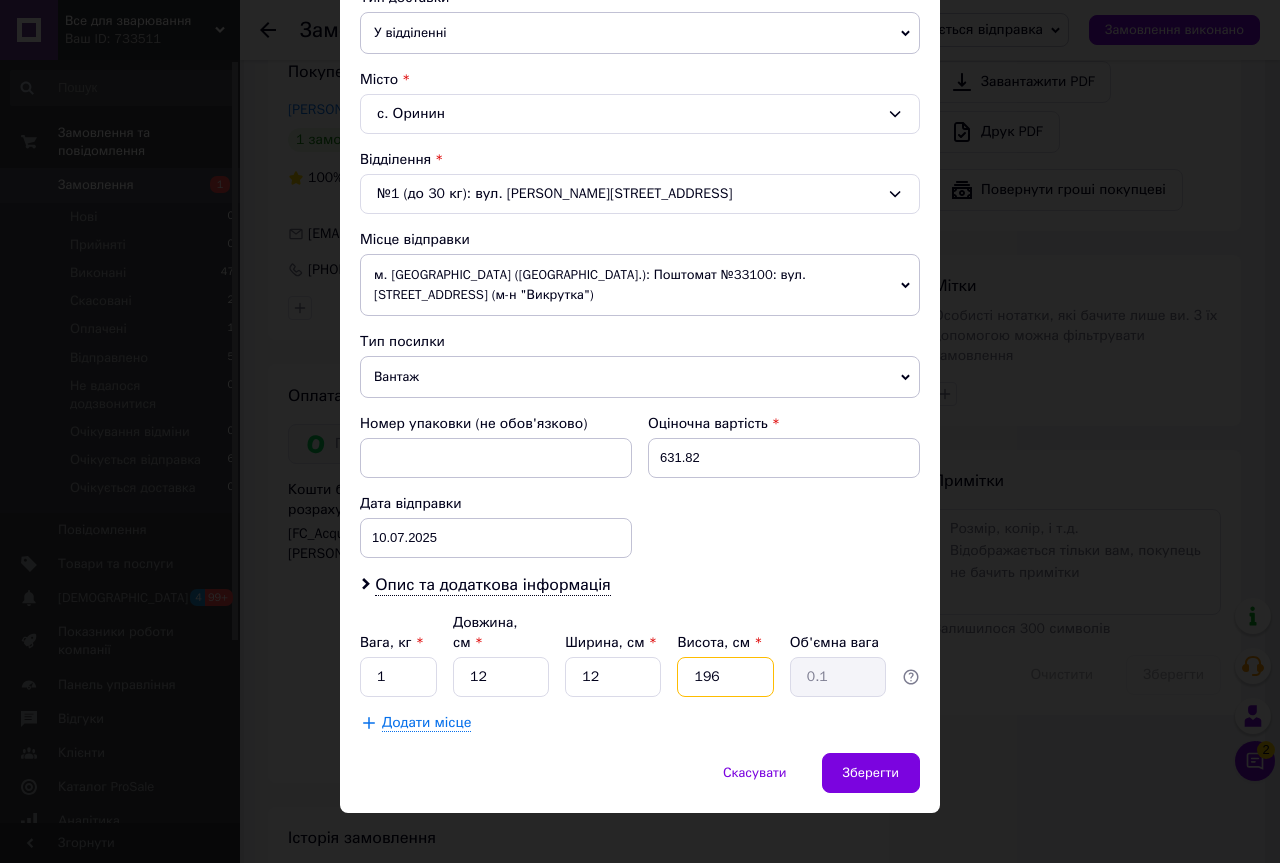 type on "7.06" 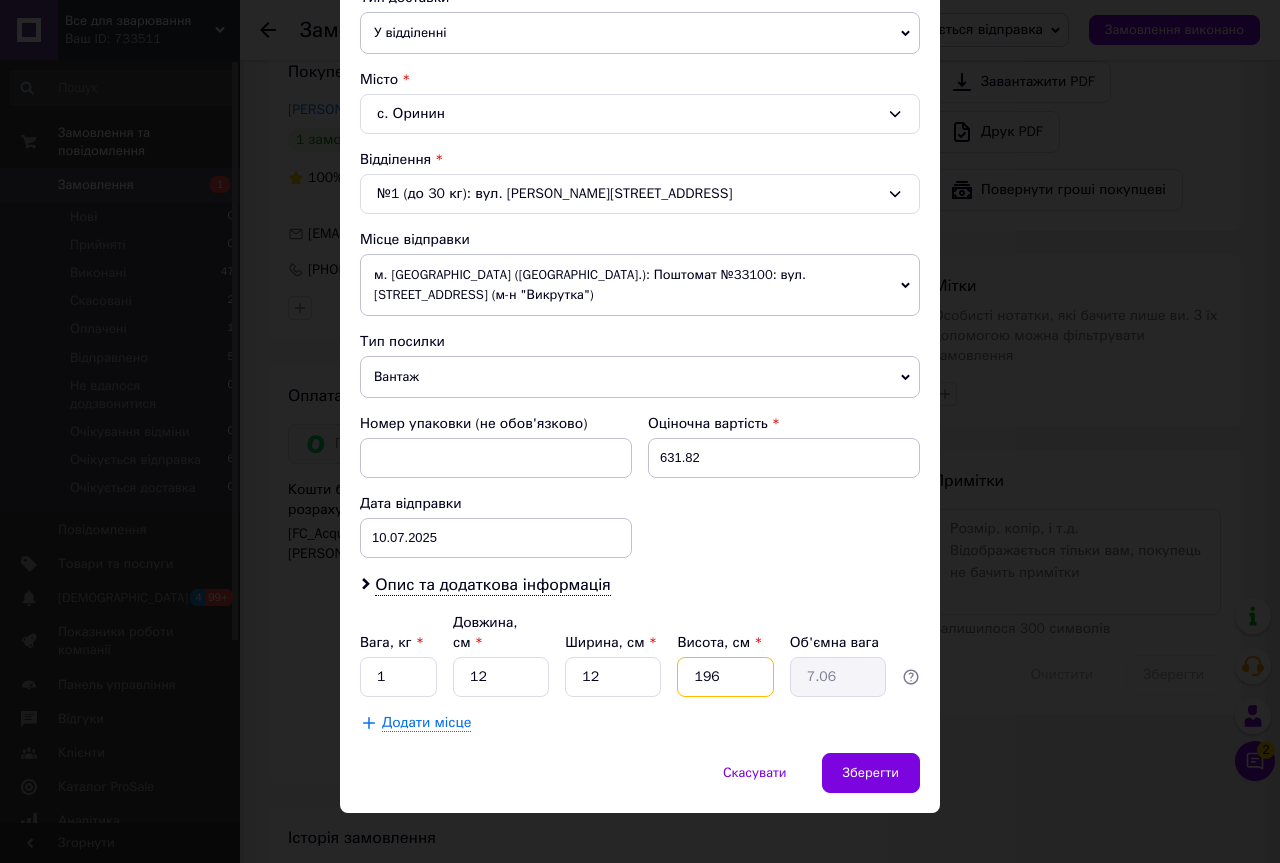 type on "19" 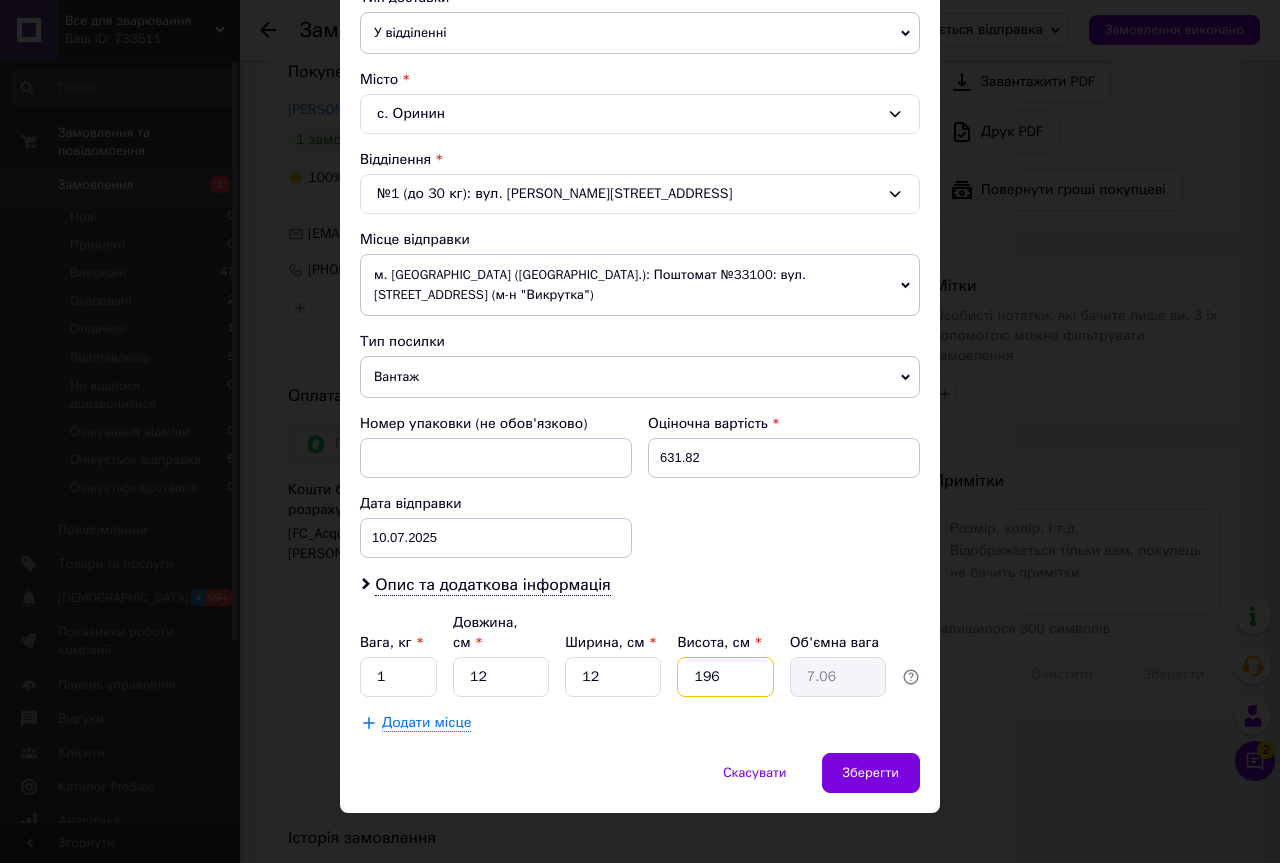 type on "0.68" 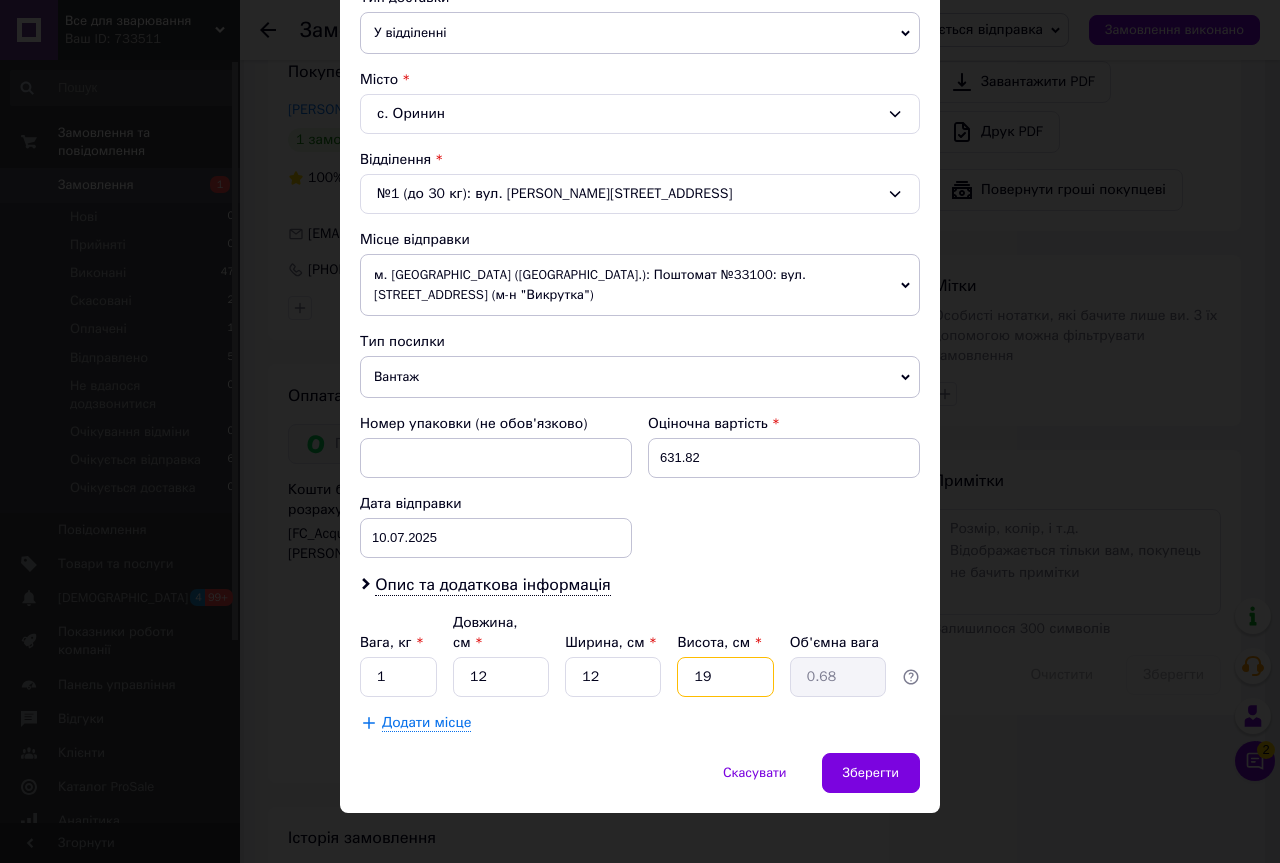 type on "1" 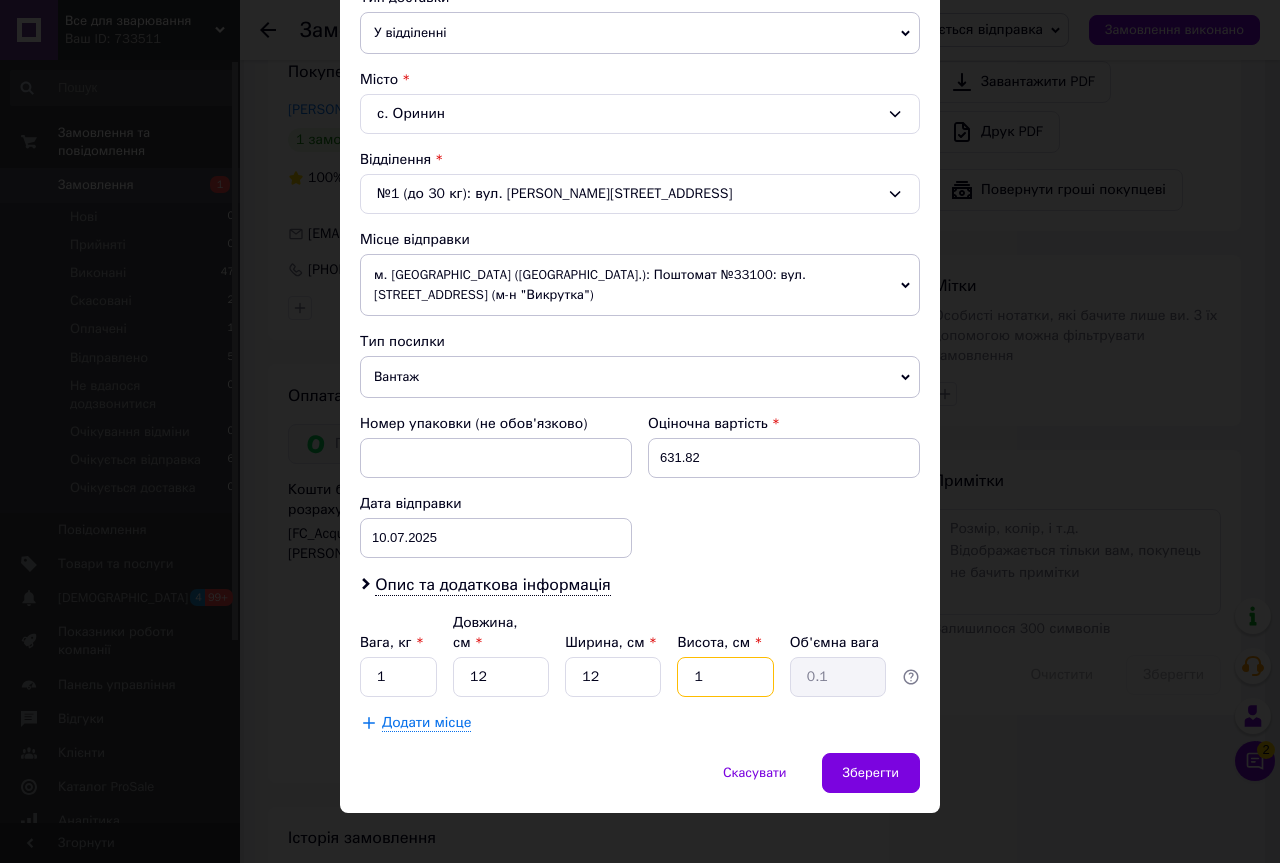 type on "16" 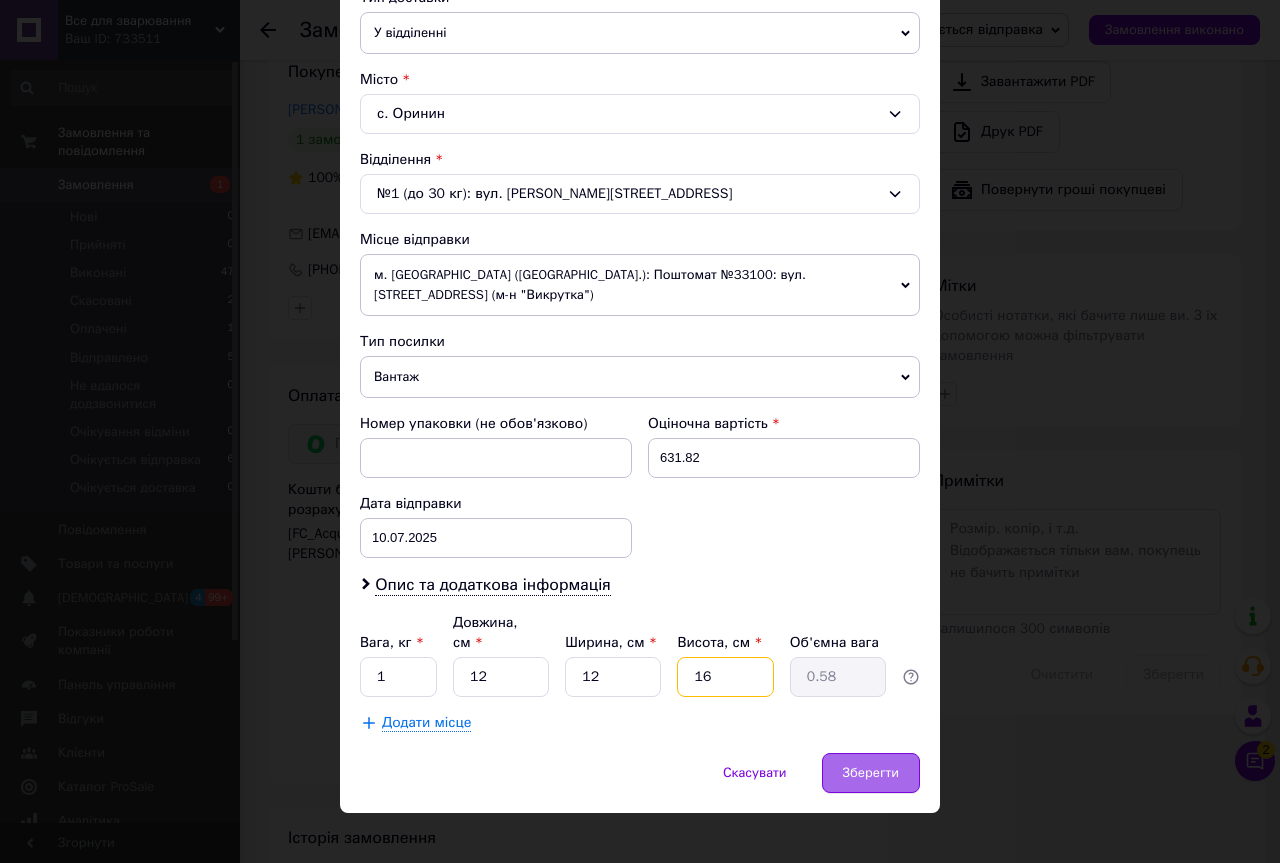 type on "16" 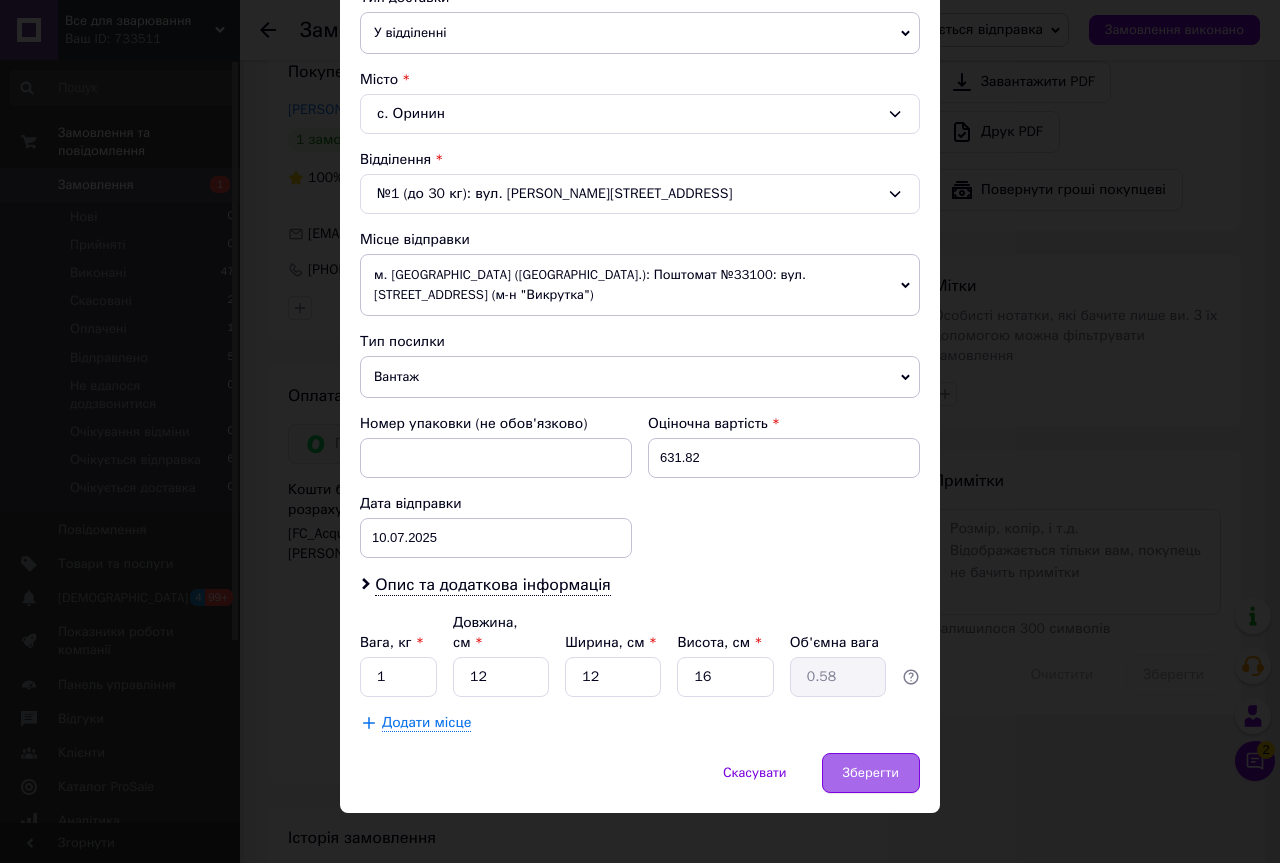 click on "Зберегти" at bounding box center [871, 773] 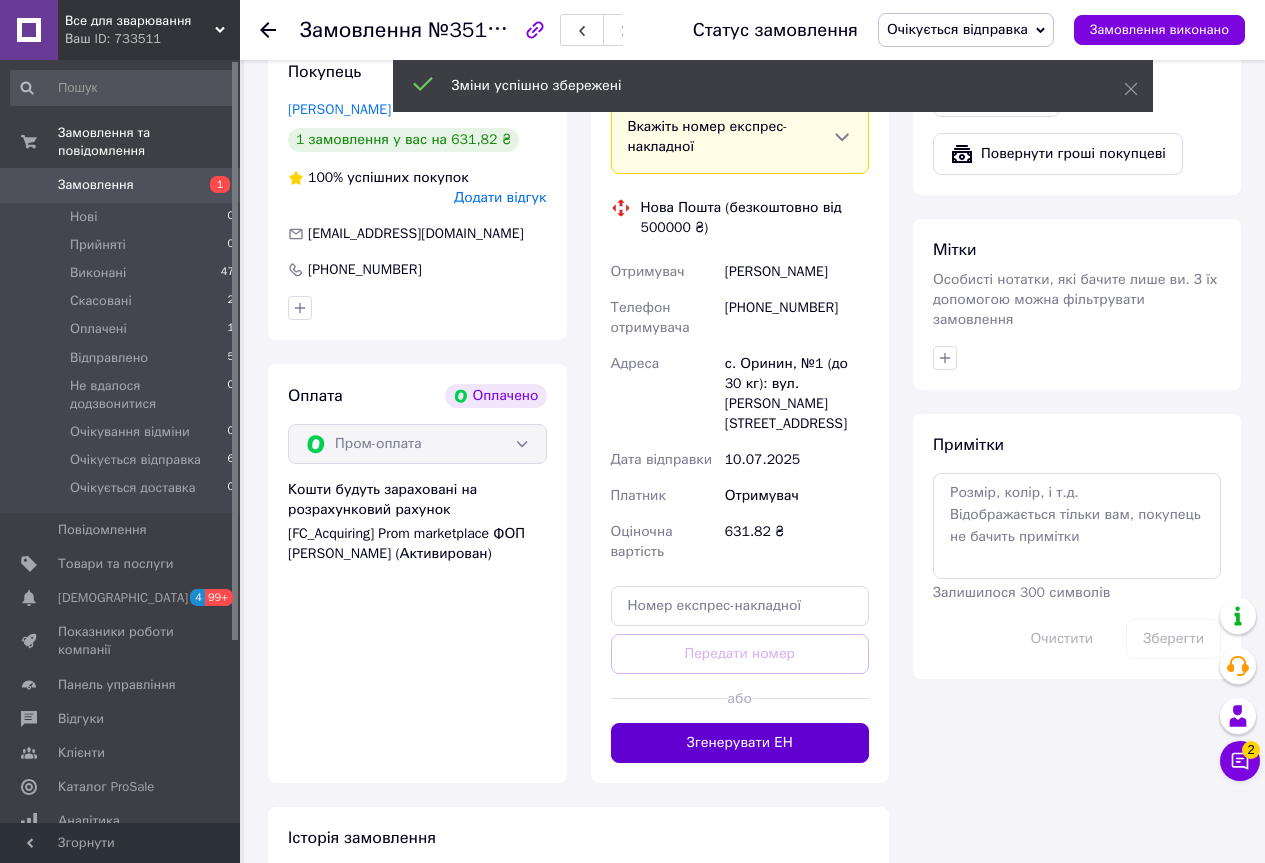 click on "Згенерувати ЕН" at bounding box center [740, 743] 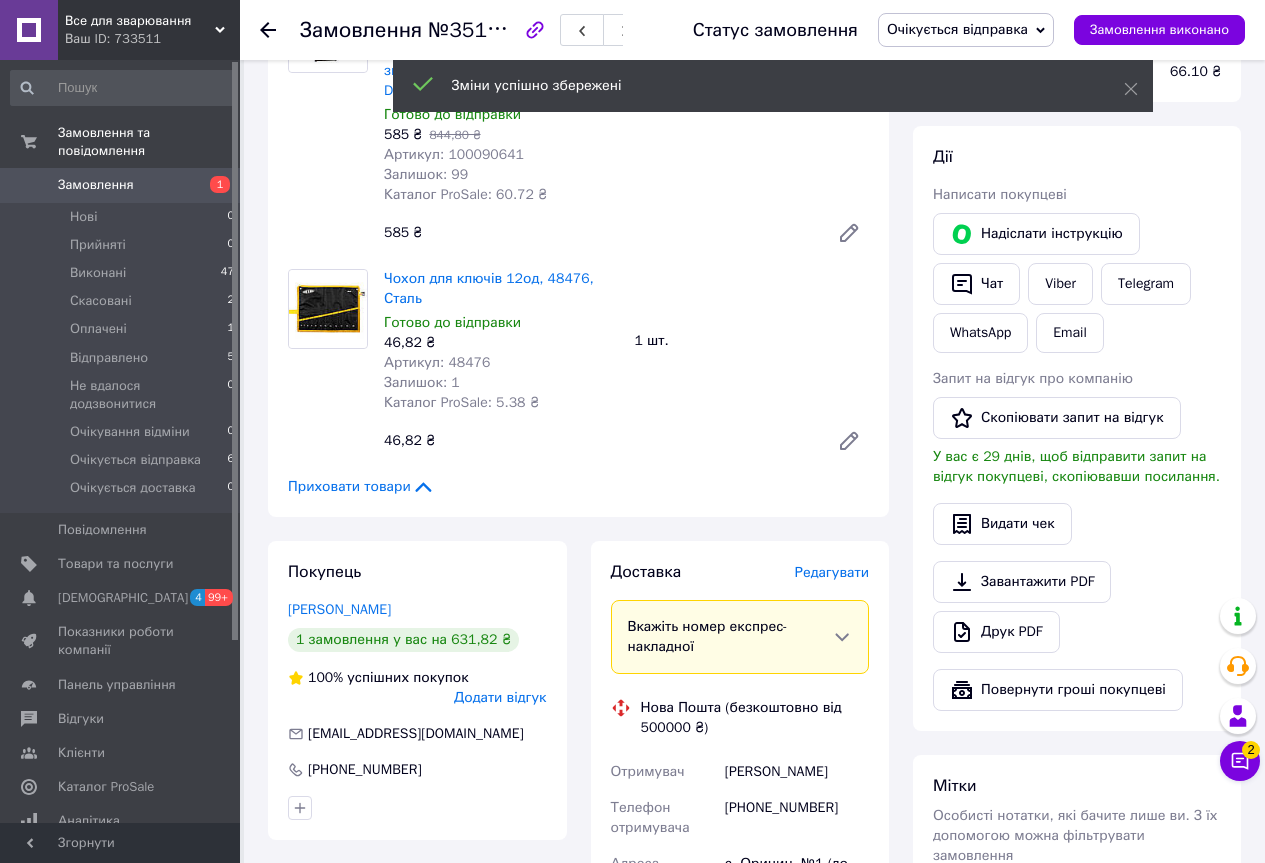 scroll, scrollTop: 0, scrollLeft: 0, axis: both 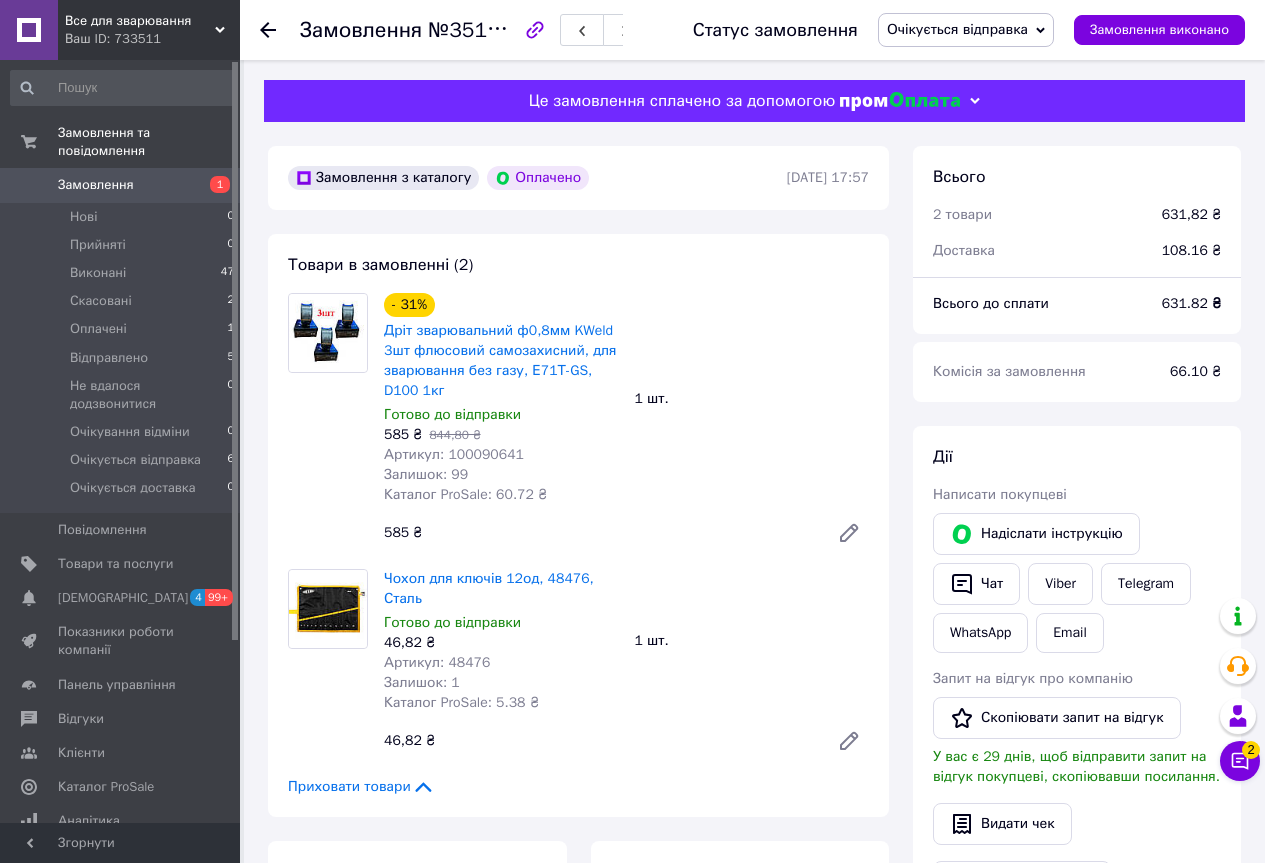 click 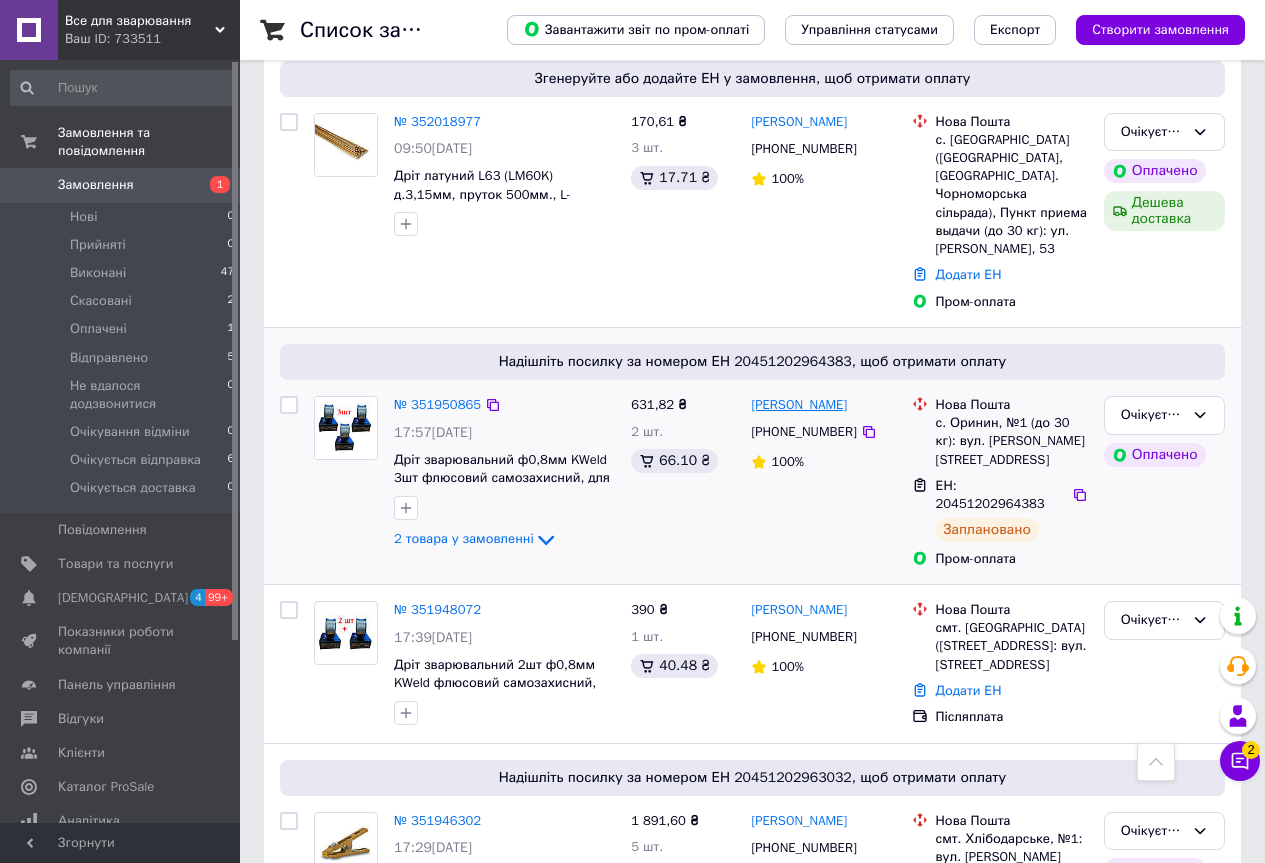 scroll, scrollTop: 900, scrollLeft: 0, axis: vertical 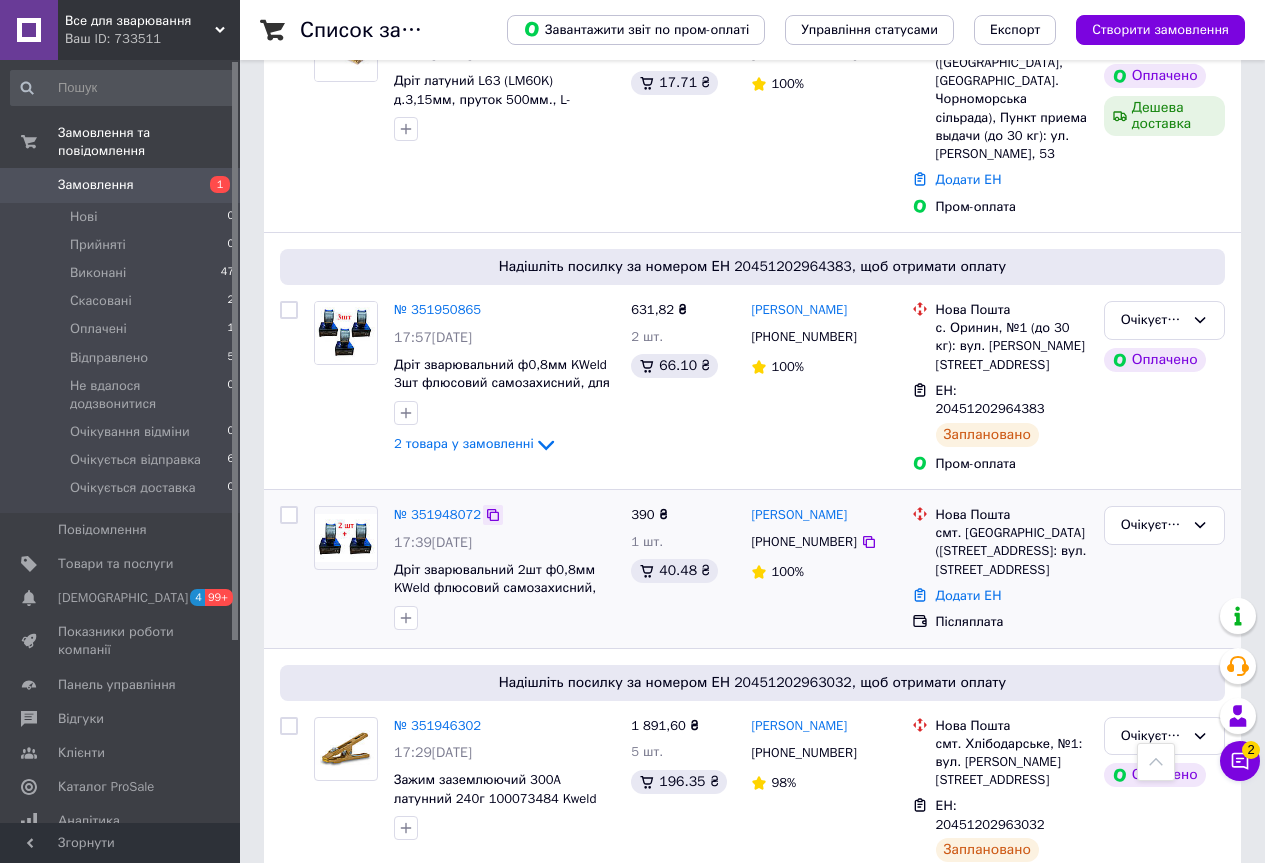 click 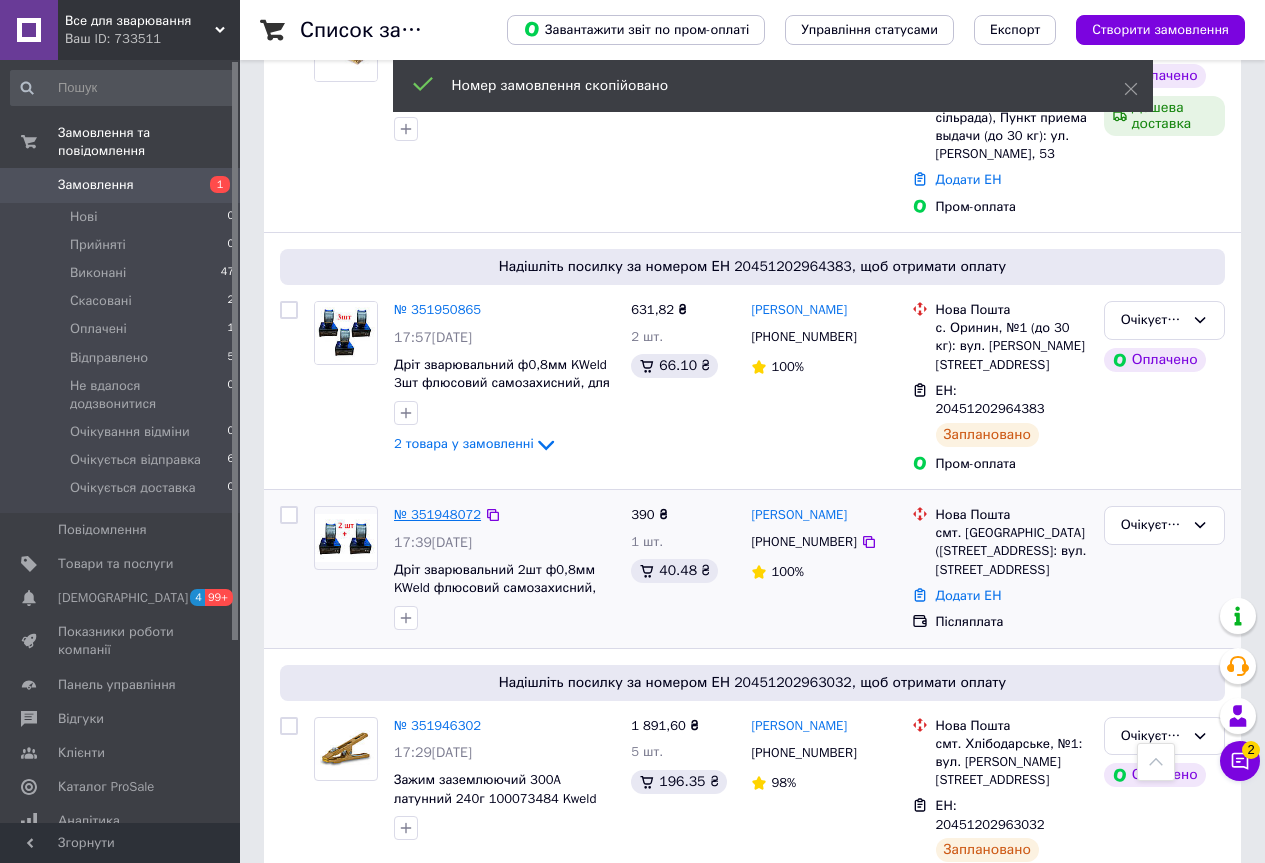 click on "№ 351948072" at bounding box center (437, 514) 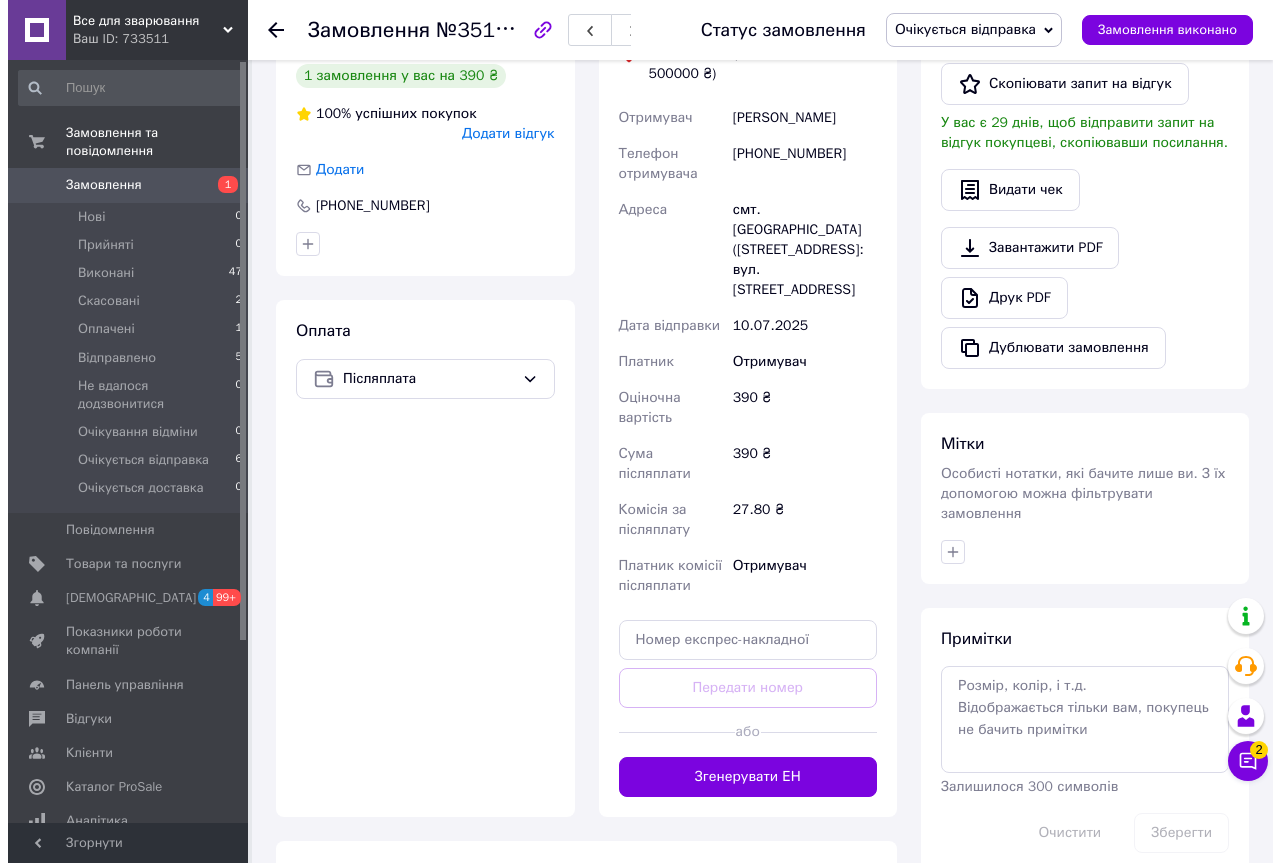 scroll, scrollTop: 415, scrollLeft: 0, axis: vertical 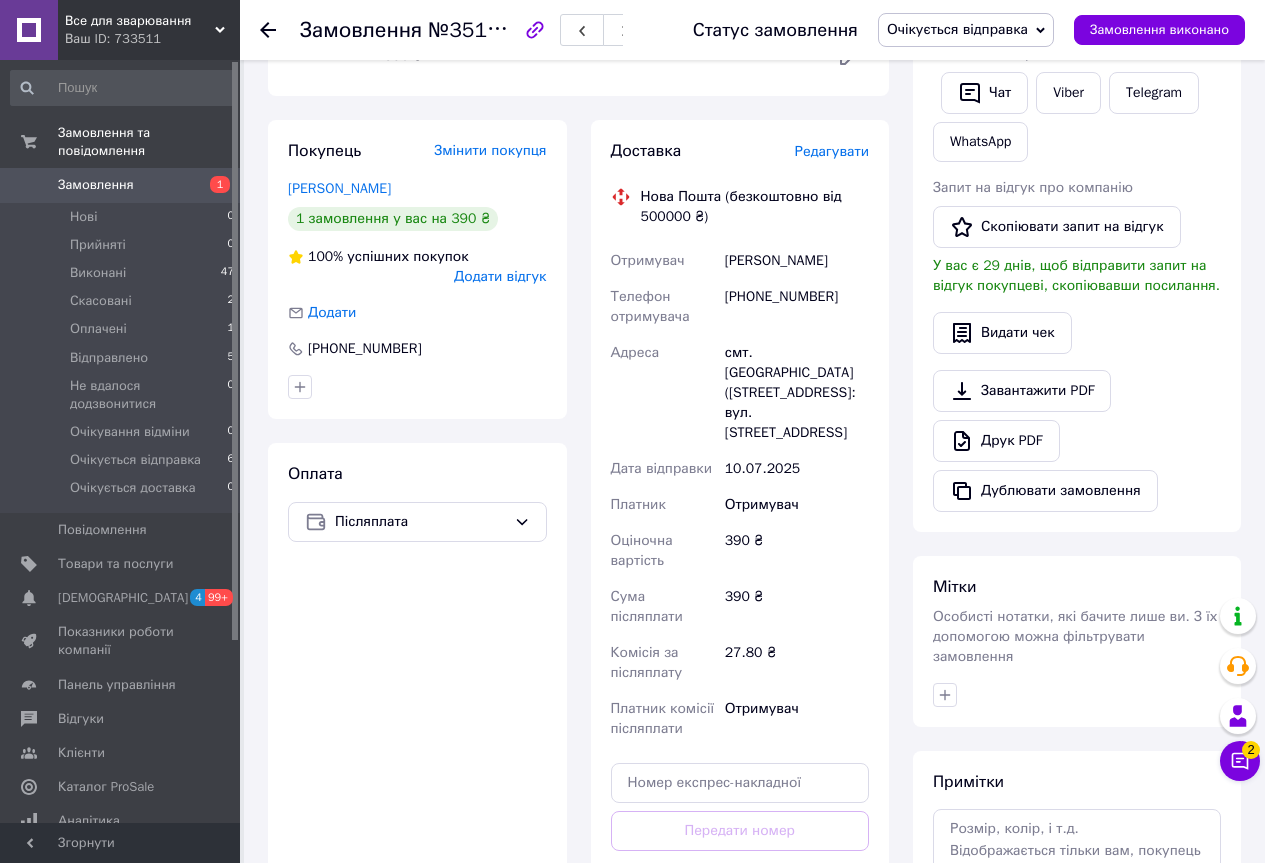 click on "Доставка Редагувати Нова Пошта (безкоштовно від 500000 ₴) Отримувач Друзюк Іван Телефон отримувача +380686062914 Адреса смт. Демидівка (Рівненська обл.), №1: вул. Луцька, 10 Дата відправки 10.07.2025 Платник Отримувач Оціночна вартість 390 ₴ Сума післяплати 390 ₴ Комісія за післяплату 27.80 ₴ Платник комісії післяплати Отримувач Передати номер або Згенерувати ЕН" at bounding box center [740, 540] 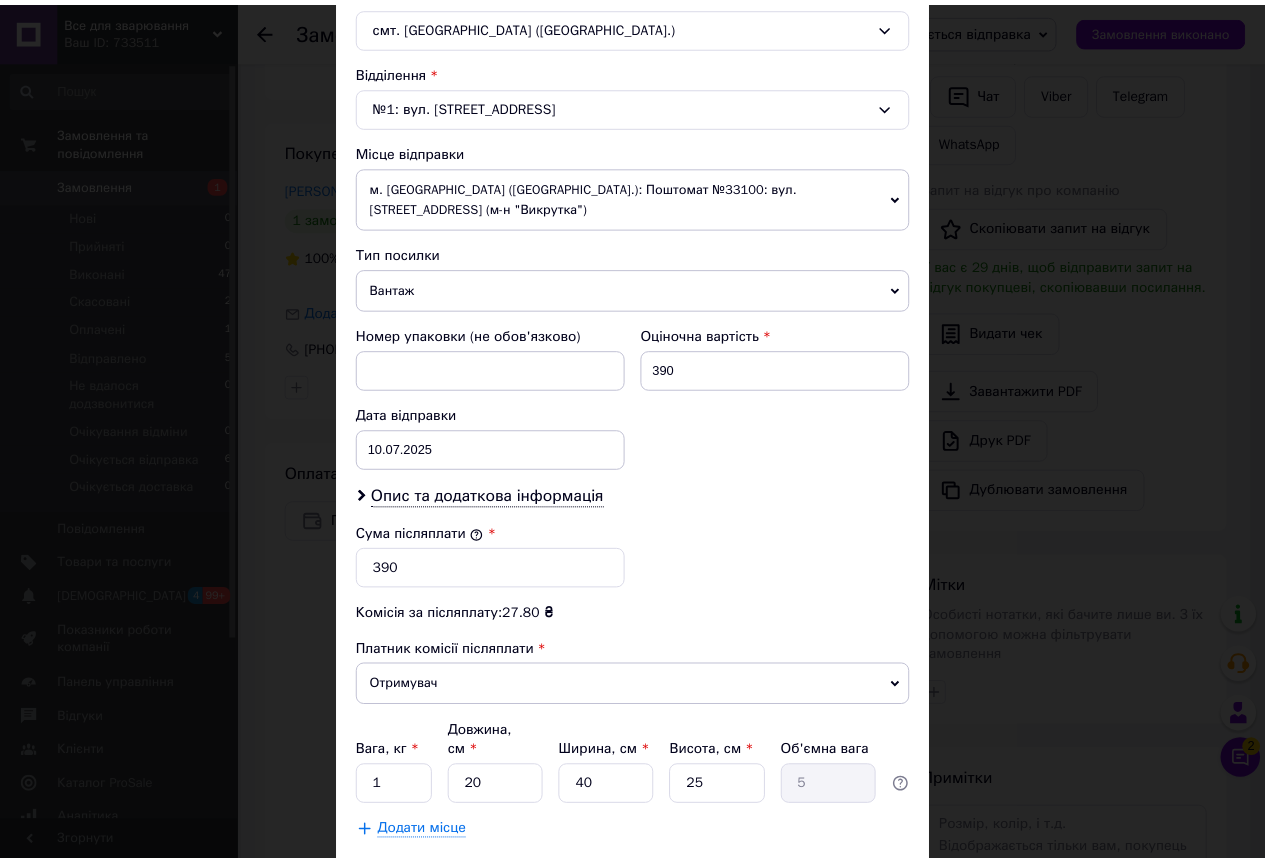 scroll, scrollTop: 600, scrollLeft: 0, axis: vertical 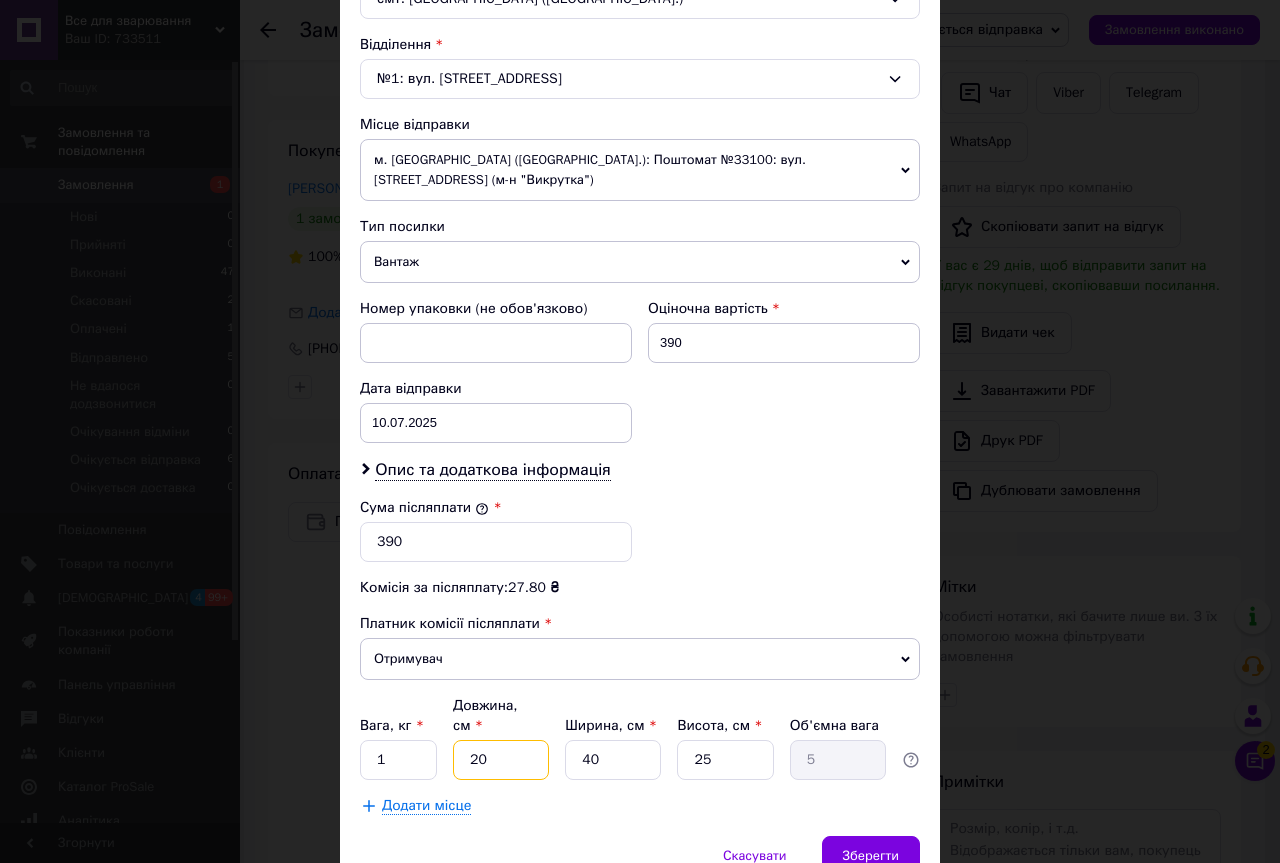 click on "20" at bounding box center [501, 760] 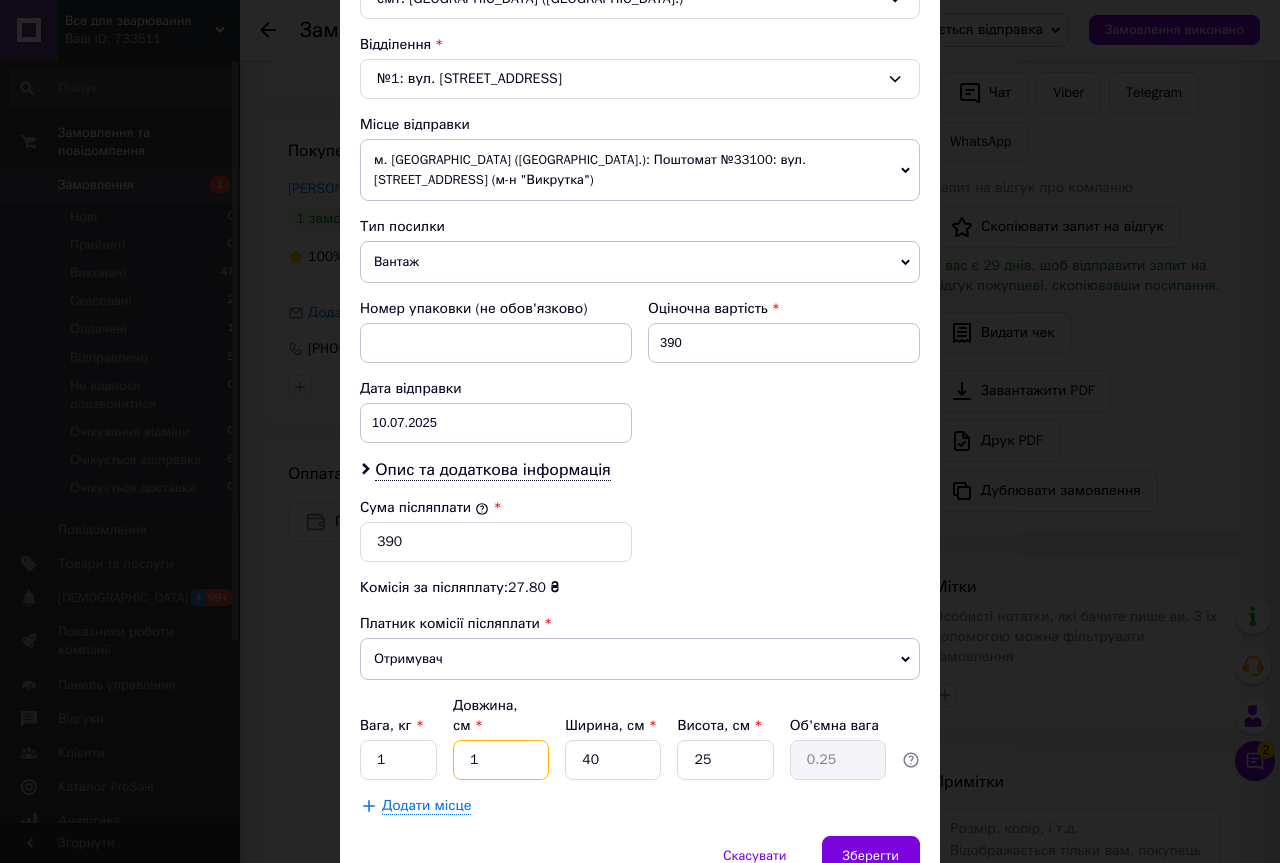 type on "11" 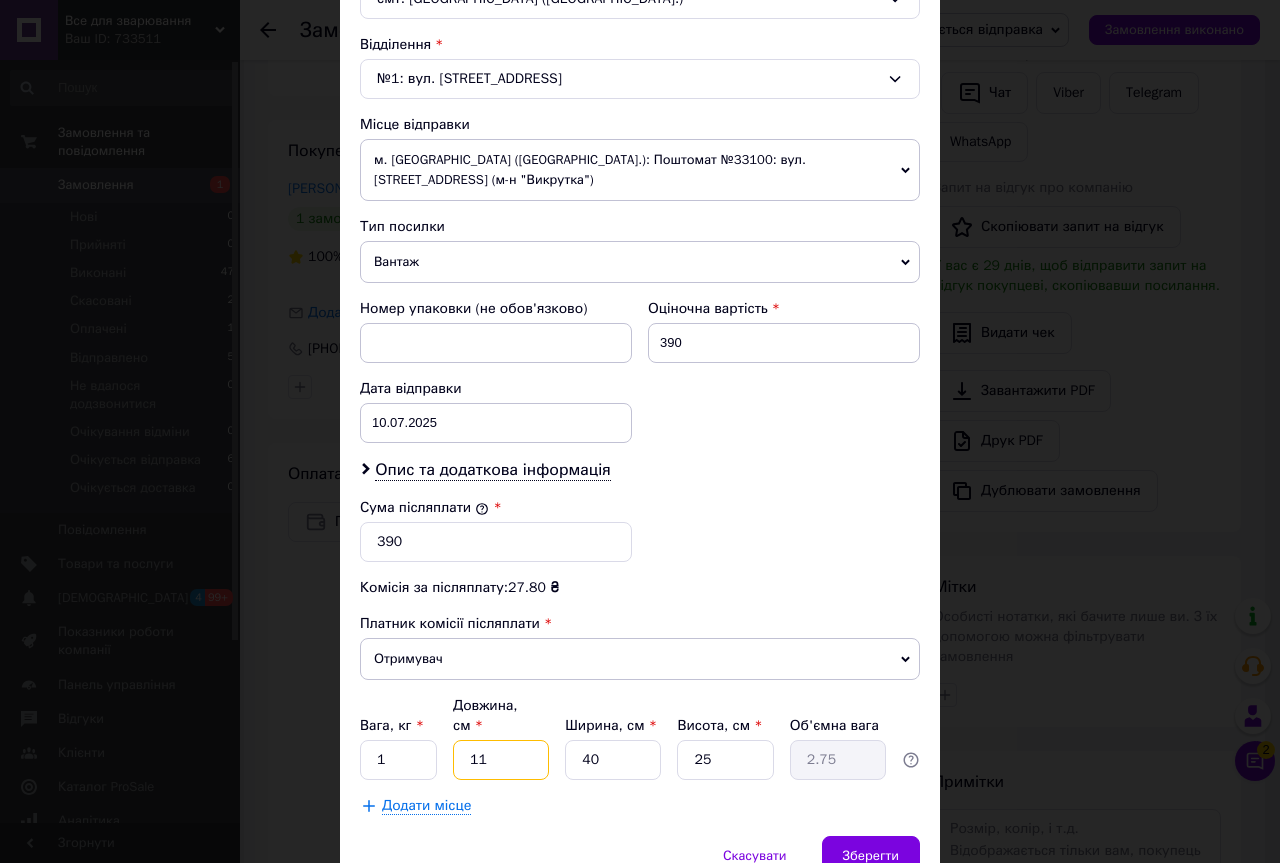 type on "11" 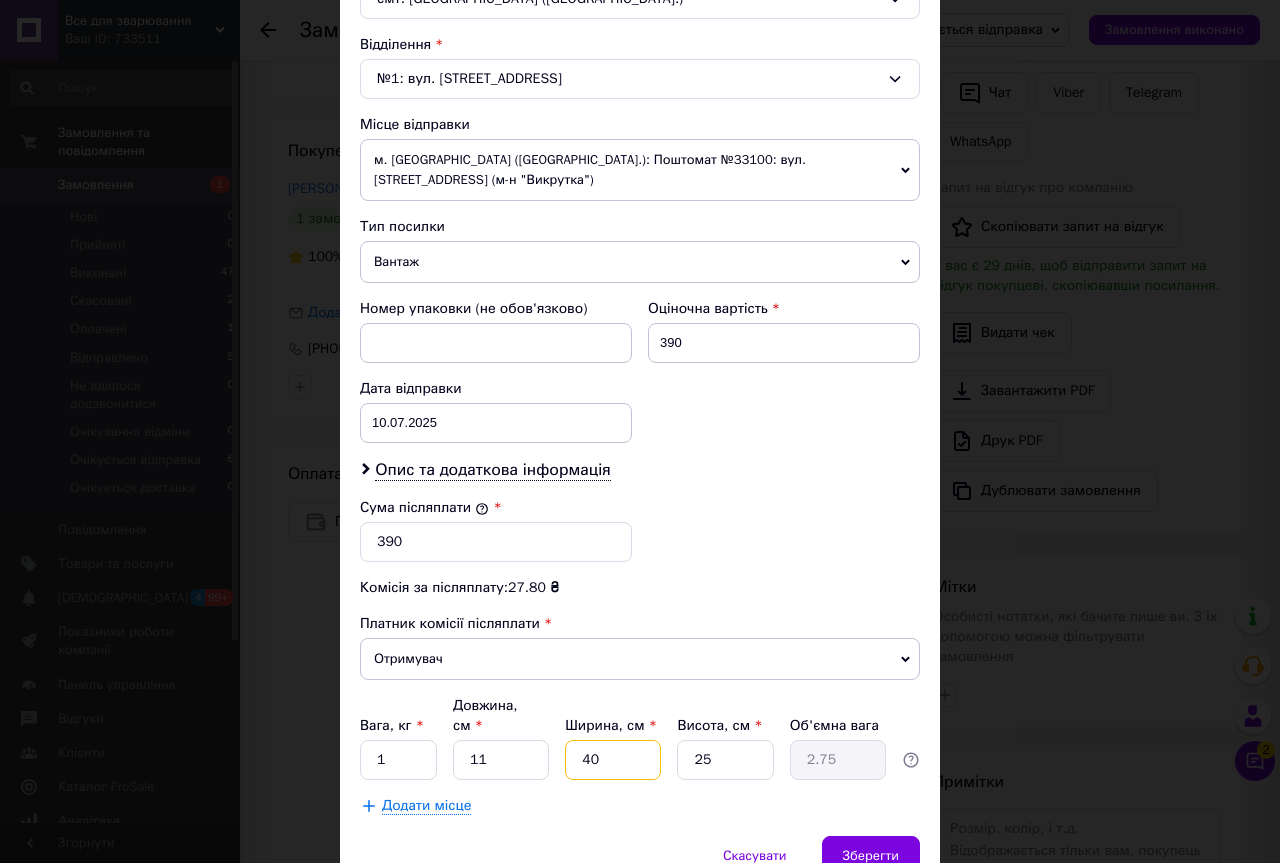 type on "1" 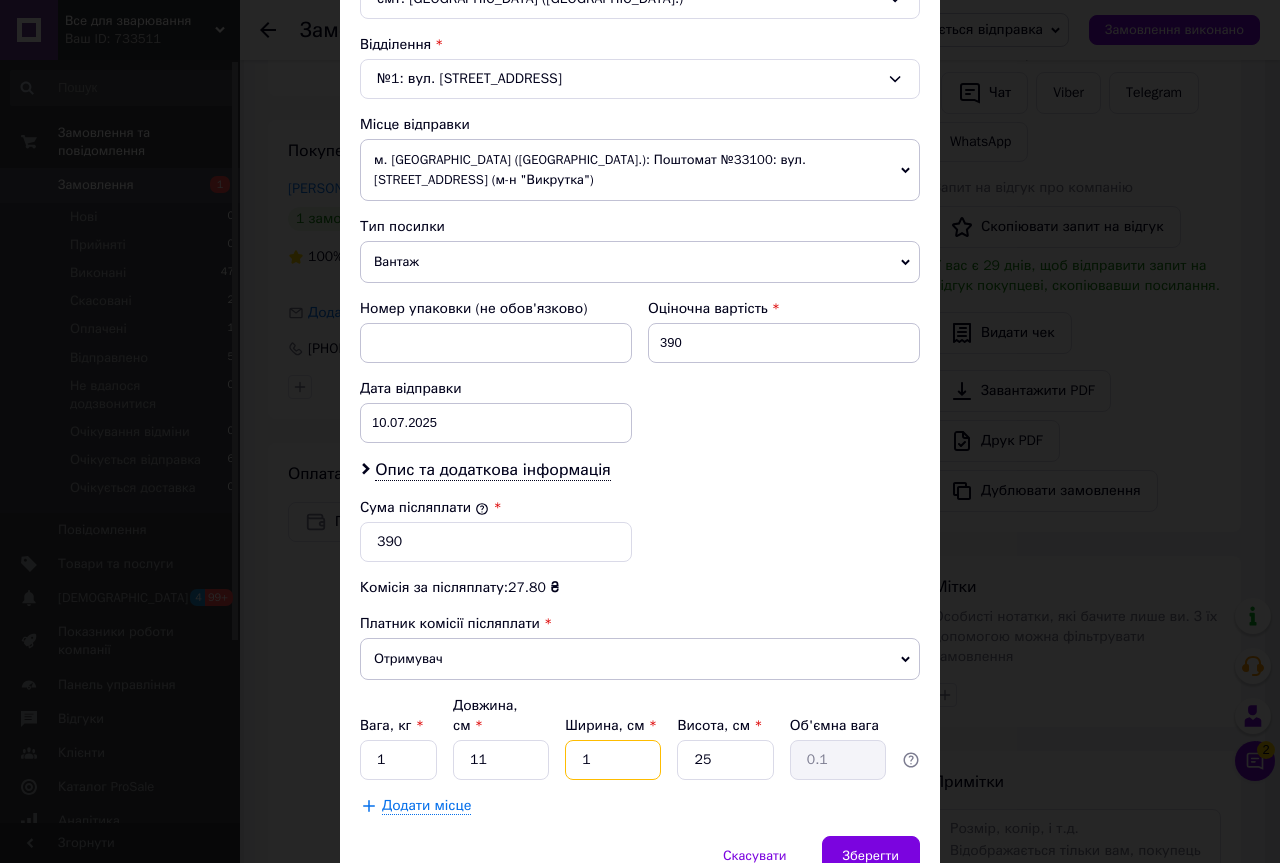 type on "11" 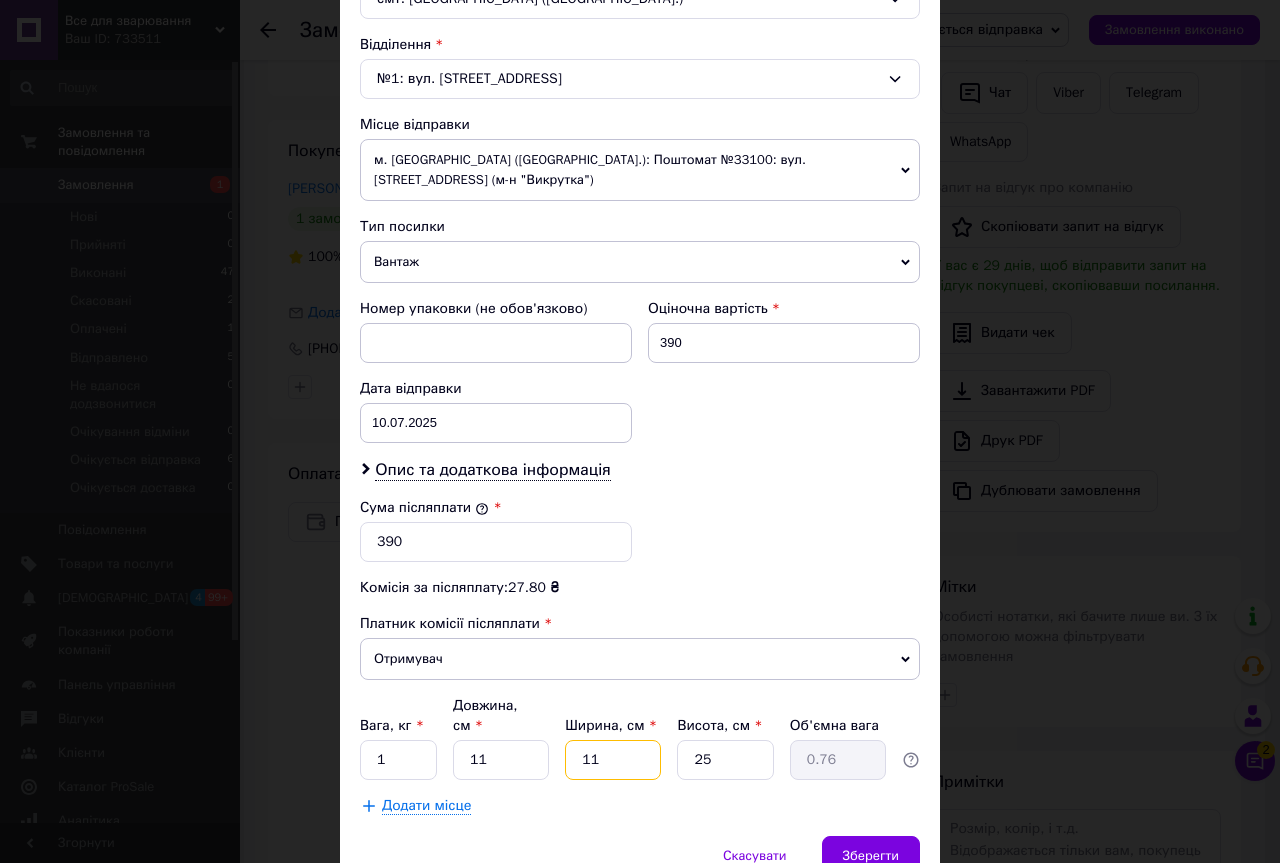 type on "11" 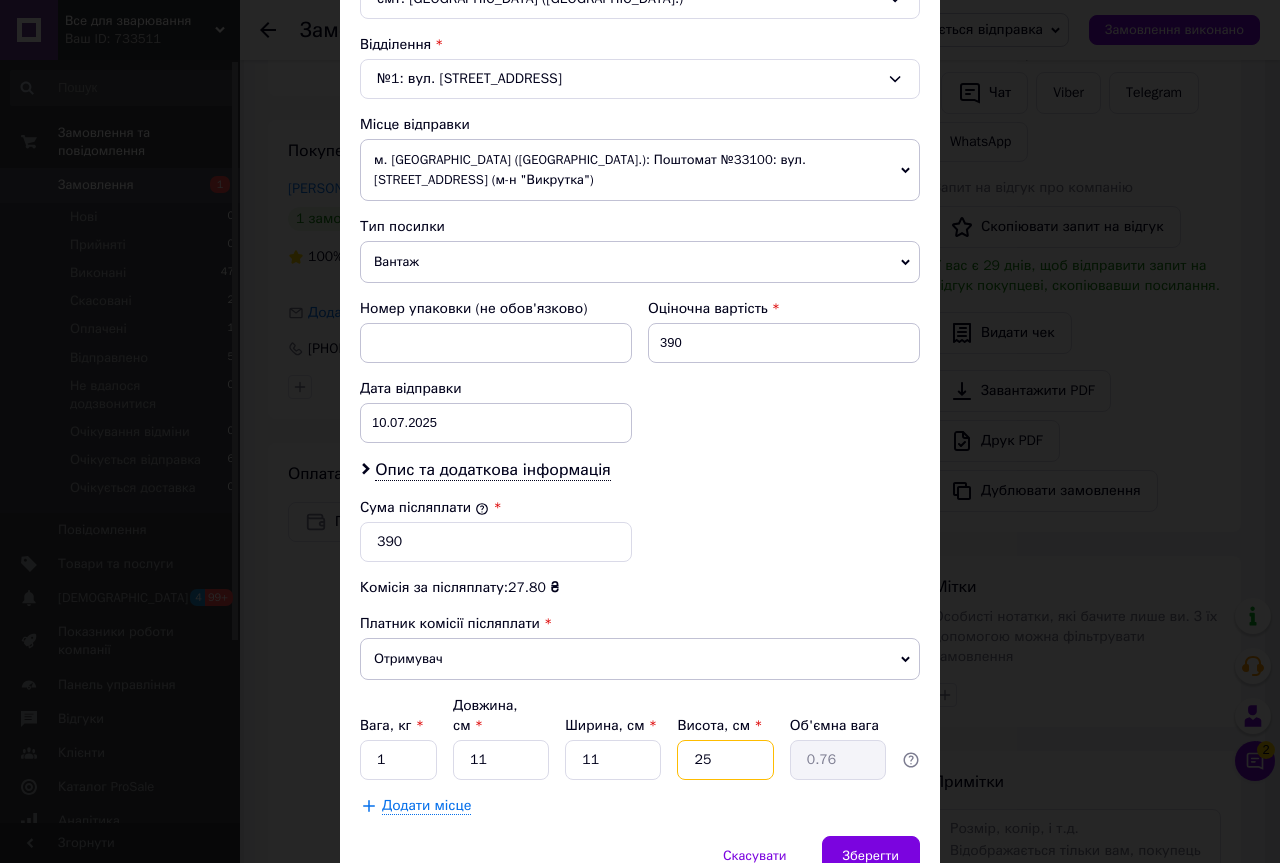 type on "1" 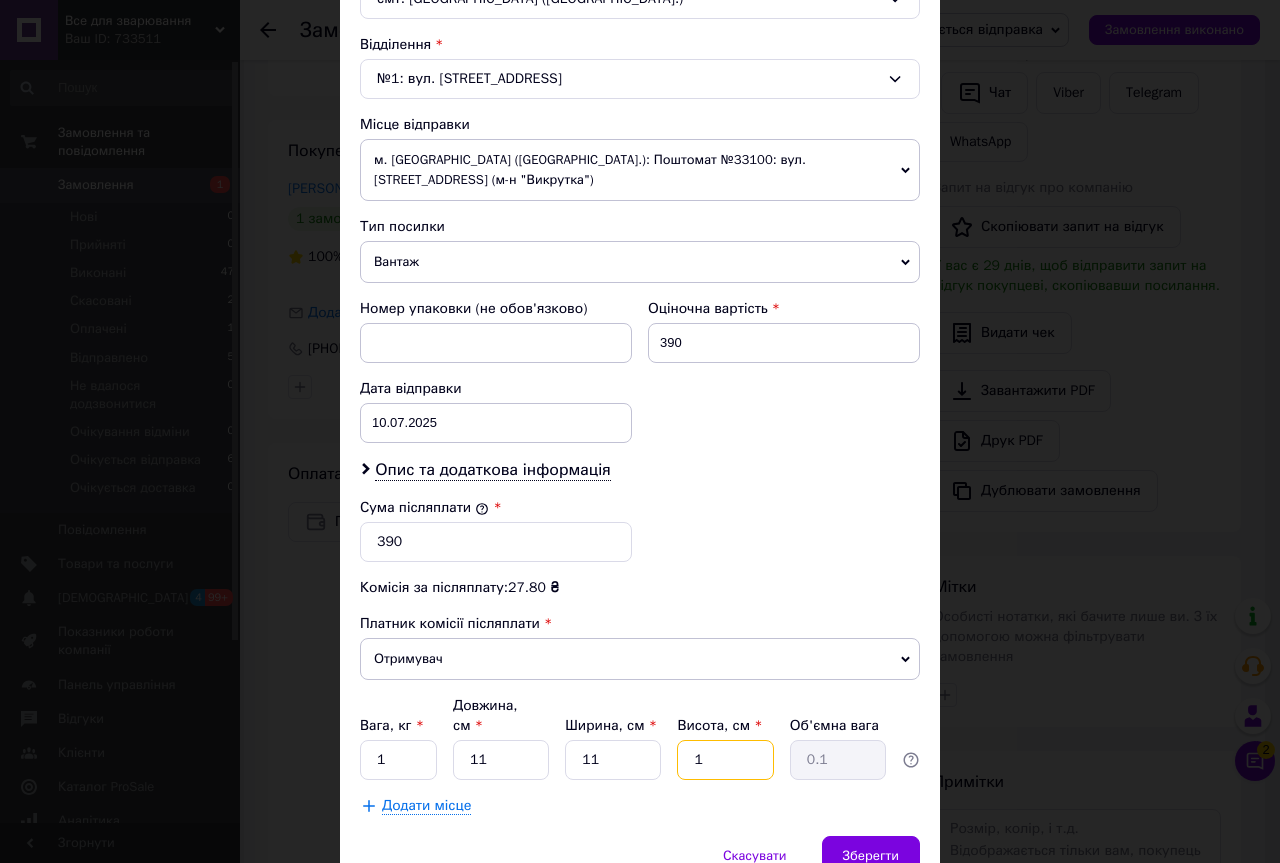 type on "10" 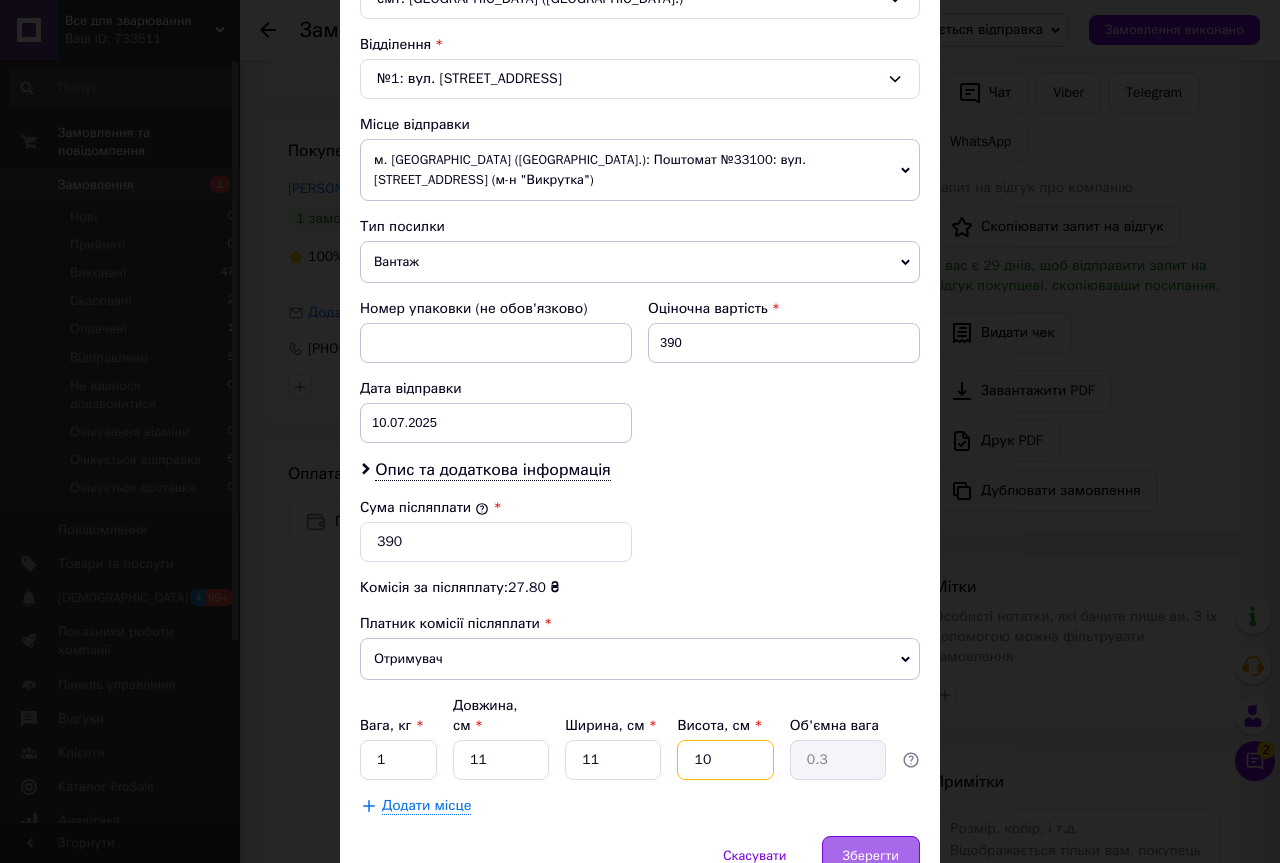 type on "10" 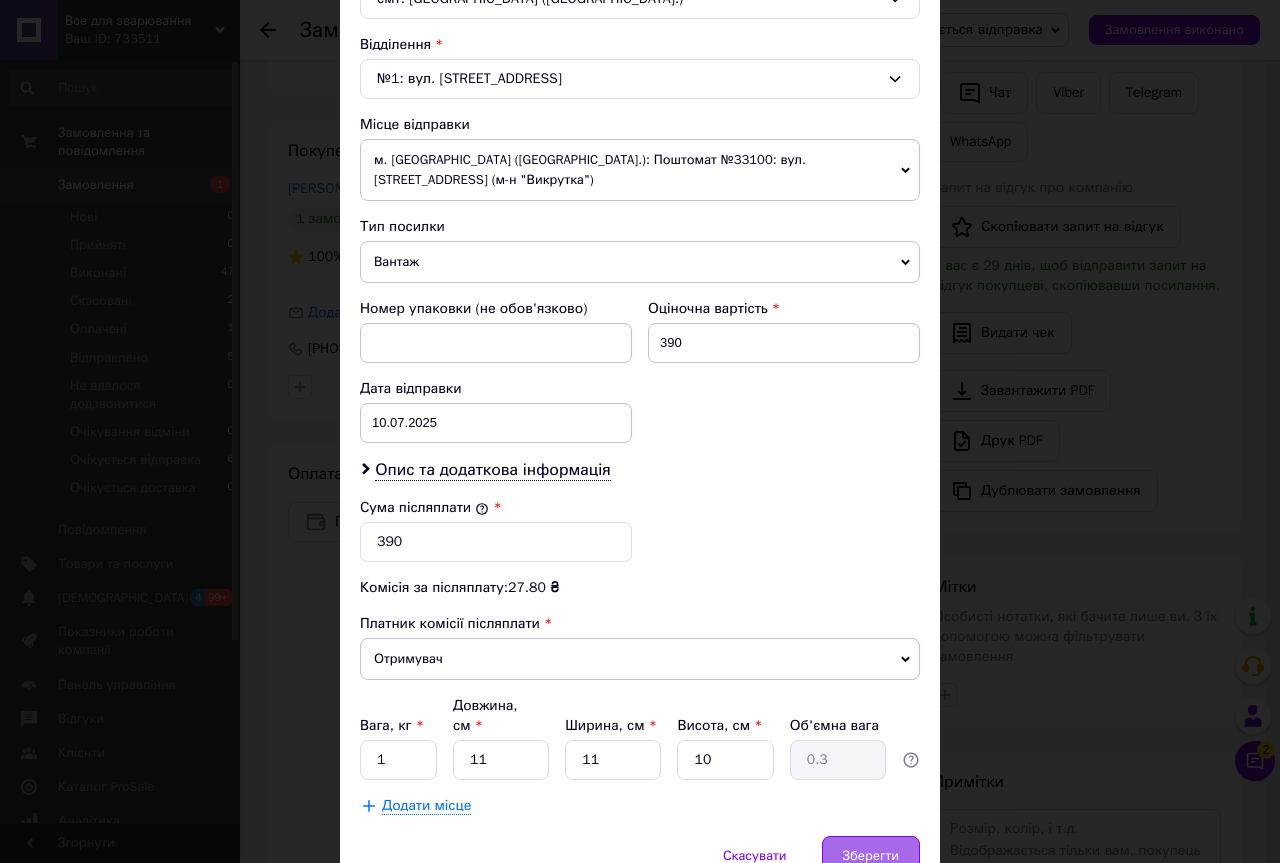 click on "Зберегти" at bounding box center (871, 856) 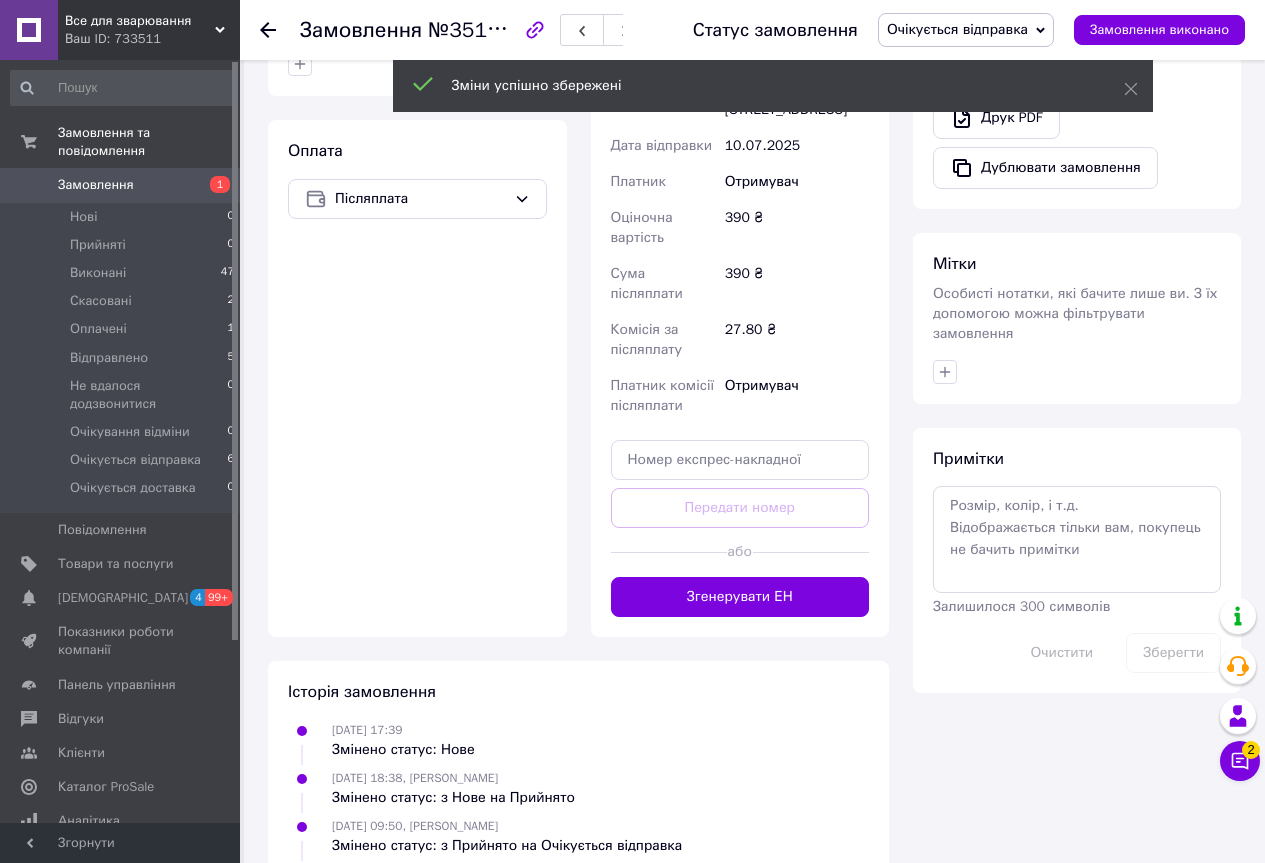 scroll, scrollTop: 815, scrollLeft: 0, axis: vertical 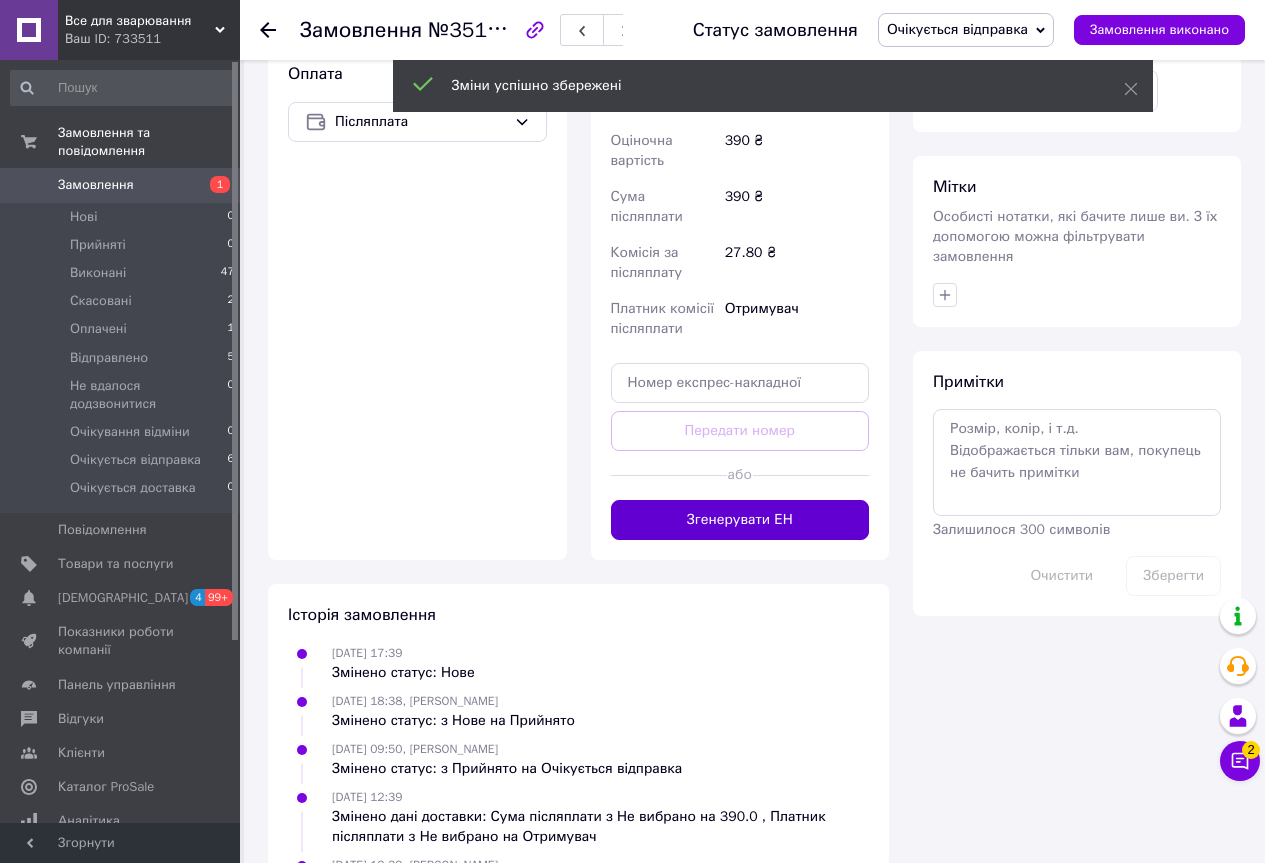 click on "Згенерувати ЕН" at bounding box center (740, 520) 